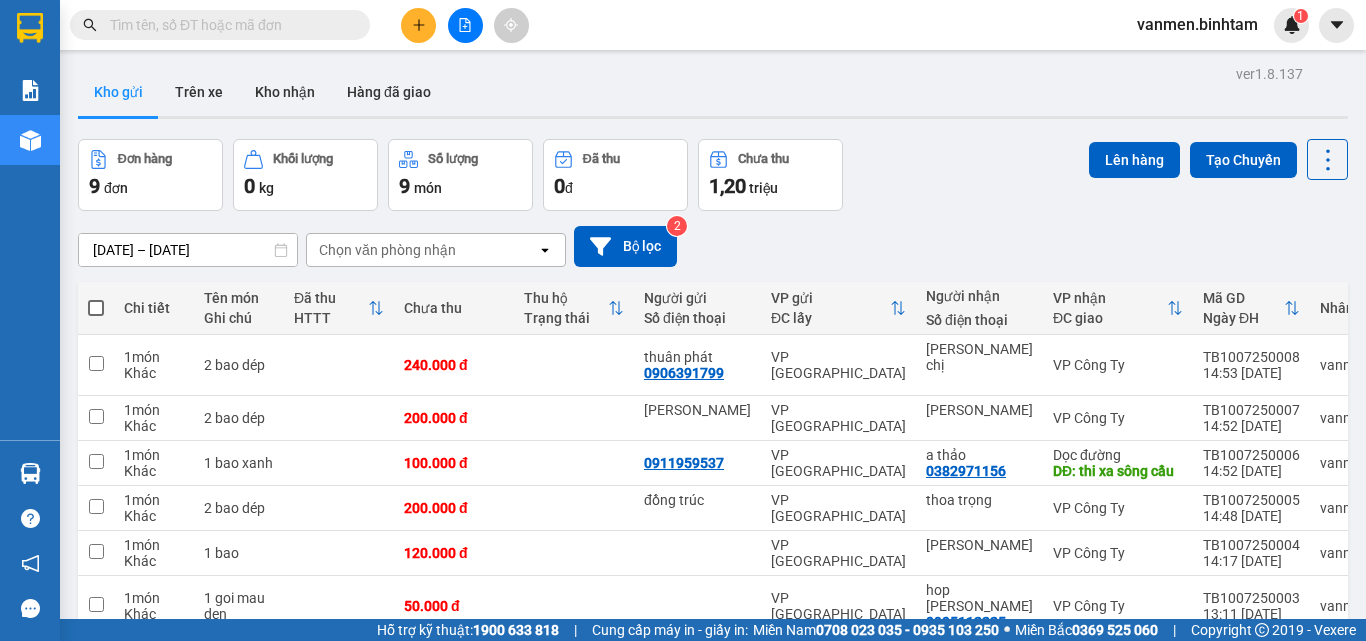 scroll, scrollTop: 0, scrollLeft: 0, axis: both 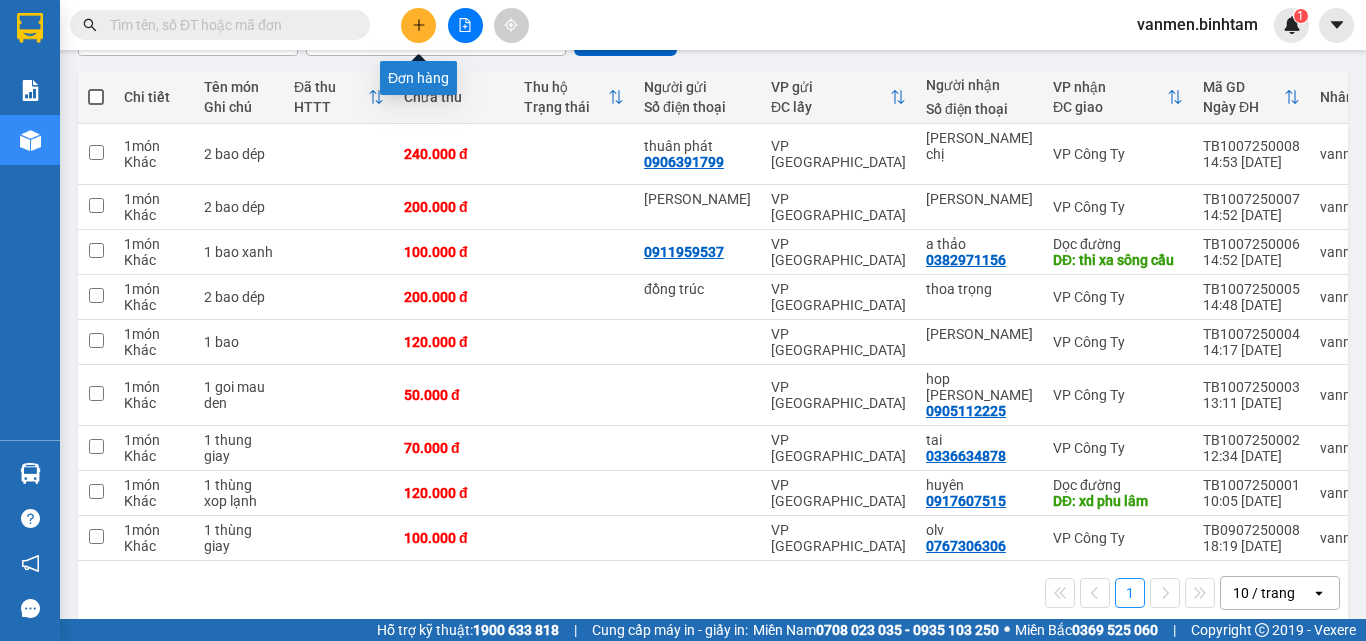 click at bounding box center [418, 25] 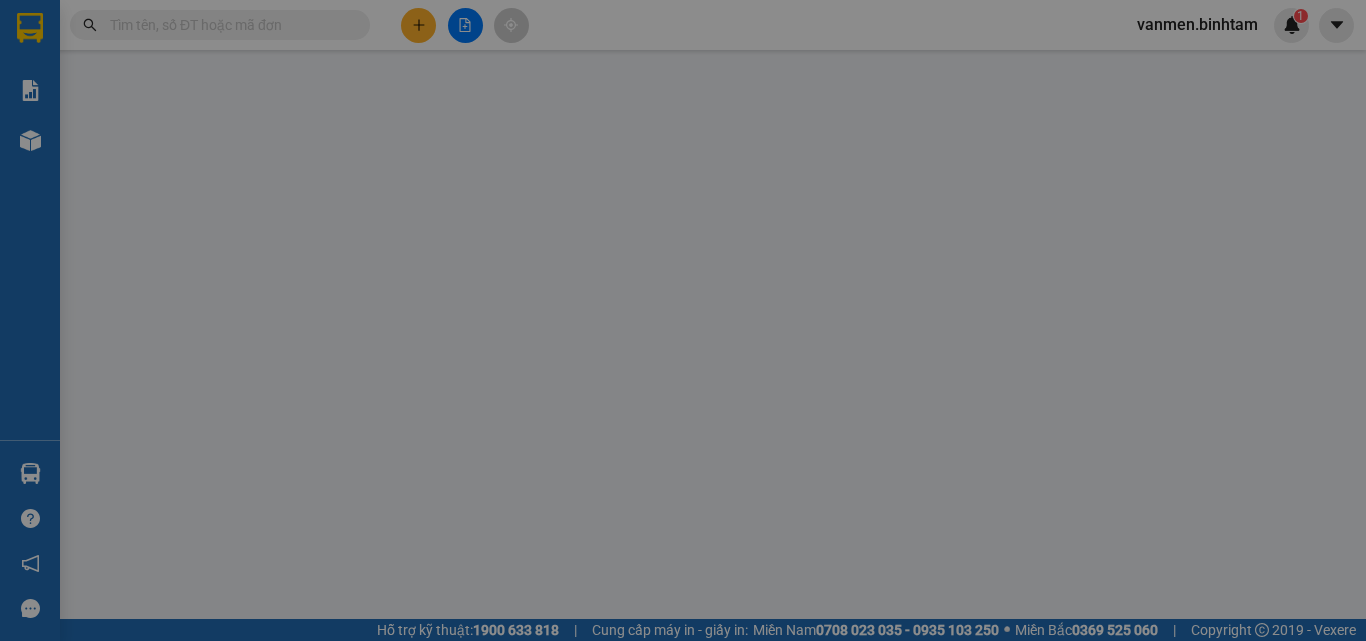 scroll, scrollTop: 0, scrollLeft: 0, axis: both 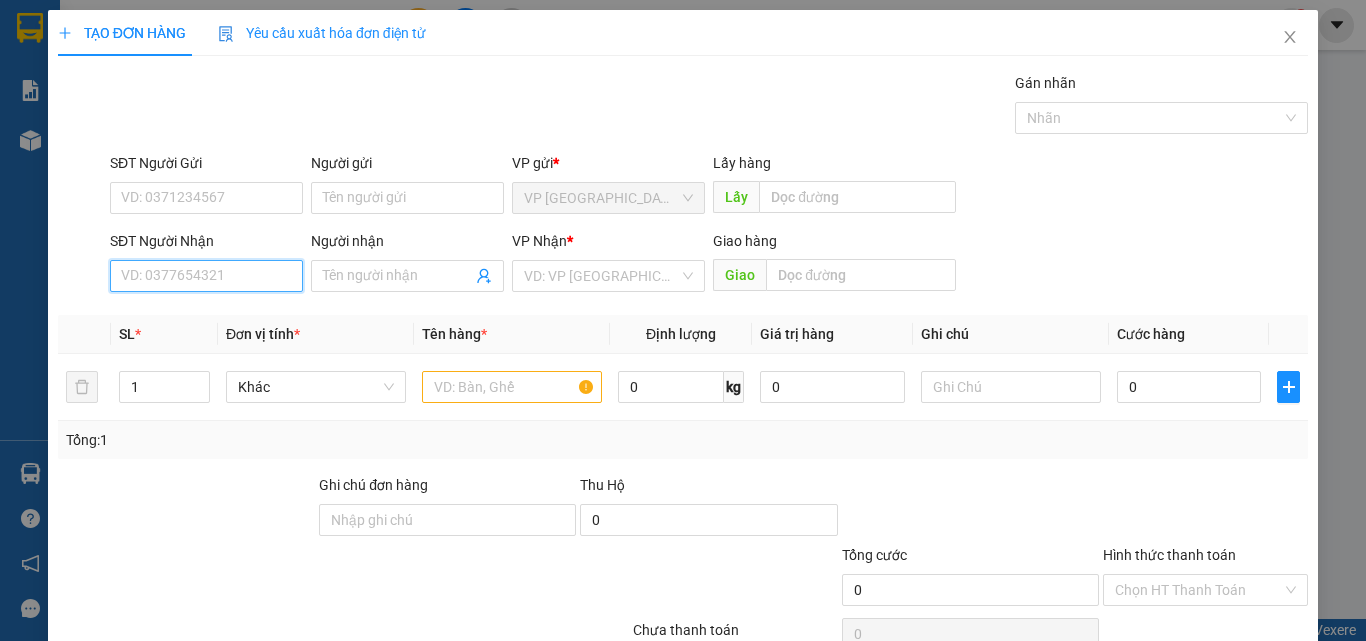click on "SĐT Người Nhận" at bounding box center (206, 276) 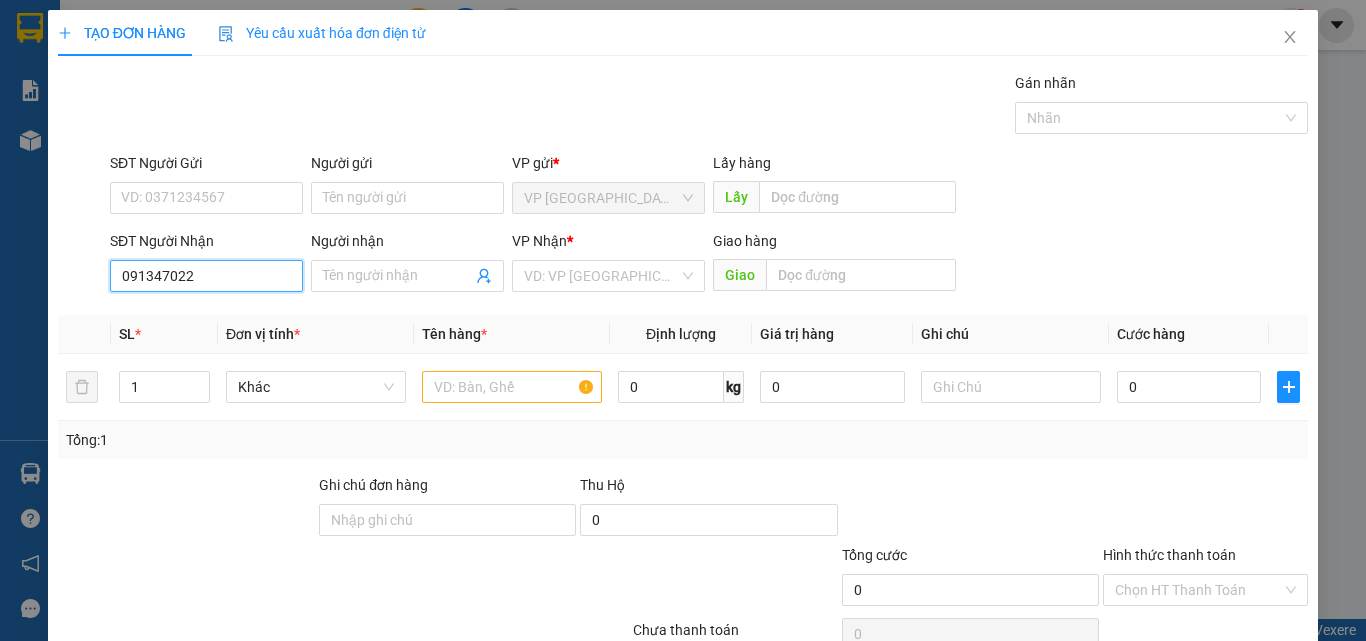type on "0913470222" 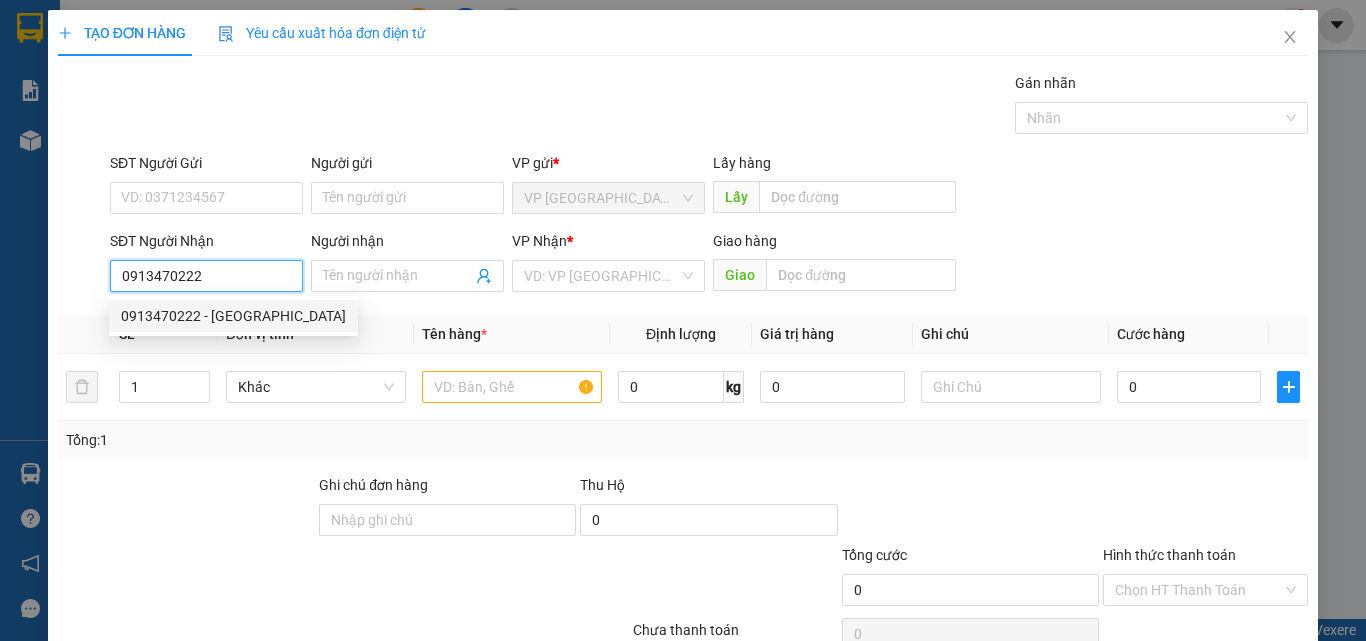 click on "0913470222 - [GEOGRAPHIC_DATA]" at bounding box center [233, 316] 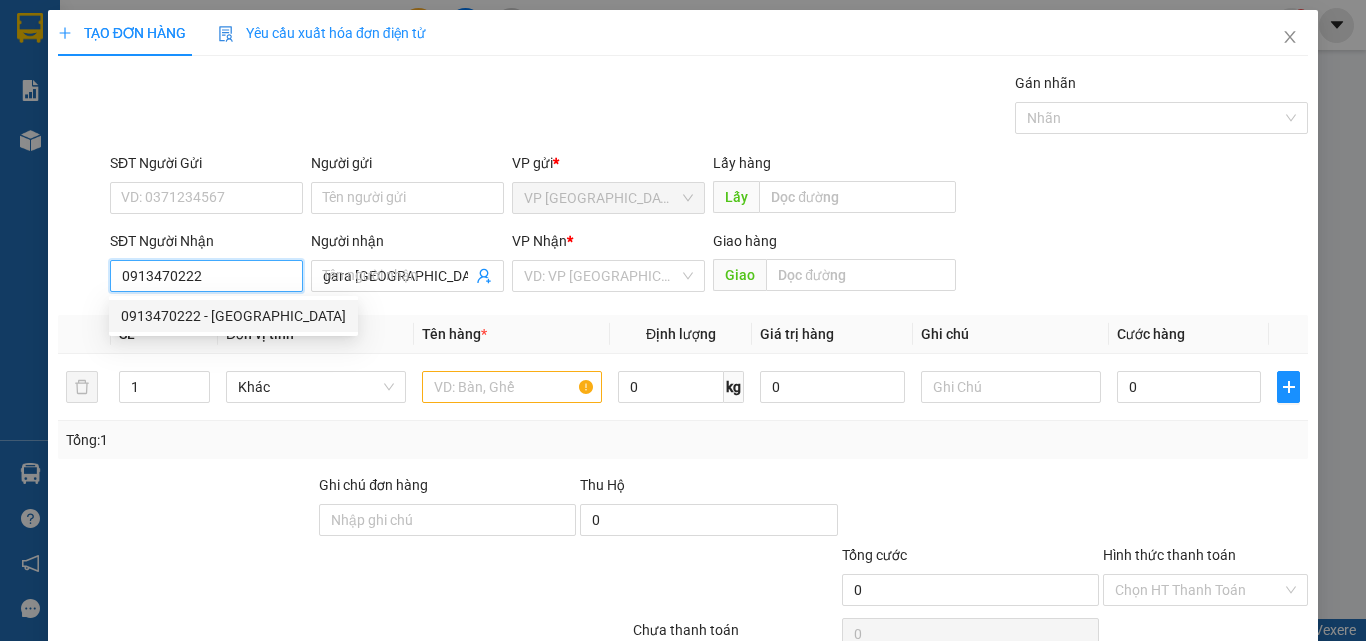 type on "50.000" 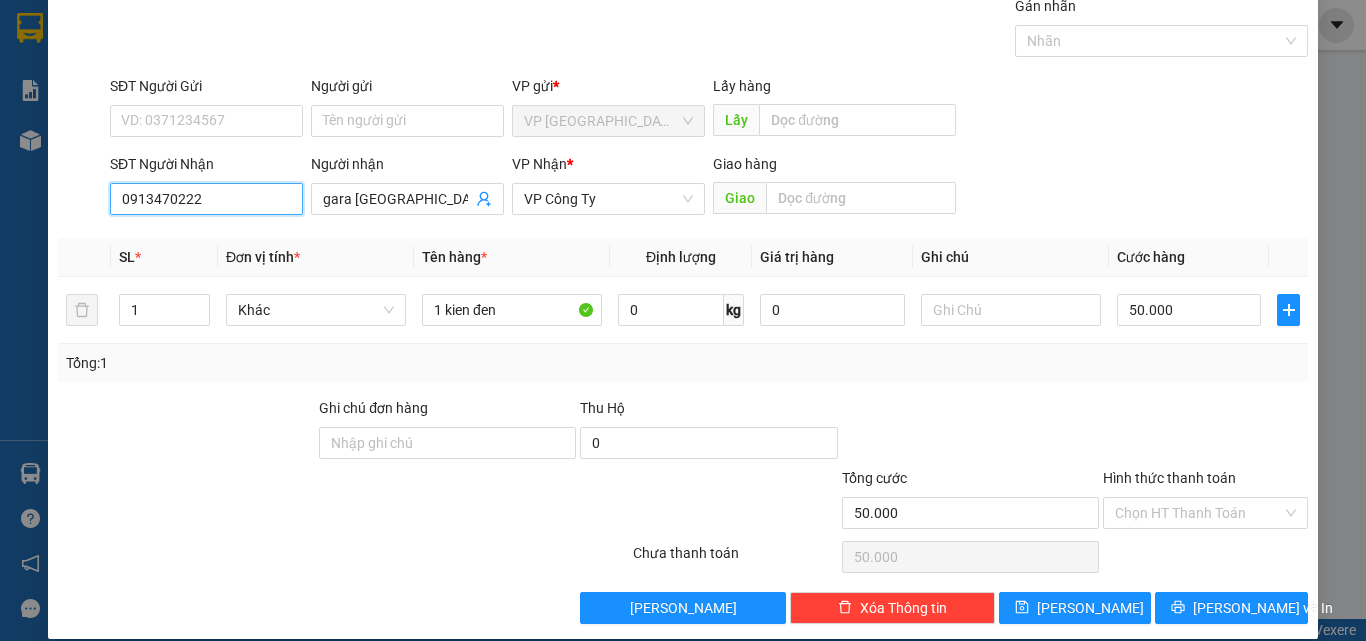scroll, scrollTop: 99, scrollLeft: 0, axis: vertical 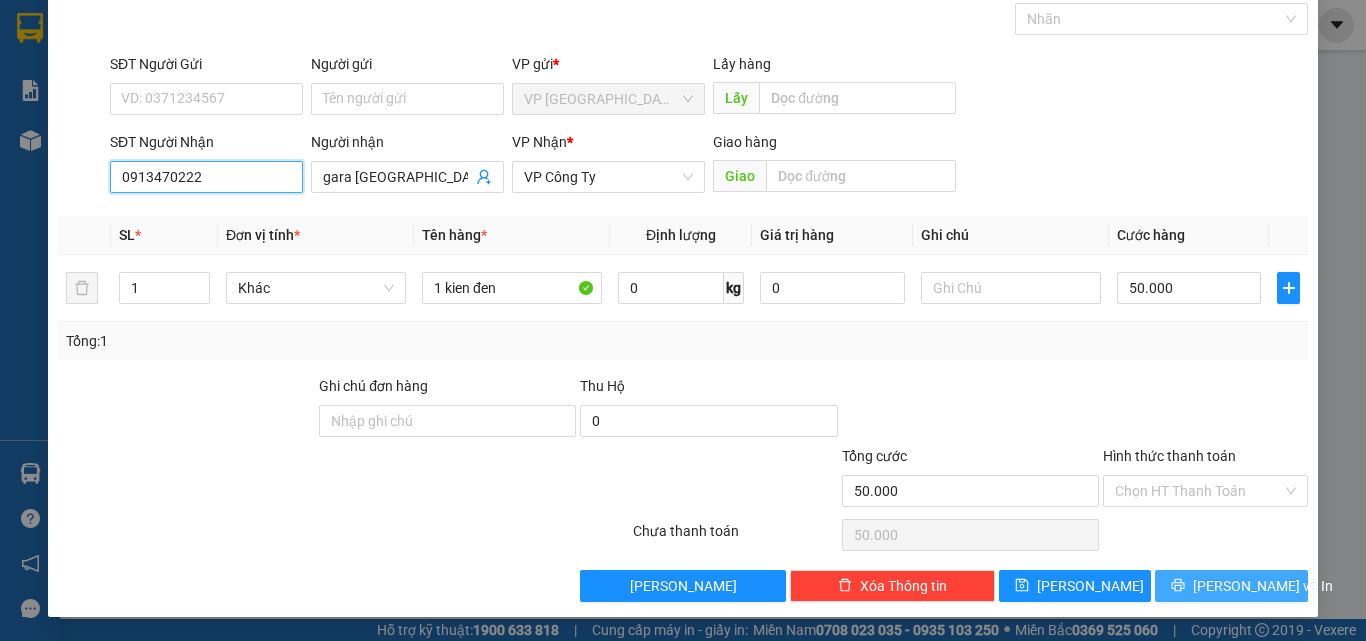 type on "0913470222" 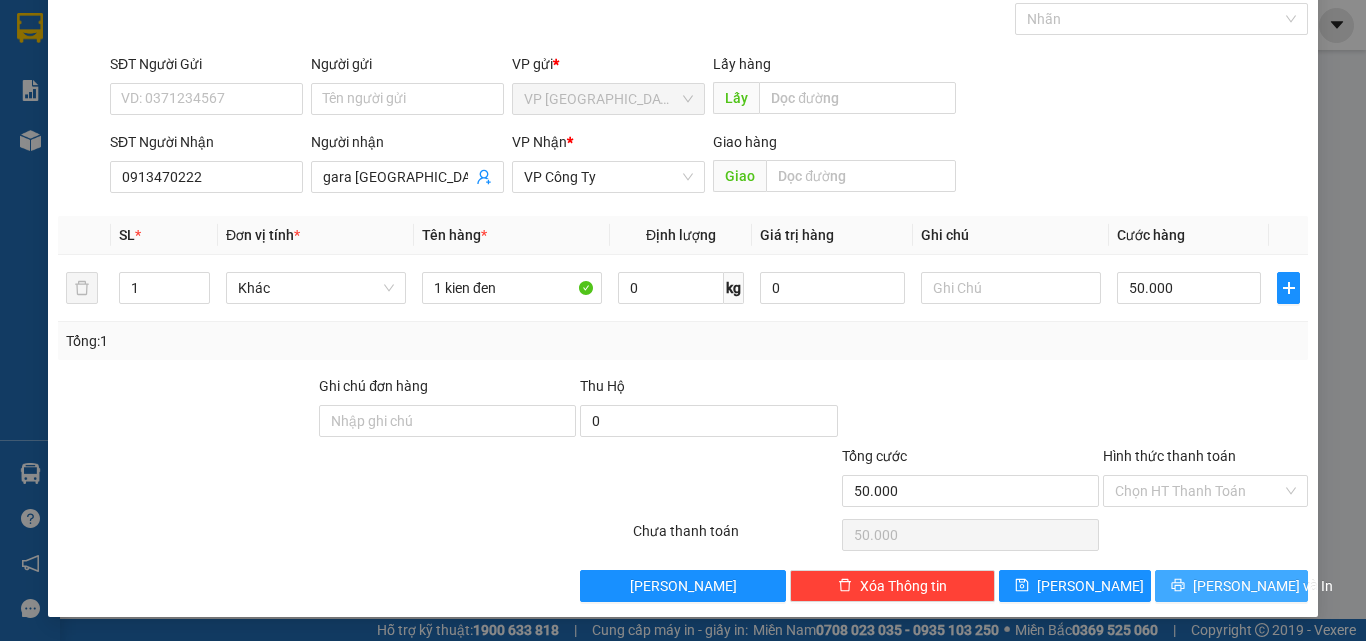 click on "[PERSON_NAME] và In" at bounding box center [1263, 586] 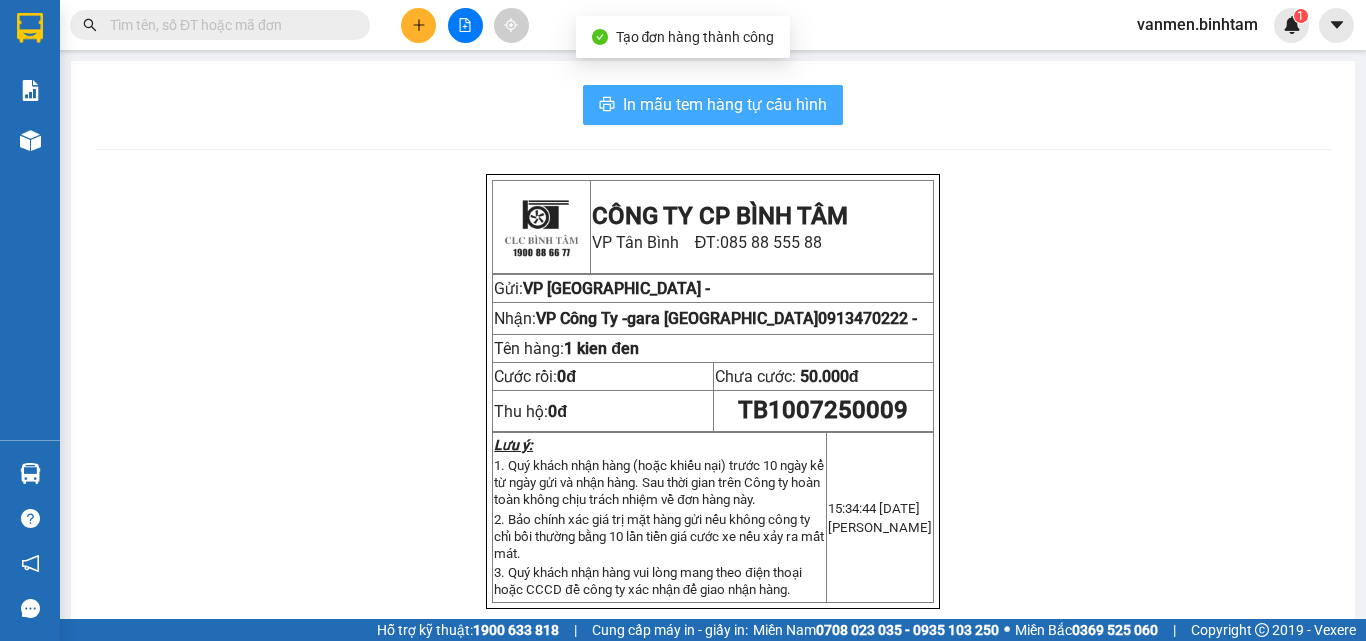click on "In mẫu tem hàng tự cấu hình" at bounding box center (725, 104) 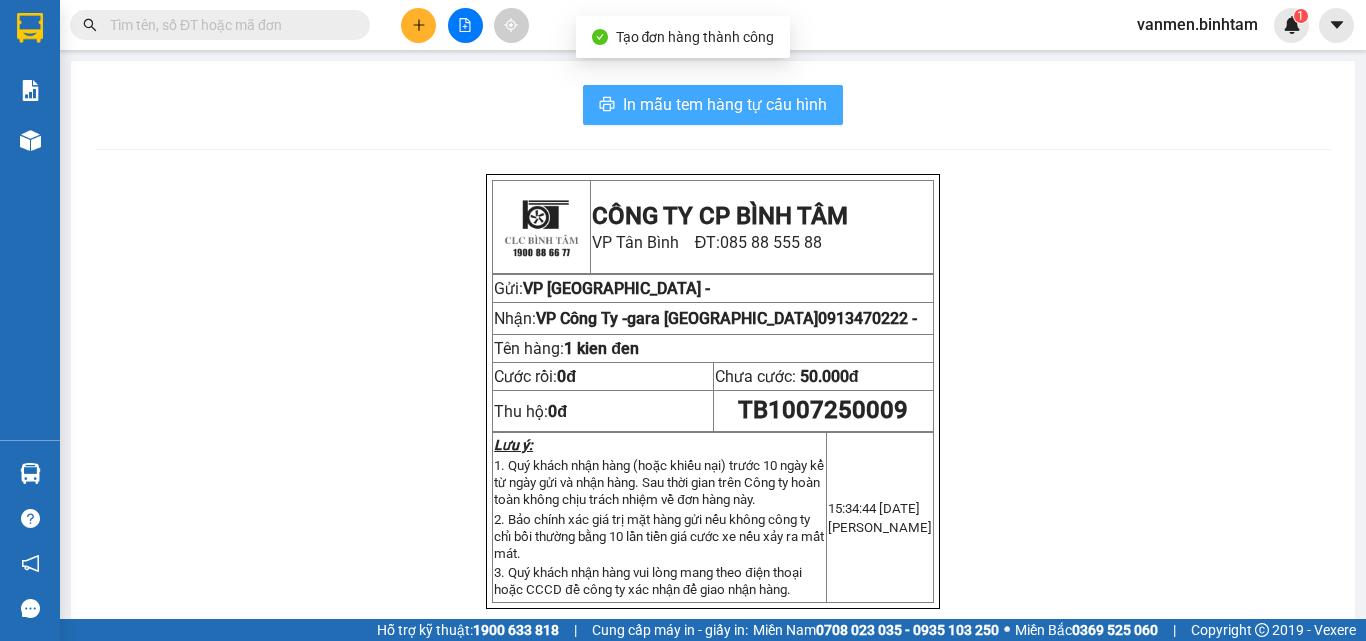 scroll, scrollTop: 0, scrollLeft: 0, axis: both 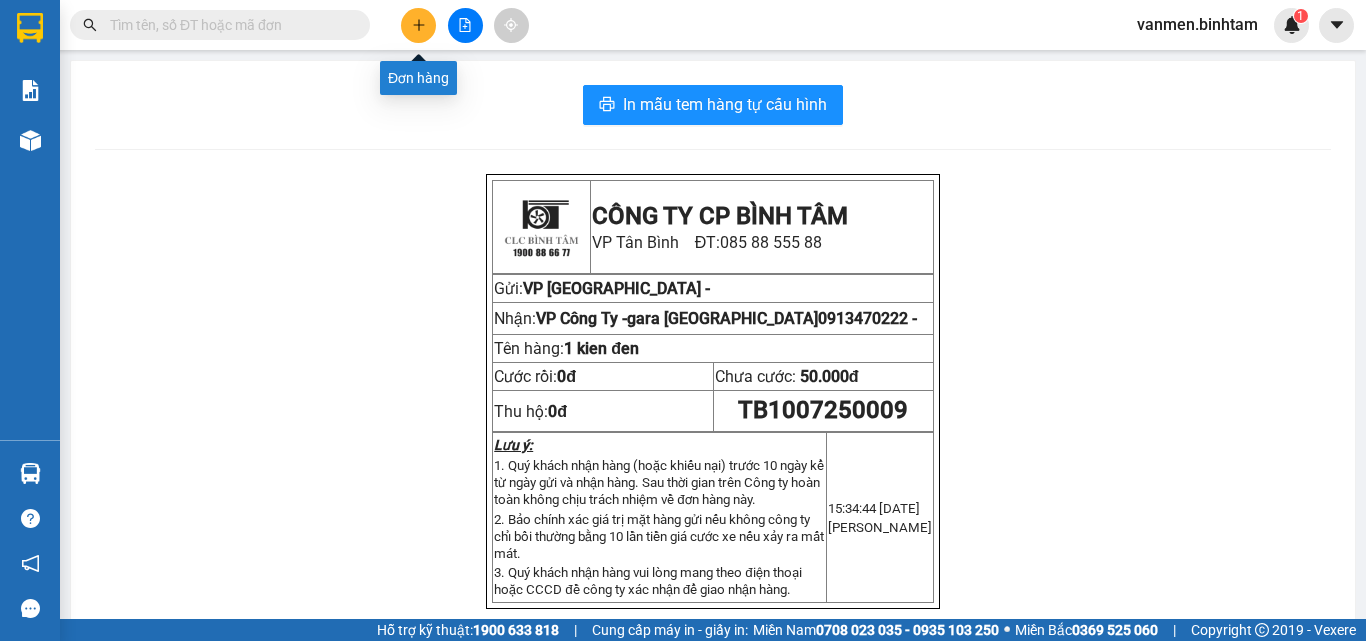 click at bounding box center (418, 25) 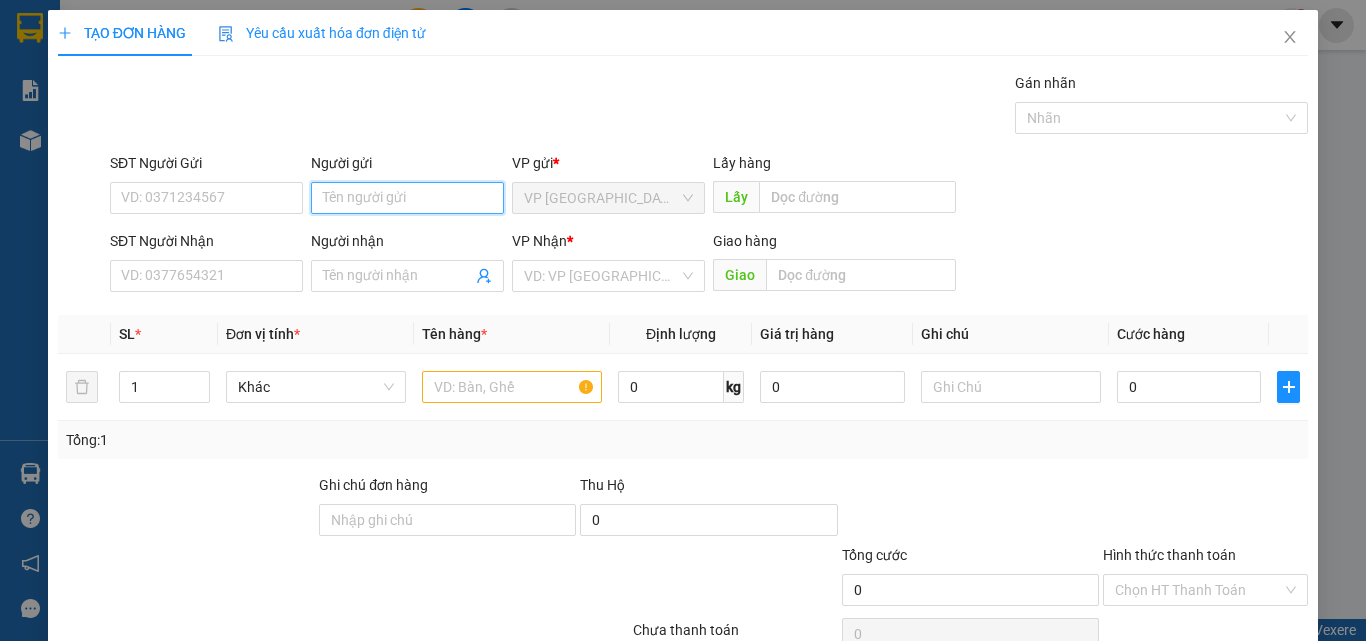 click on "Người gửi" at bounding box center (407, 198) 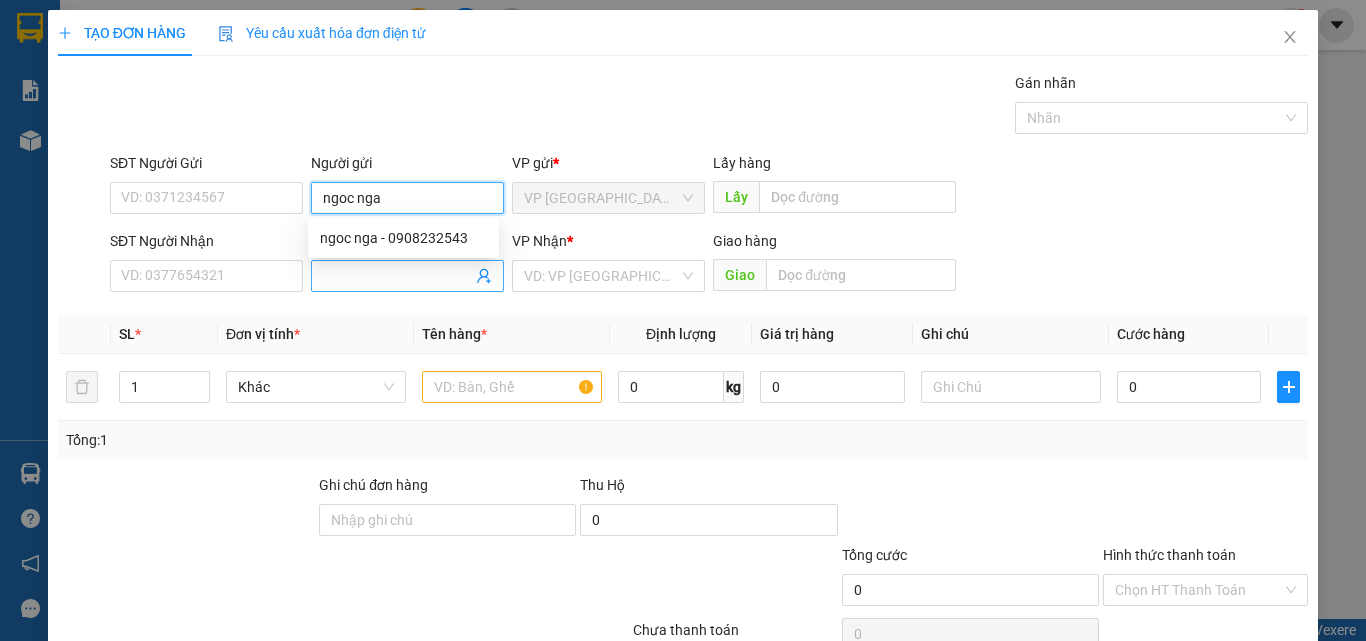 type on "ngoc nga" 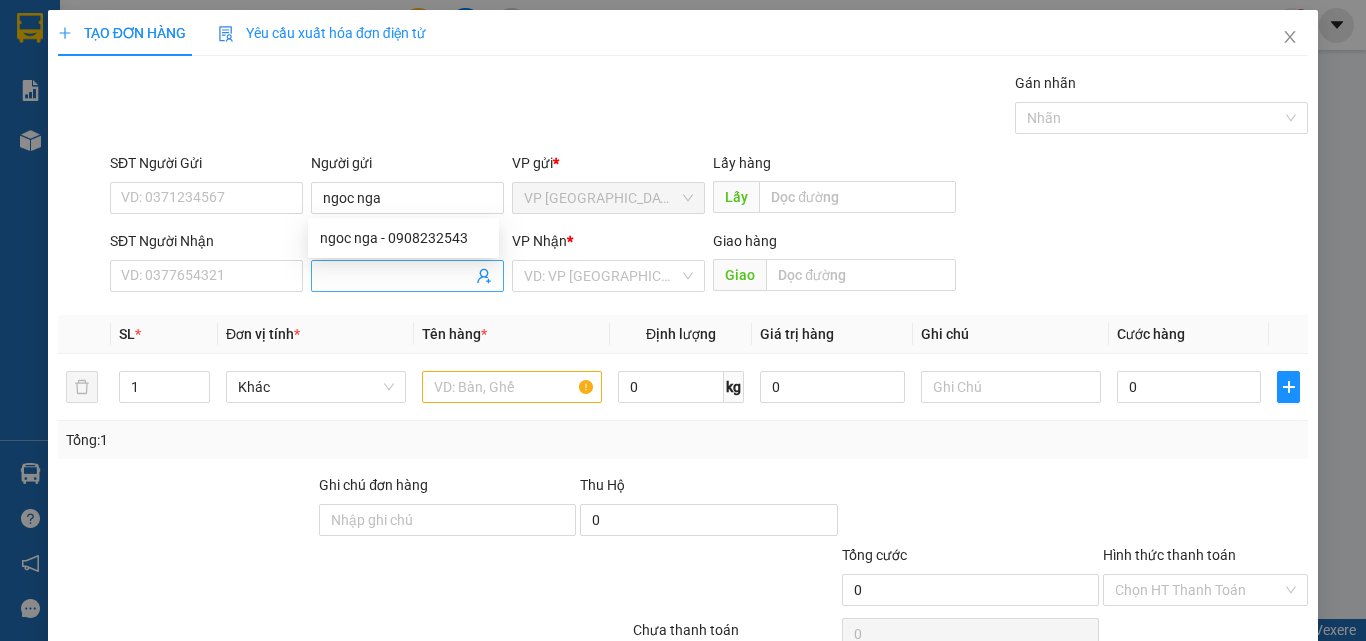 click on "Người nhận" at bounding box center (397, 276) 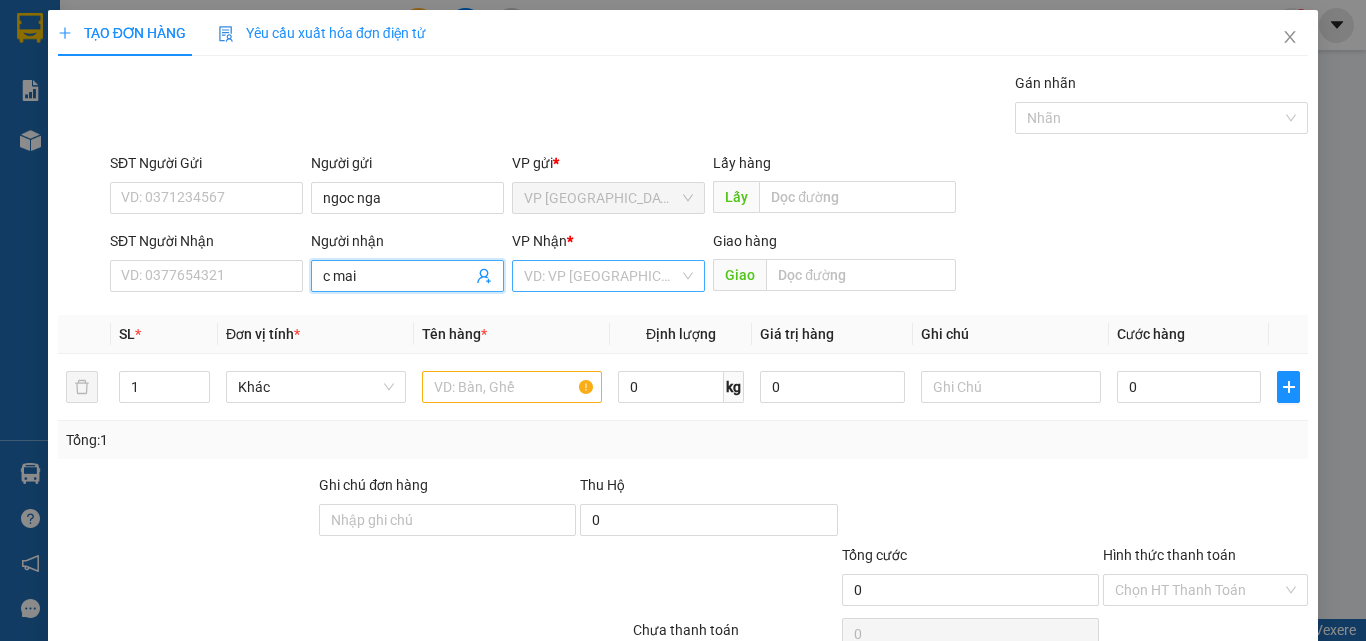 type on "c mai" 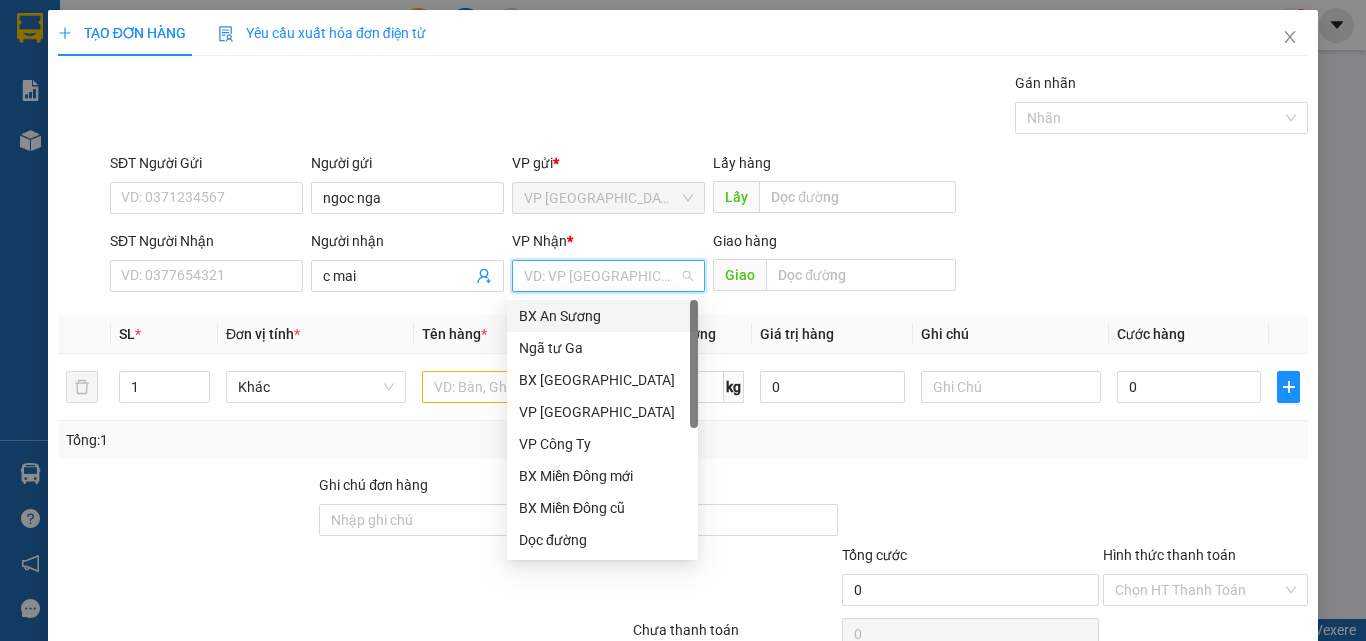 click at bounding box center (601, 276) 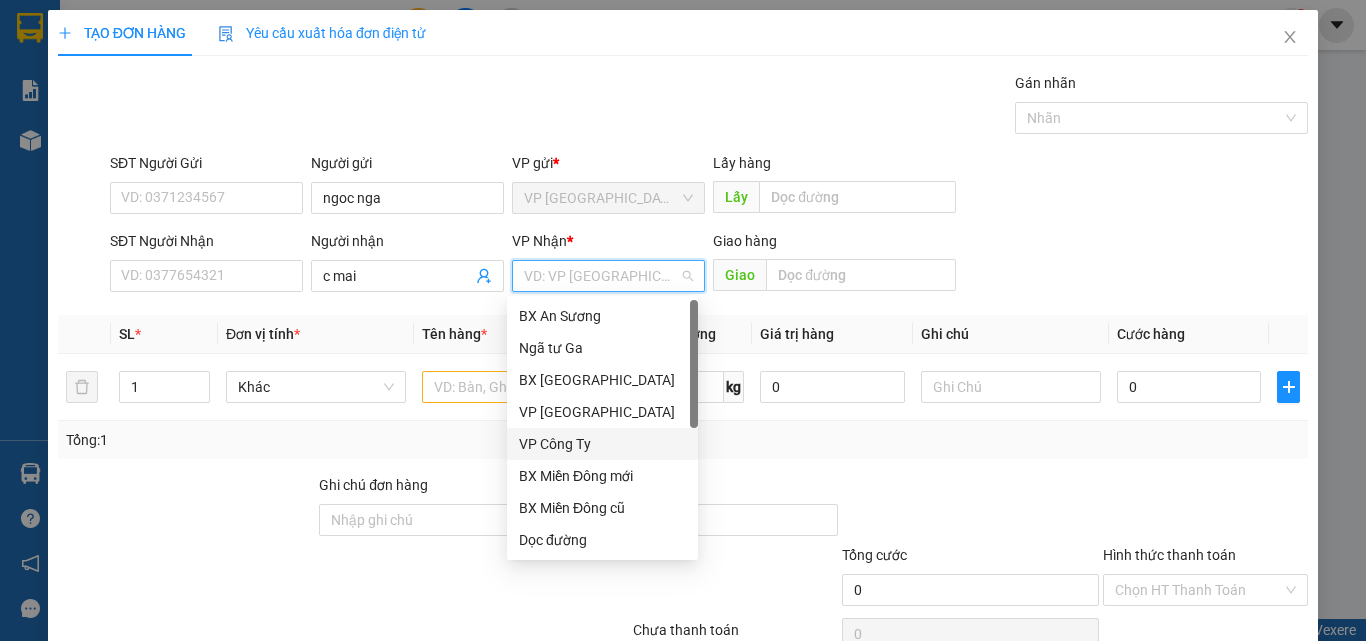 click on "VP Công Ty" at bounding box center [602, 444] 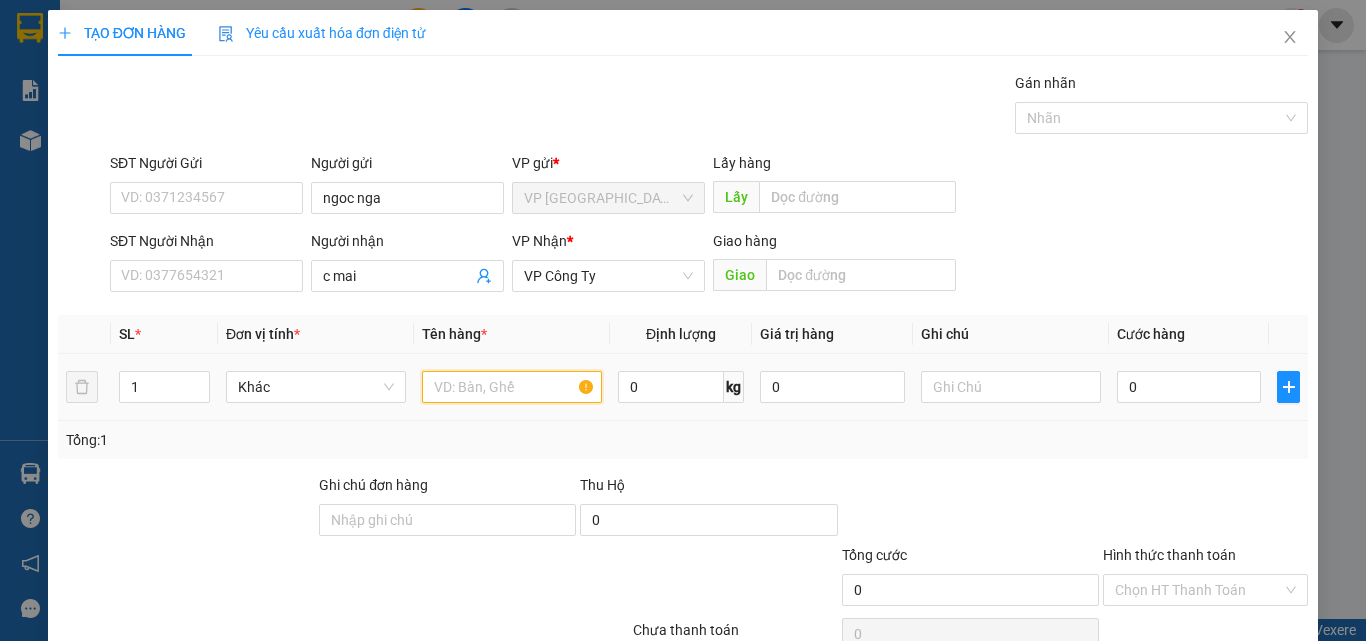 click at bounding box center [512, 387] 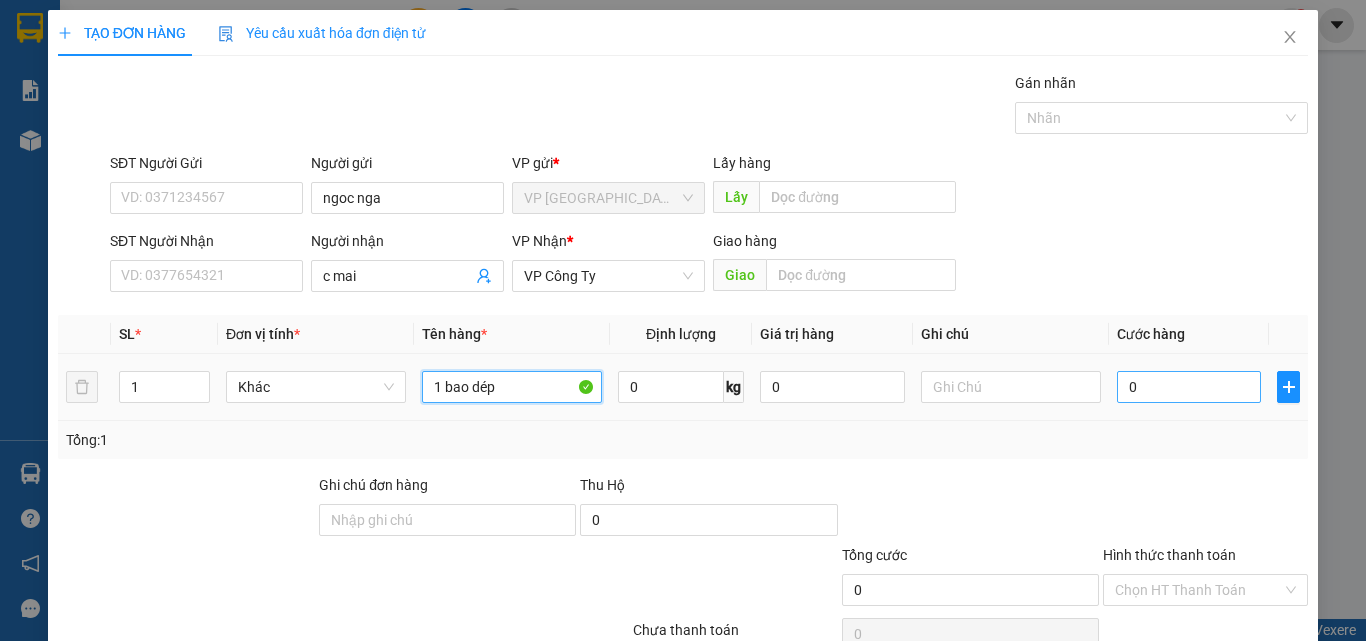 type on "1 bao dép" 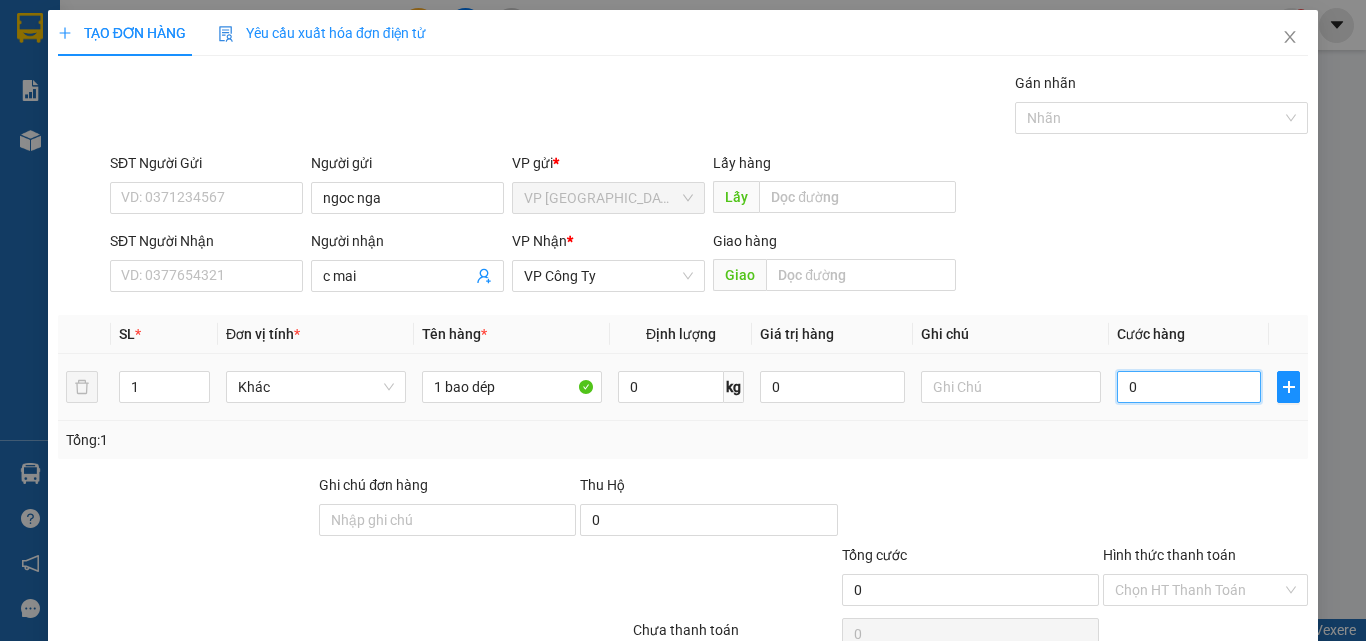 click on "0" at bounding box center (1189, 387) 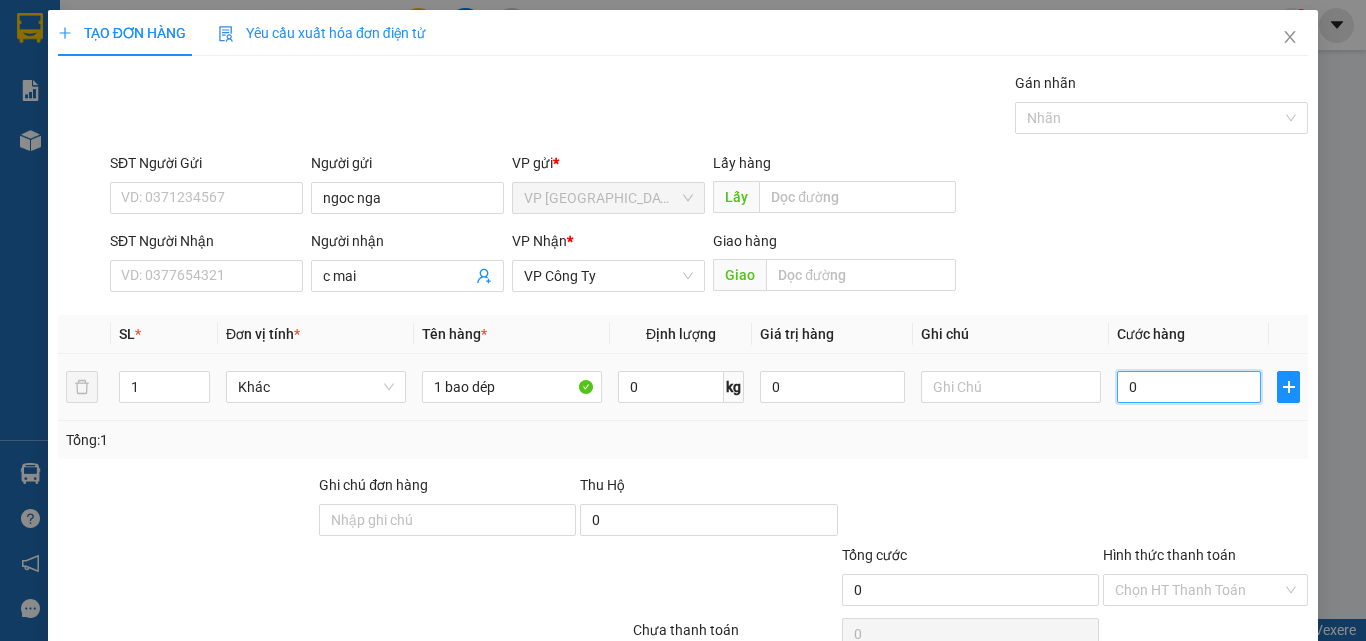 type on "8" 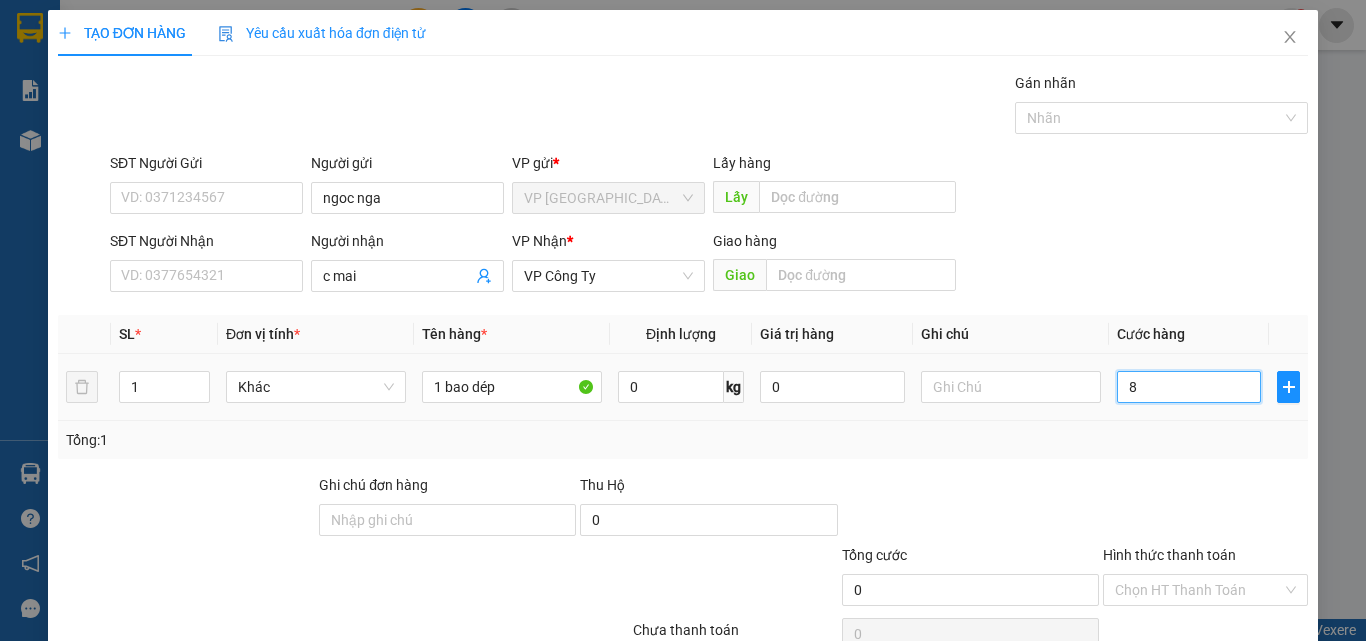 type on "8" 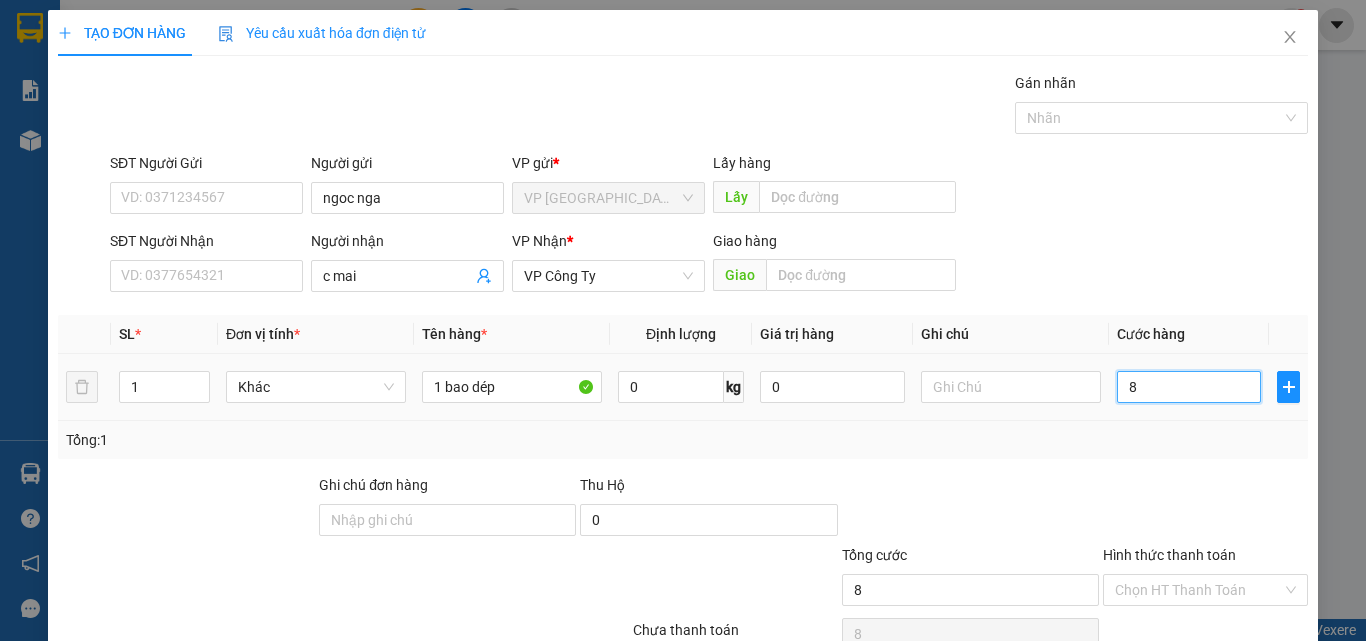 type on "80" 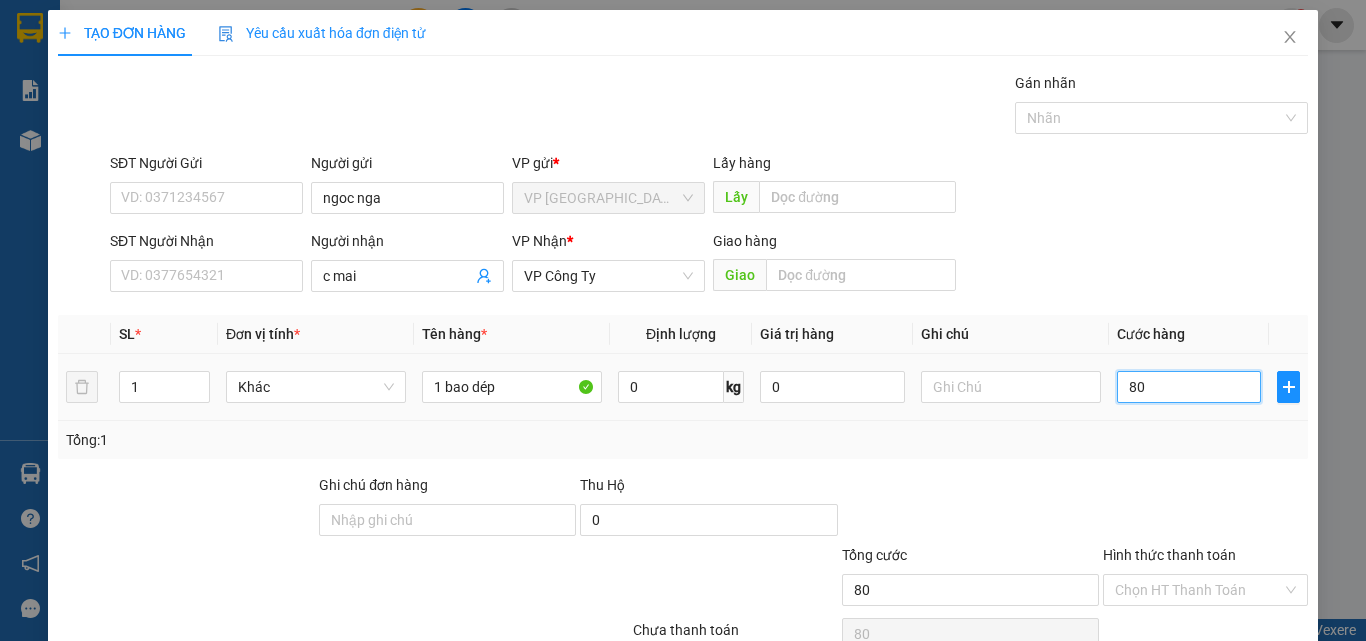 type on "800" 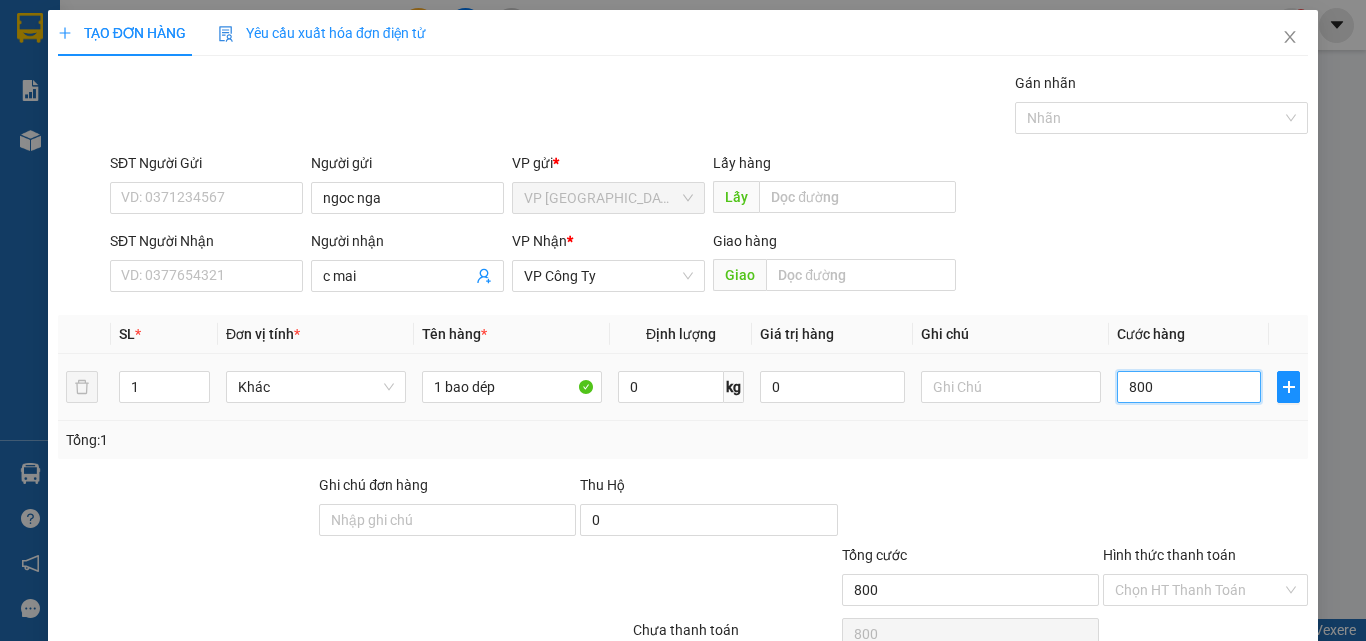 type on "8.000" 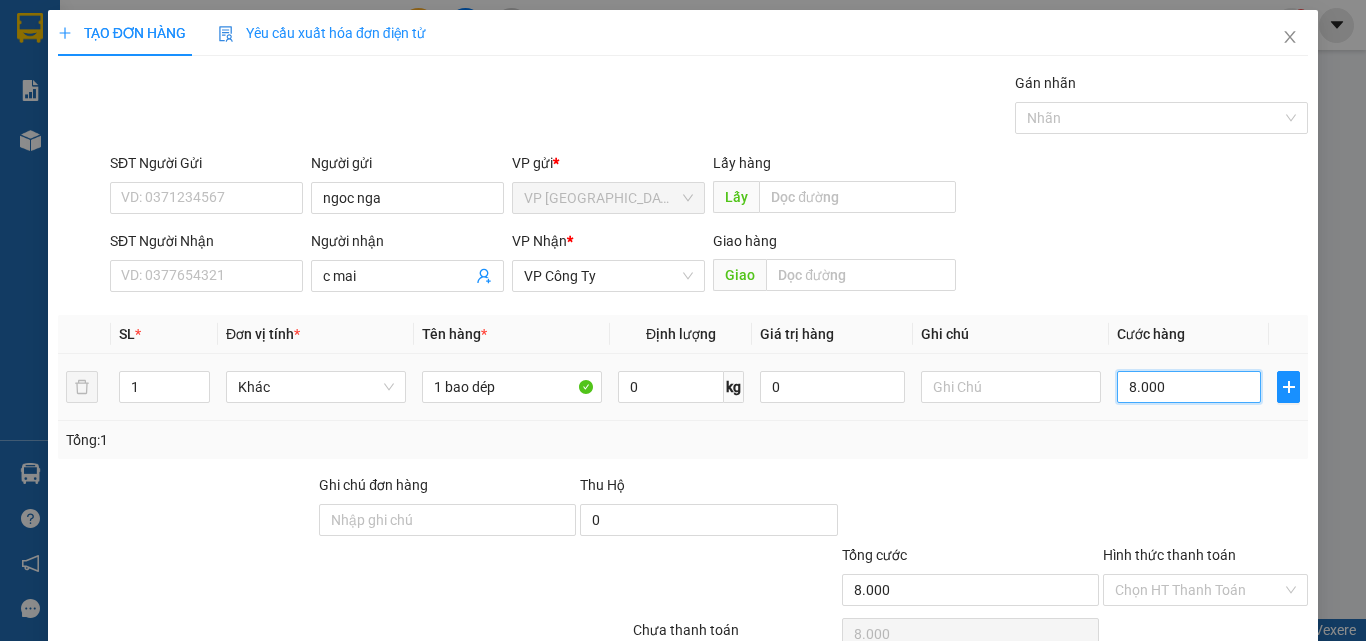 type on "80.000" 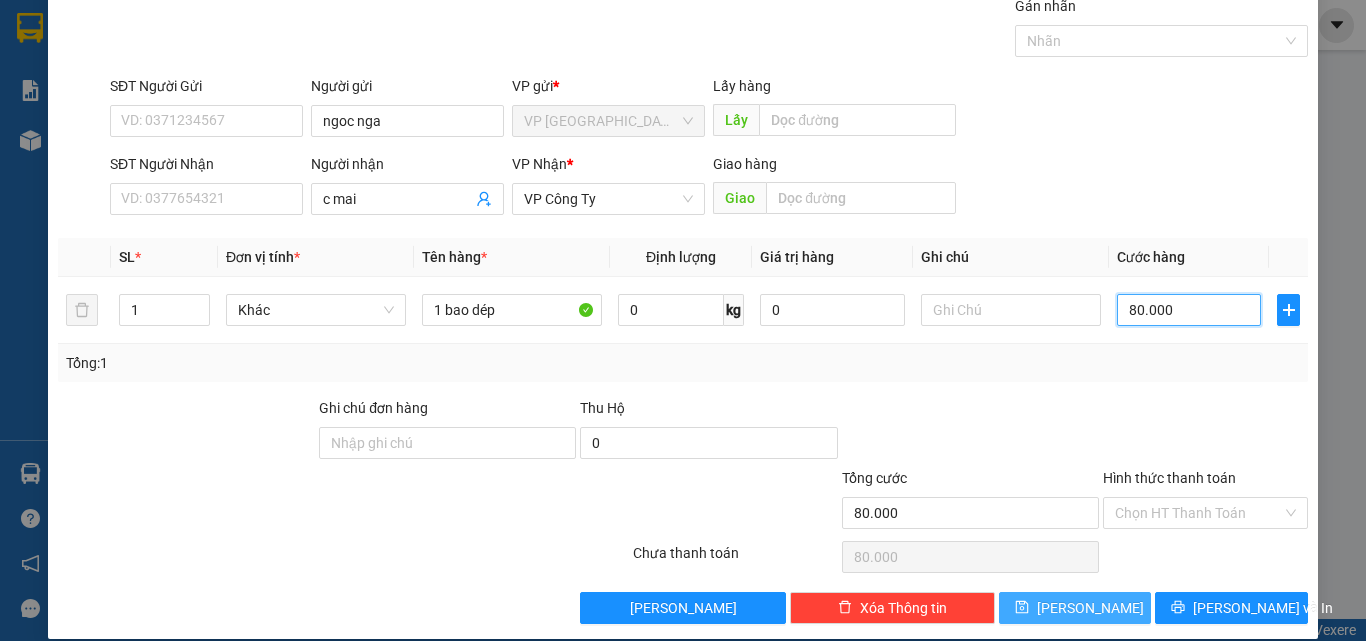 scroll, scrollTop: 99, scrollLeft: 0, axis: vertical 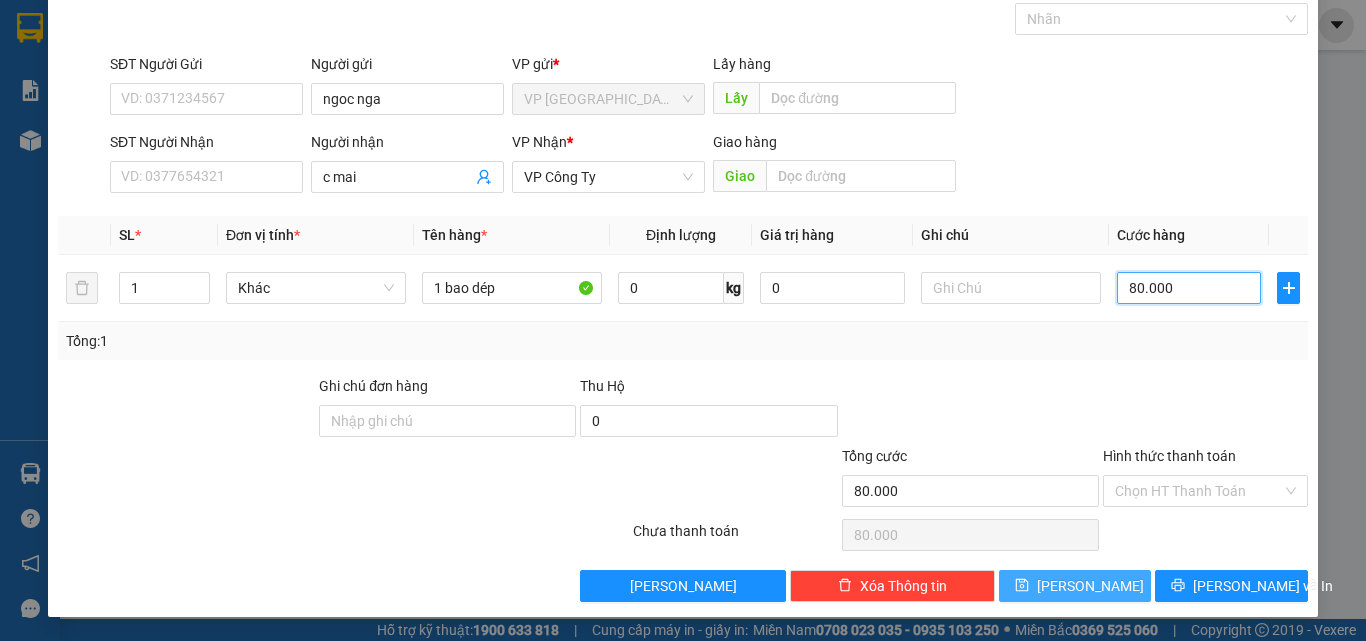 type on "80.000" 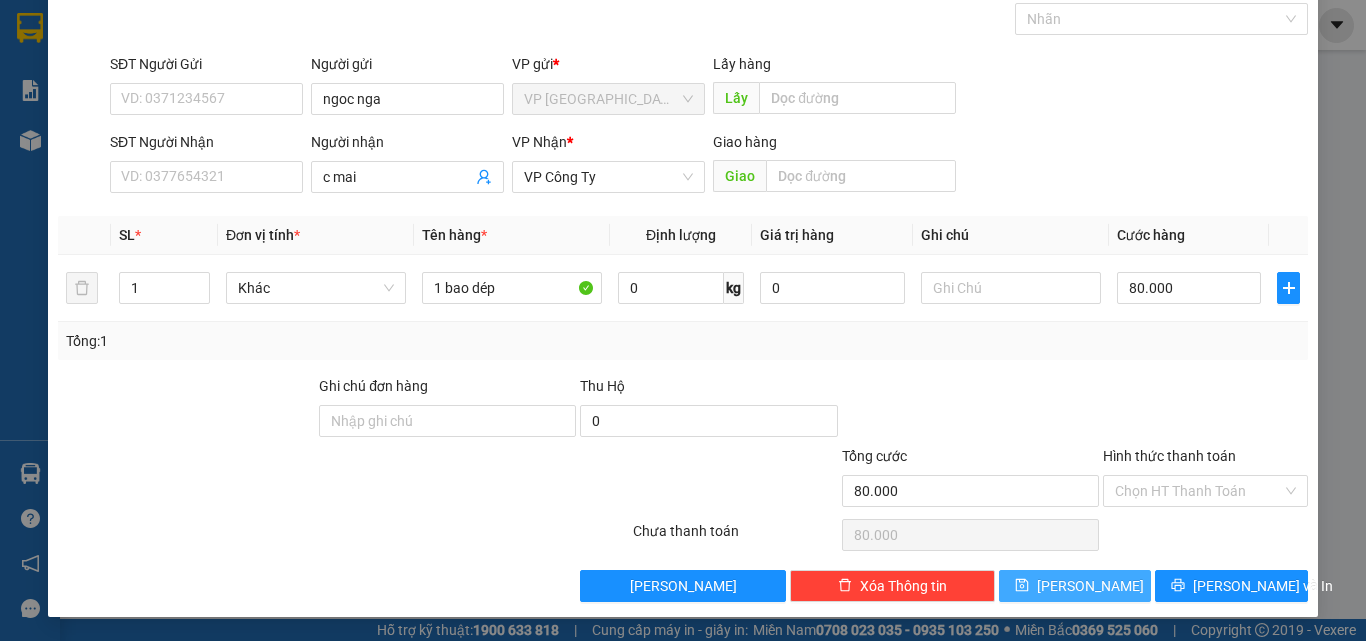 click at bounding box center (1022, 586) 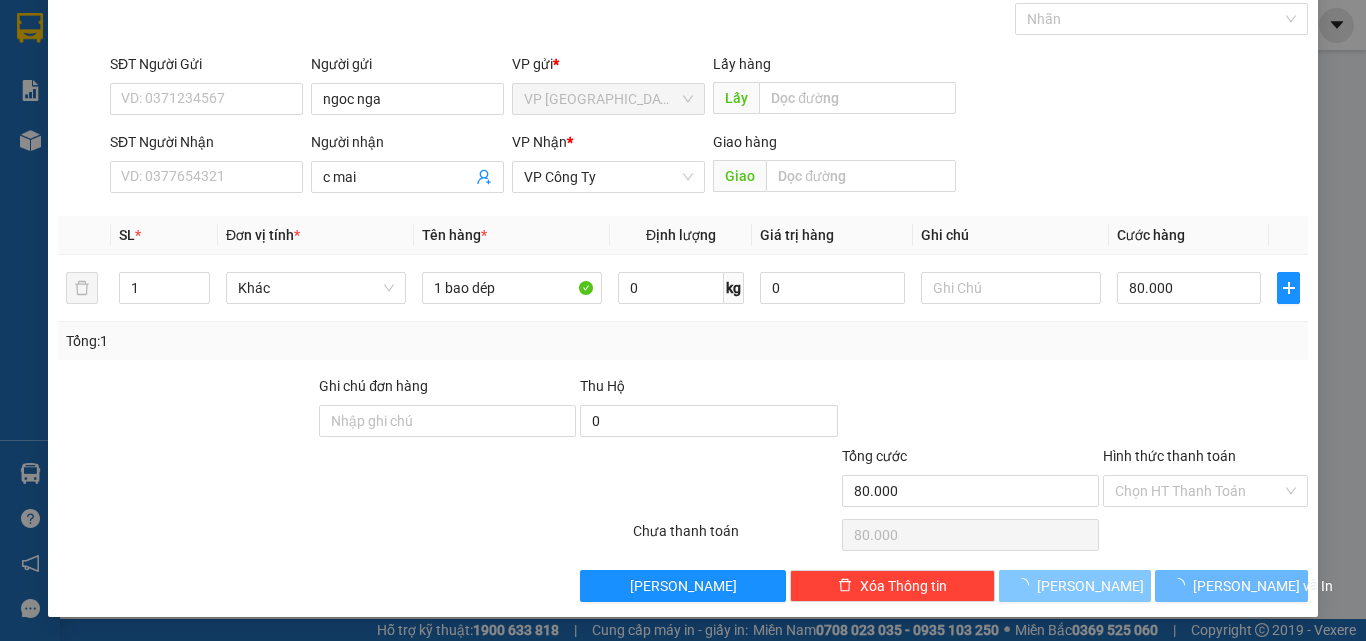type 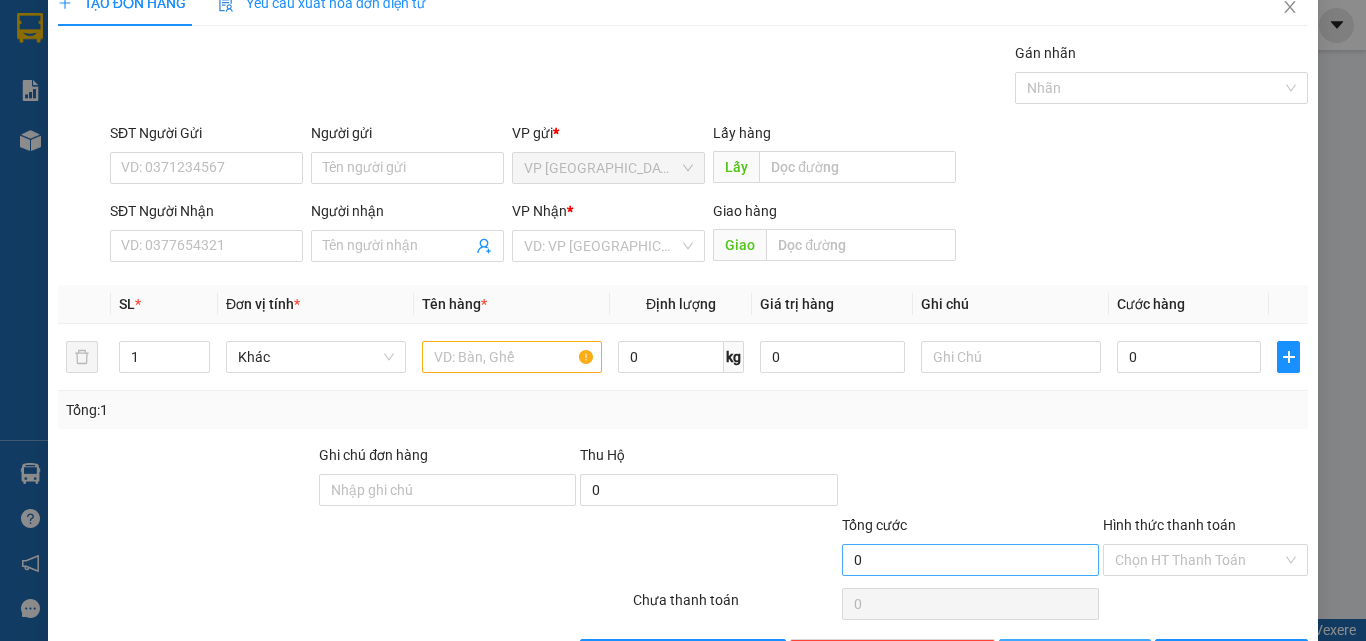scroll, scrollTop: 0, scrollLeft: 0, axis: both 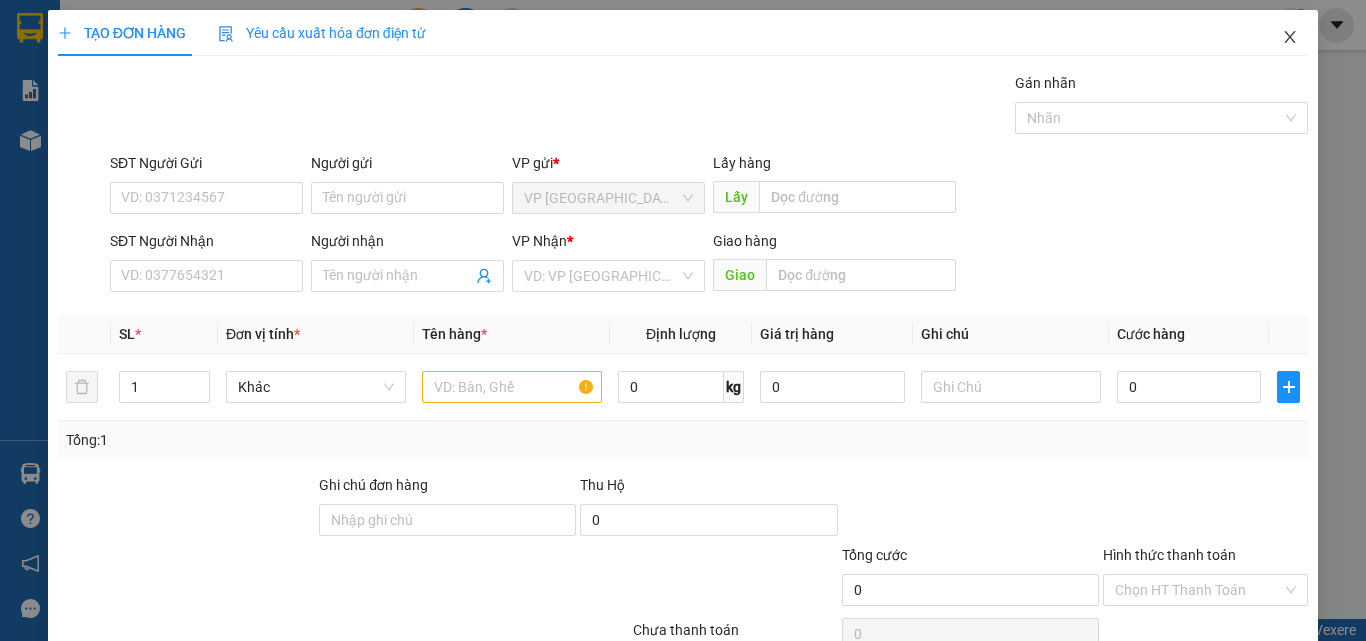 click 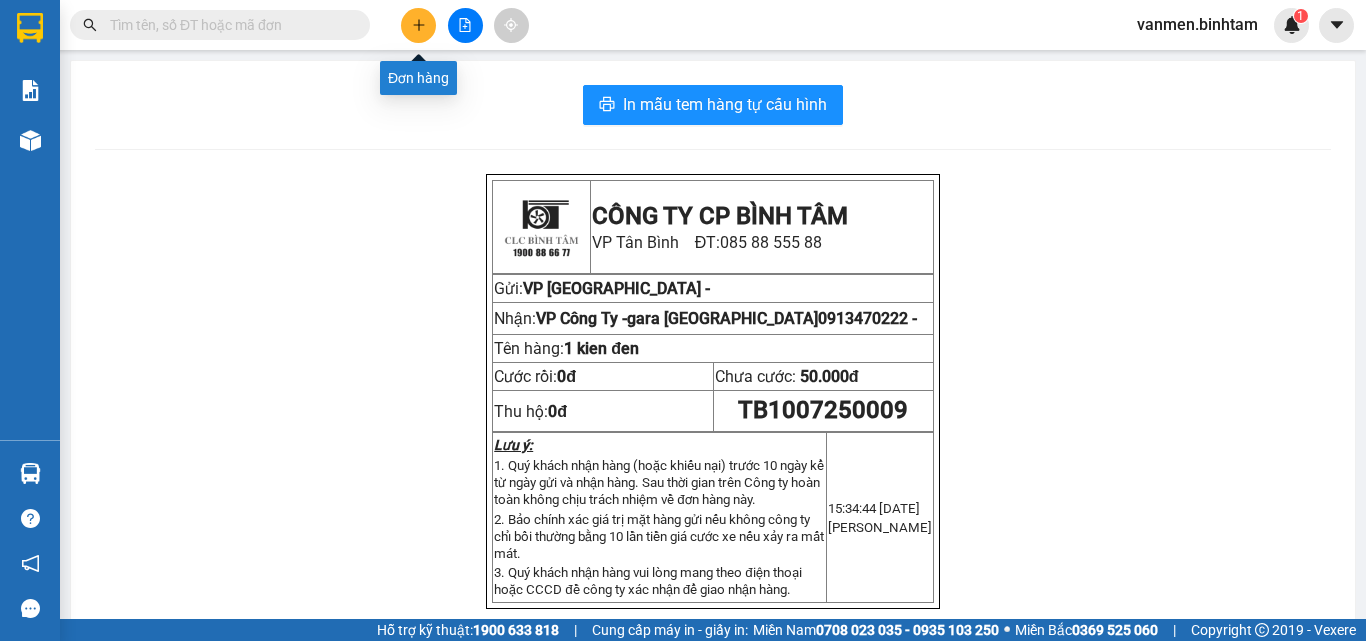 click 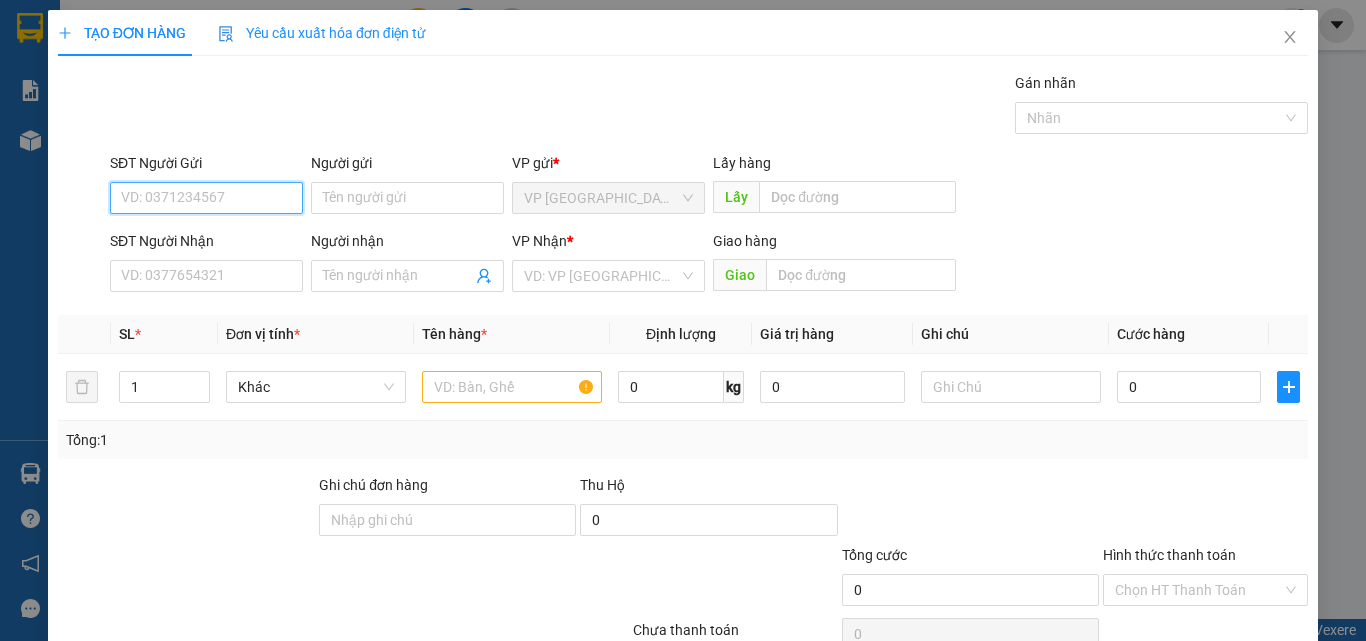click on "SĐT Người Gửi" at bounding box center [206, 198] 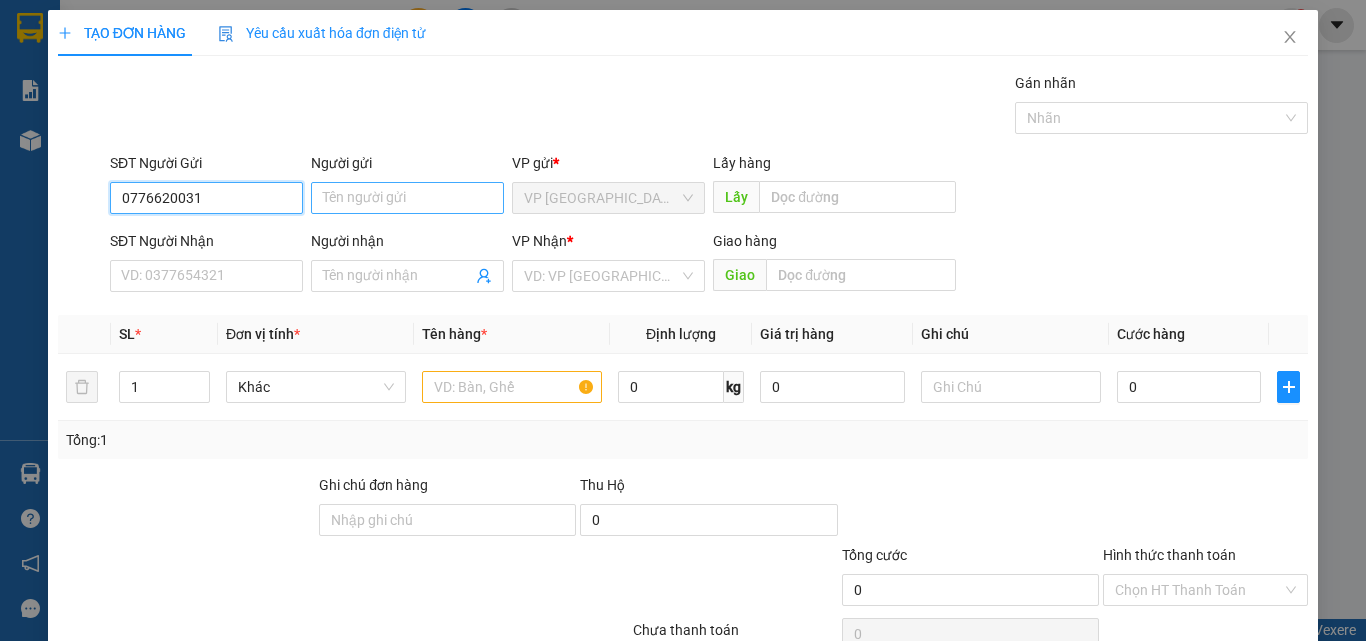 type on "0776620031" 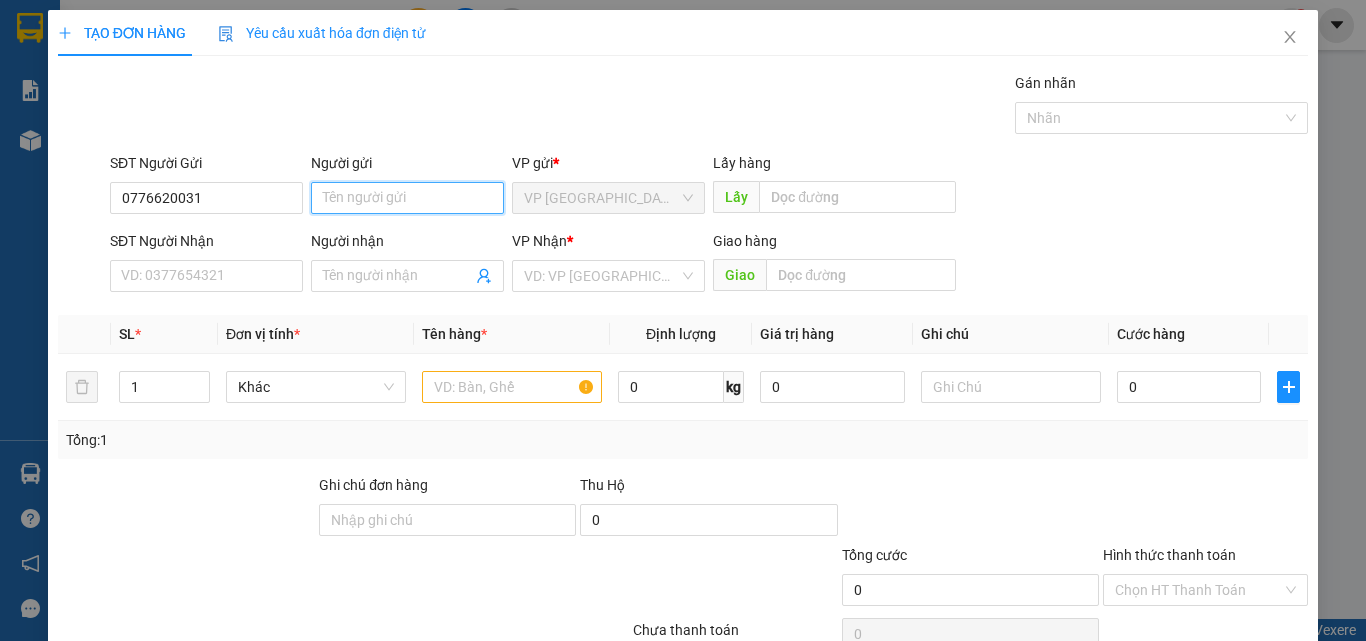 click on "Người gửi" at bounding box center [407, 198] 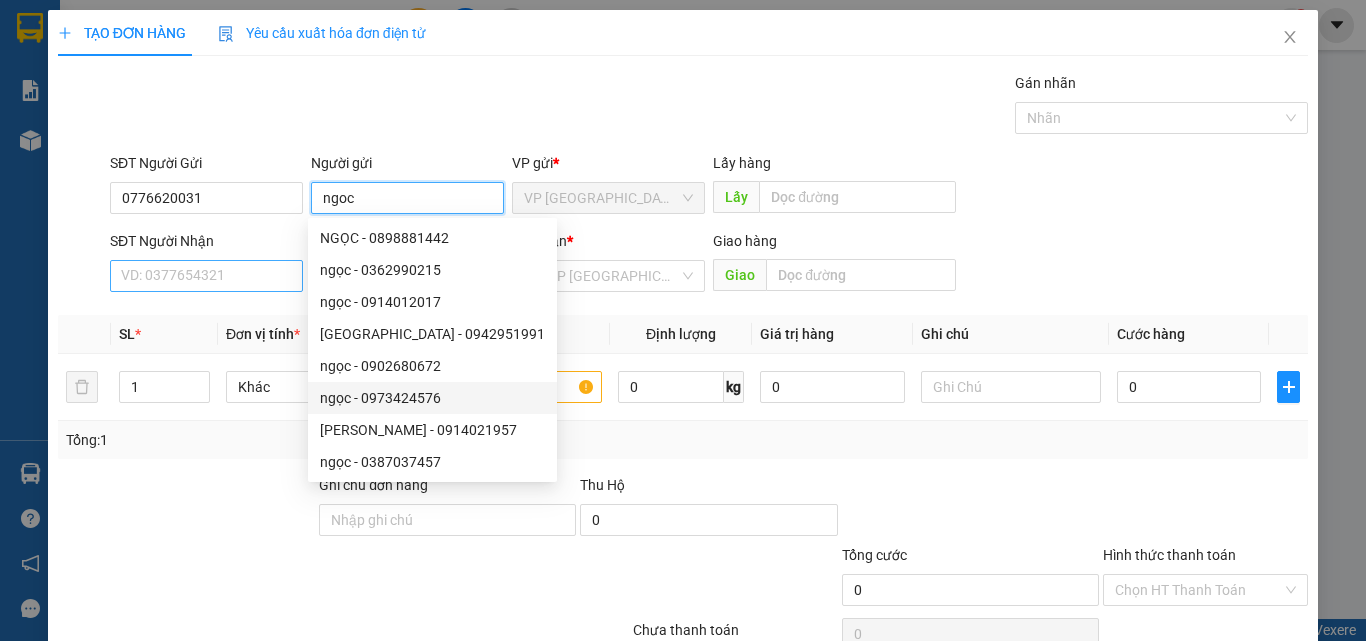 type on "ngoc" 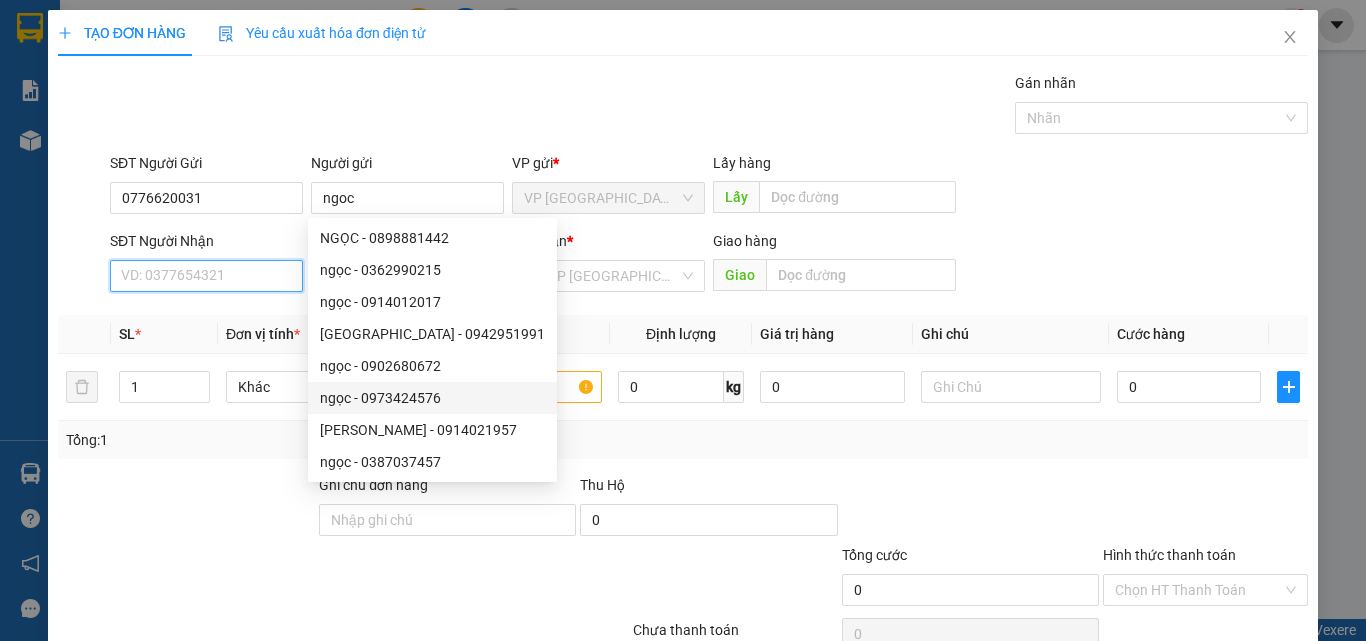 click on "SĐT Người Nhận" at bounding box center (206, 276) 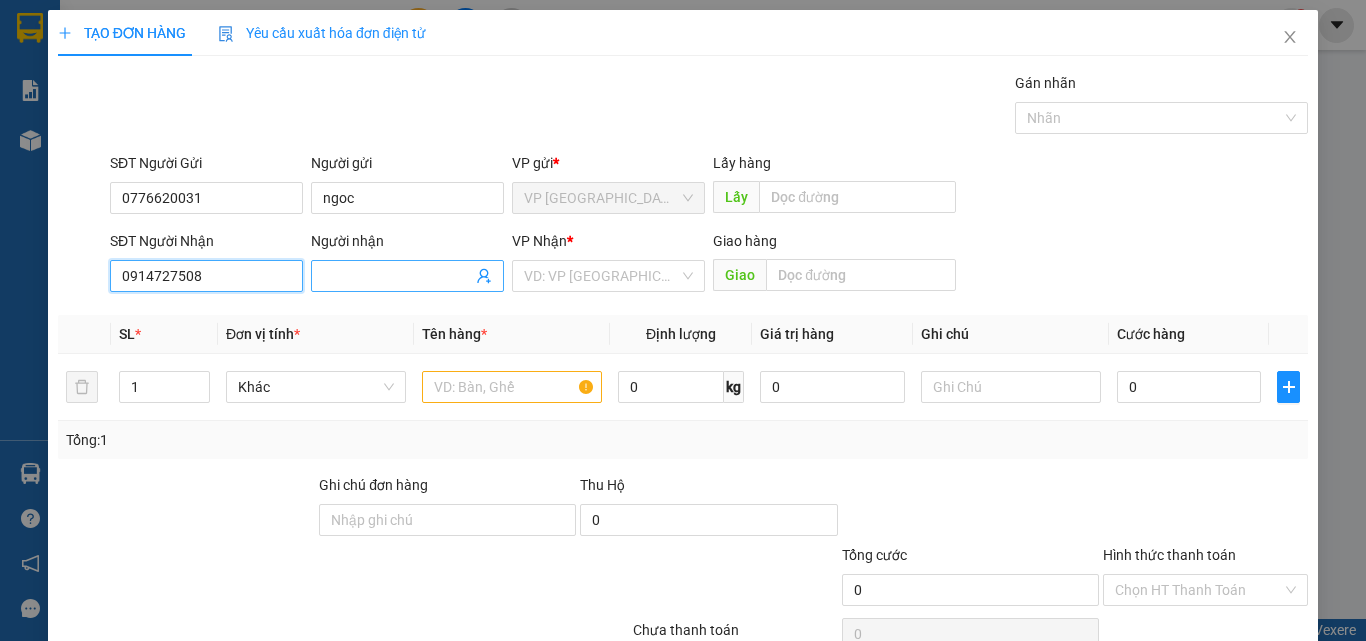 type on "0914727508" 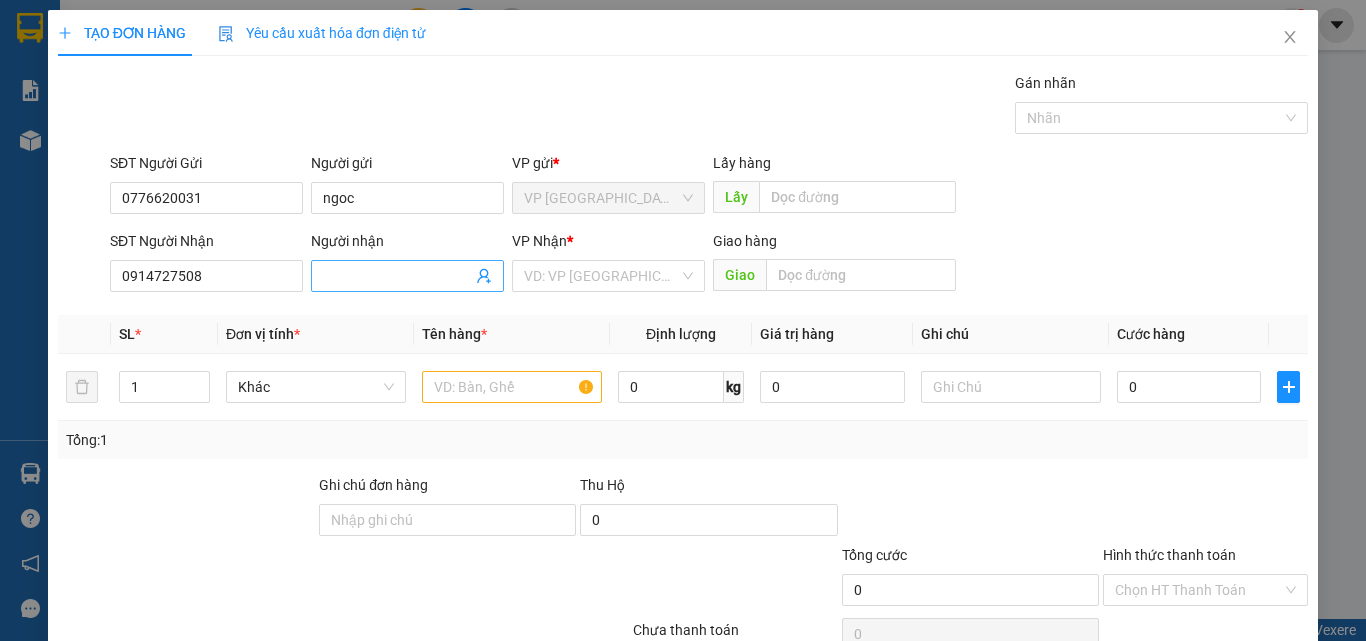 click on "Người nhận" at bounding box center [397, 276] 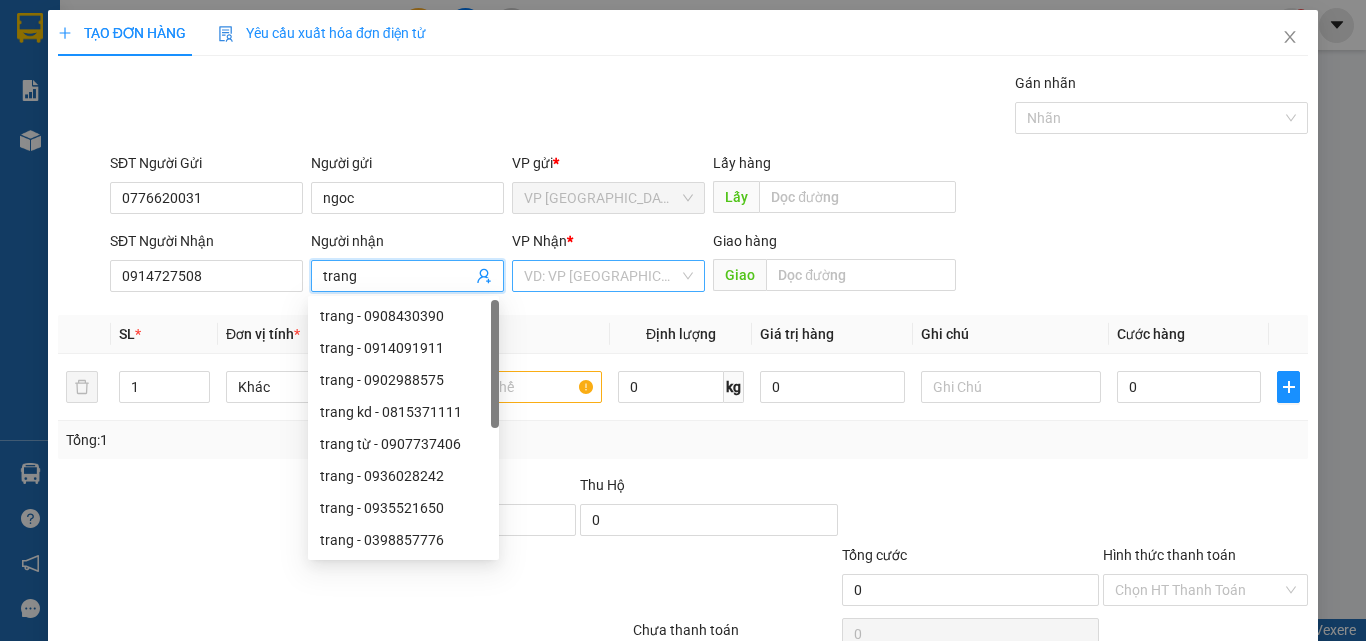 type on "trang" 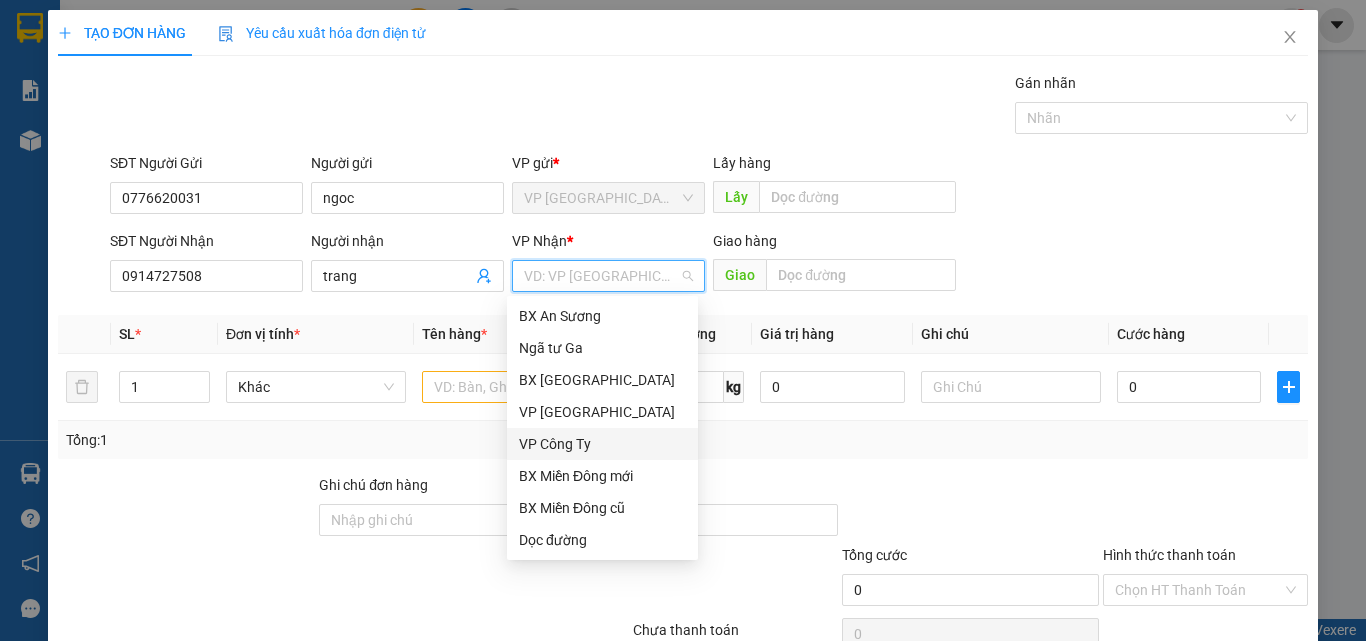 click on "VP Công Ty" at bounding box center (602, 444) 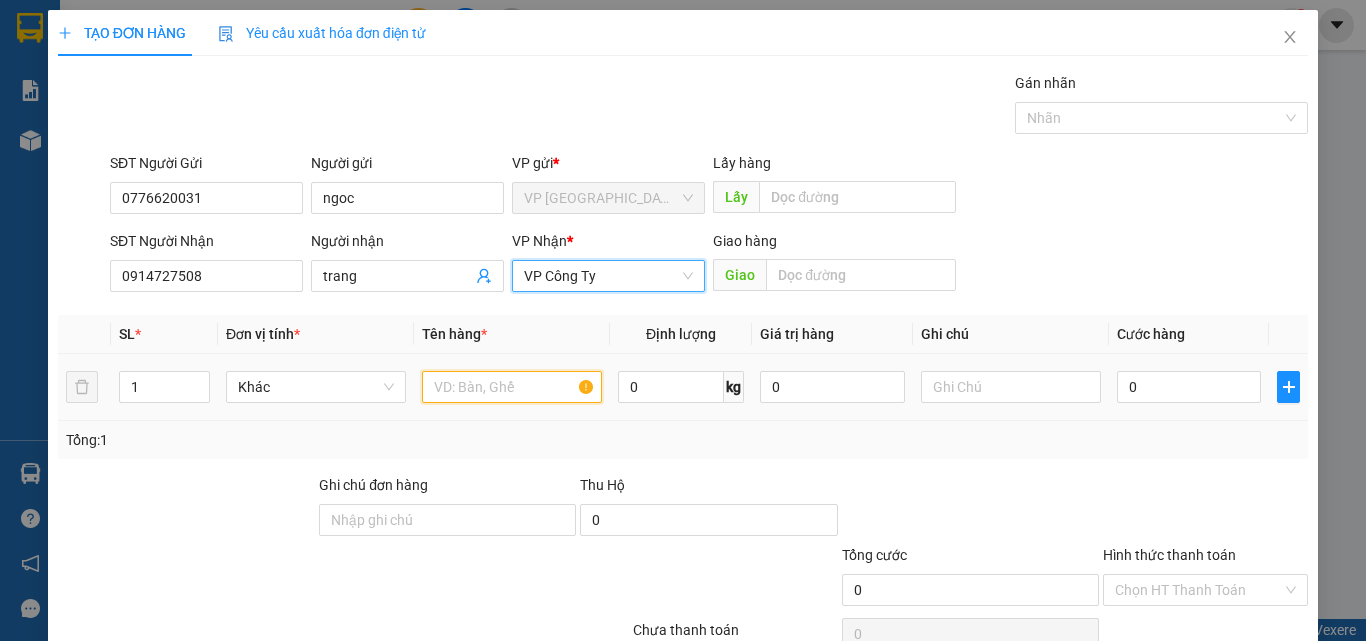click at bounding box center (512, 387) 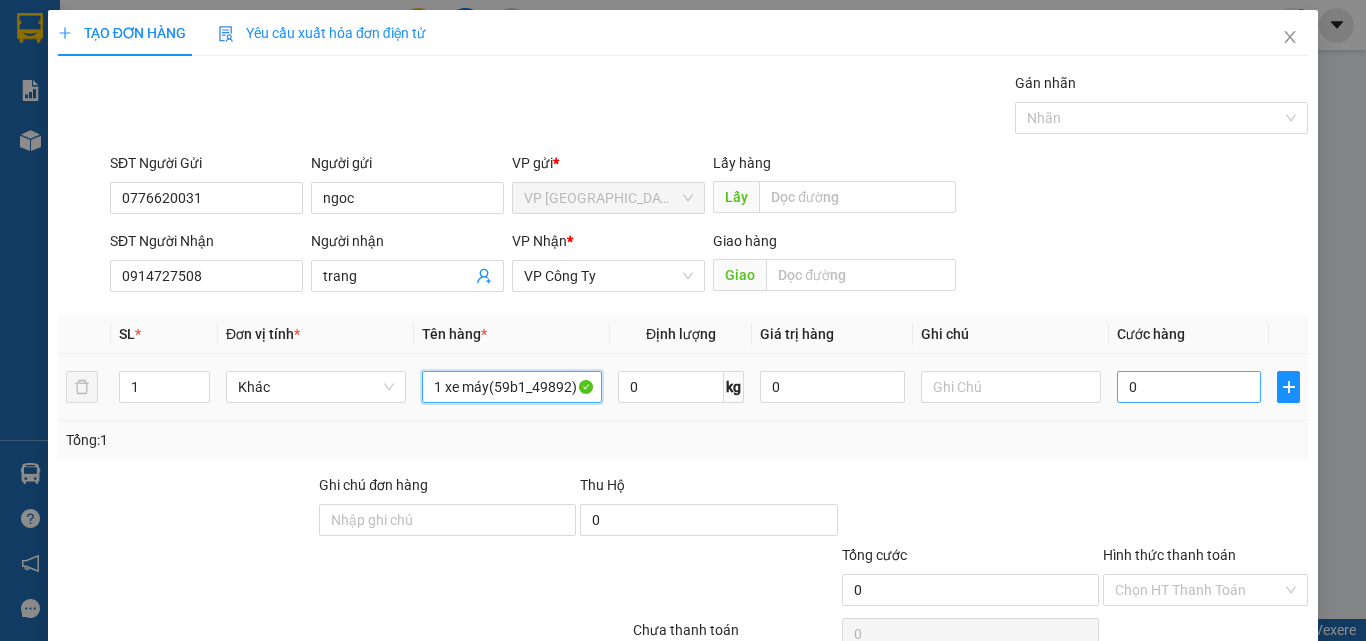 type on "1 xe máy(59b1_49892)" 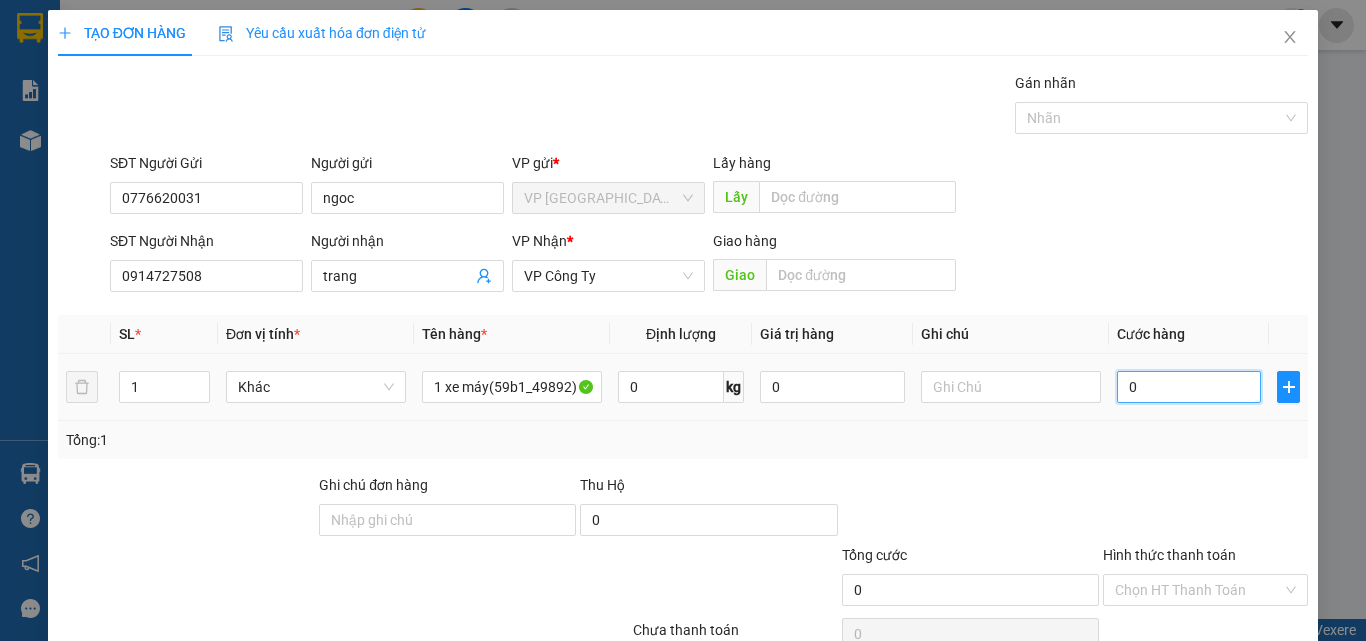 click on "0" at bounding box center [1189, 387] 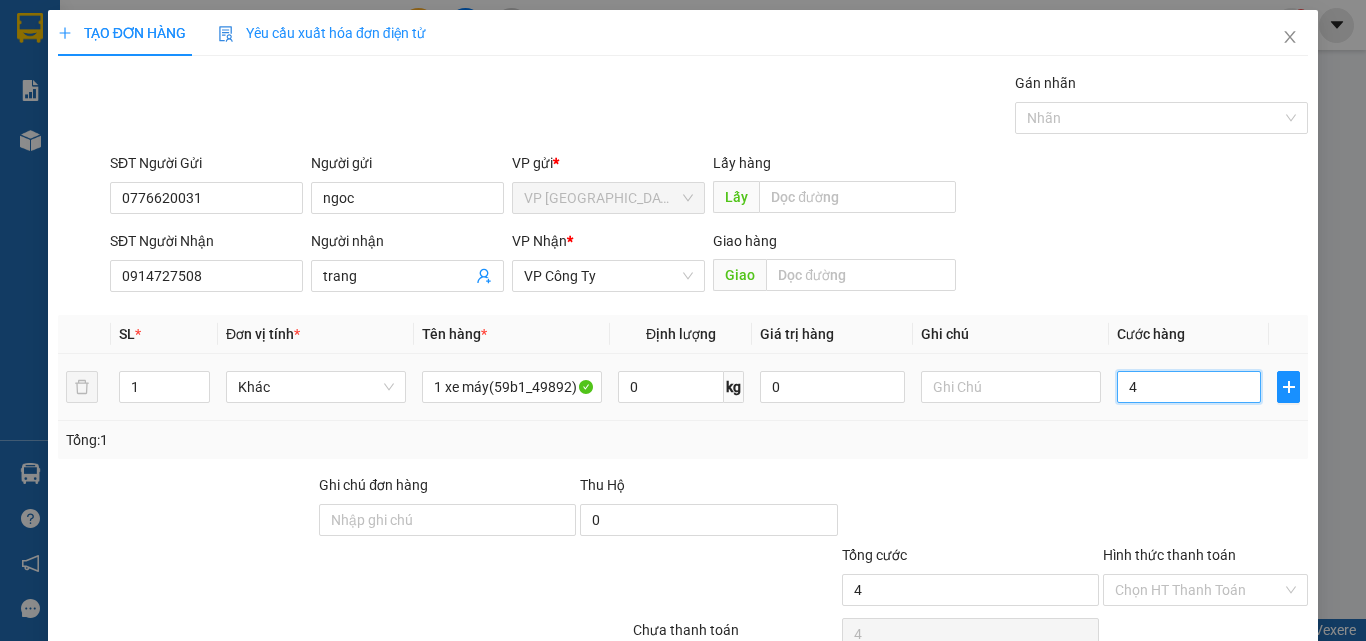 type on "45" 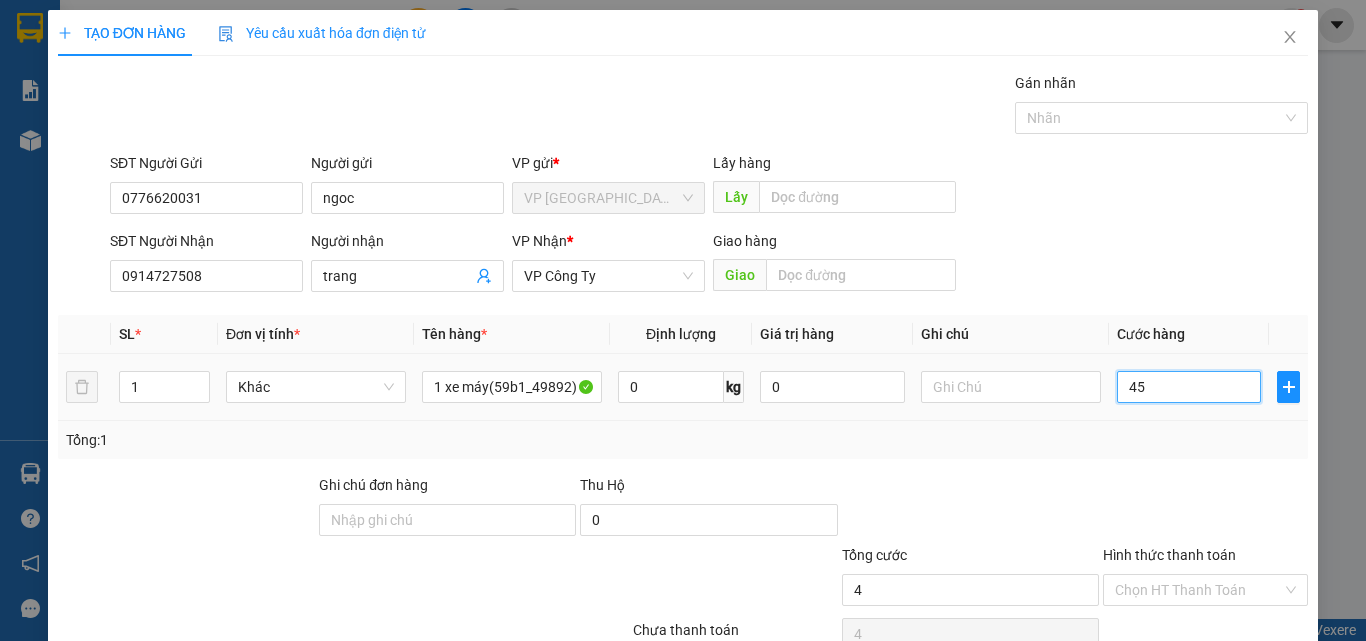 type on "45" 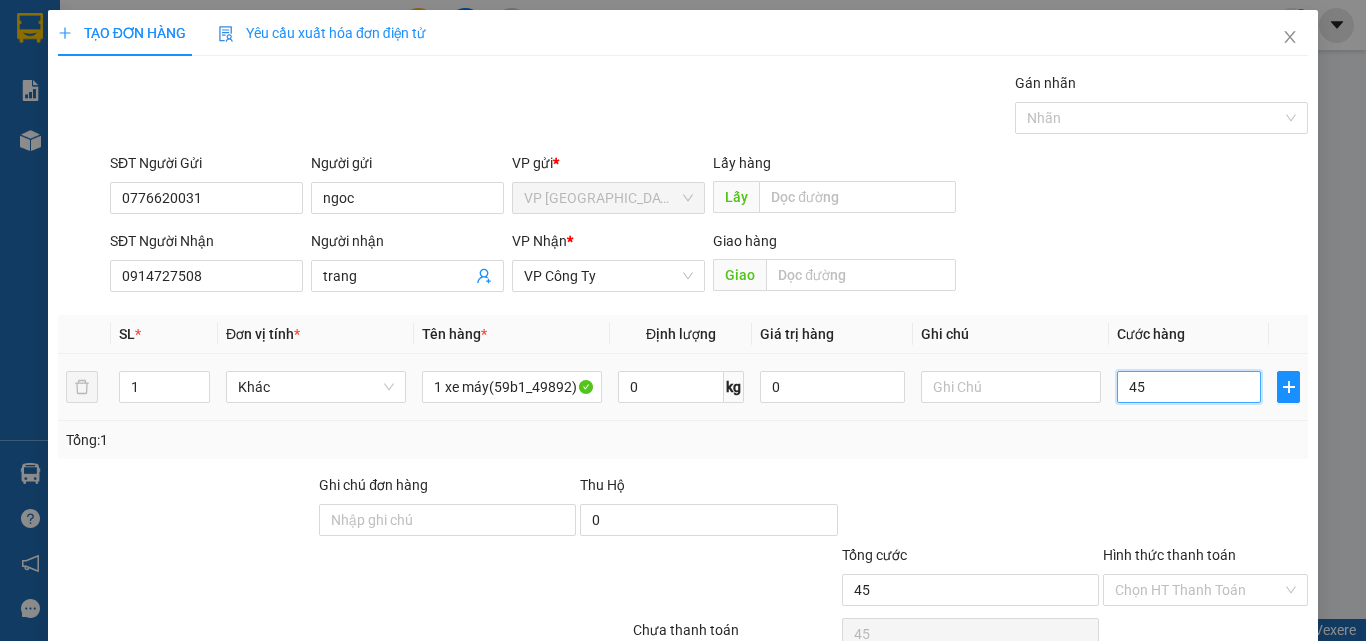 type on "450" 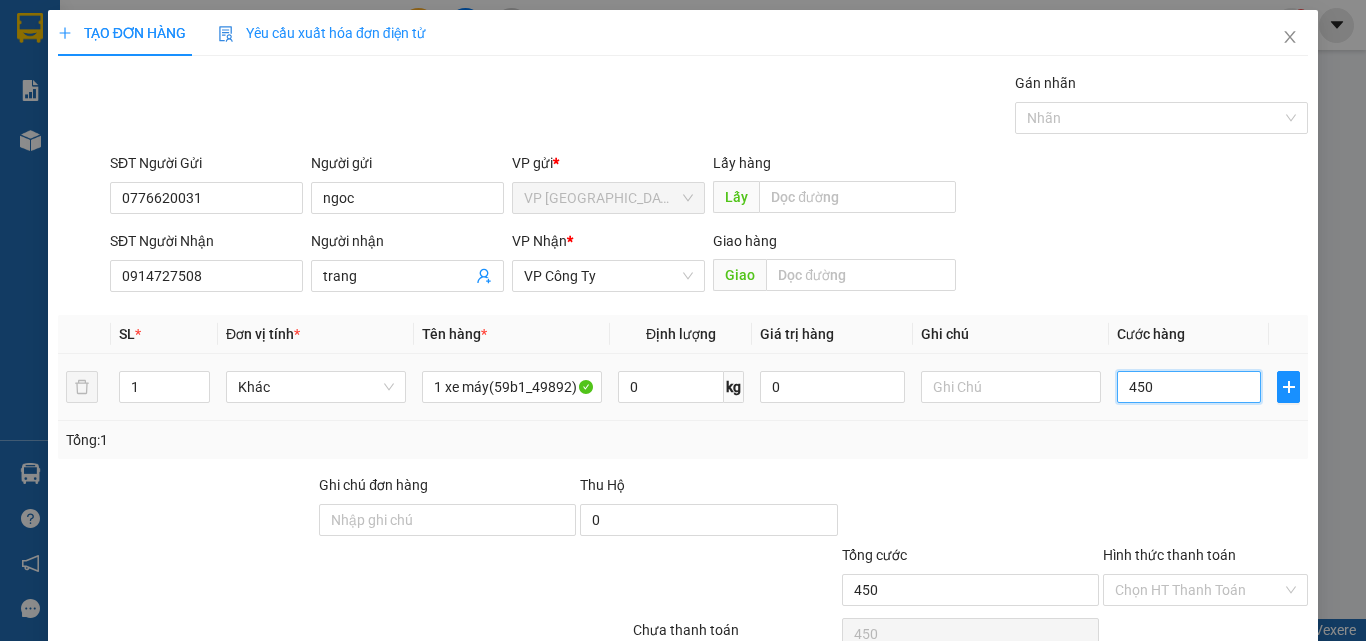 type on "4.500" 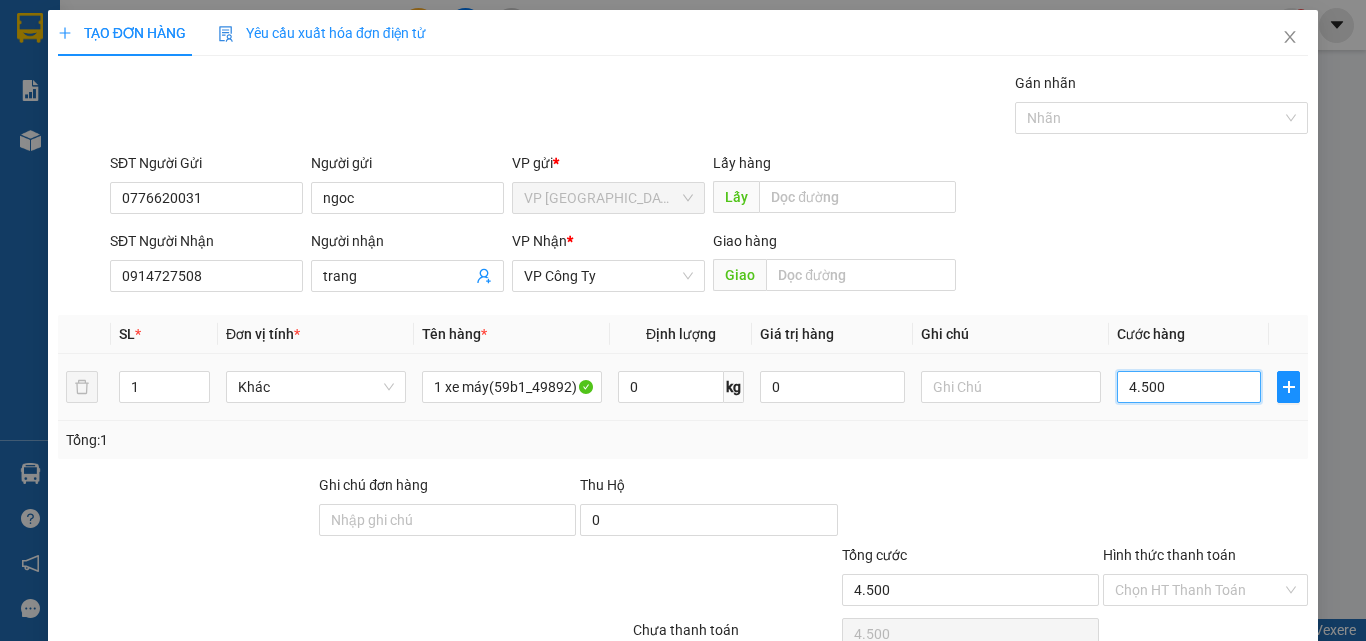 type on "45.000" 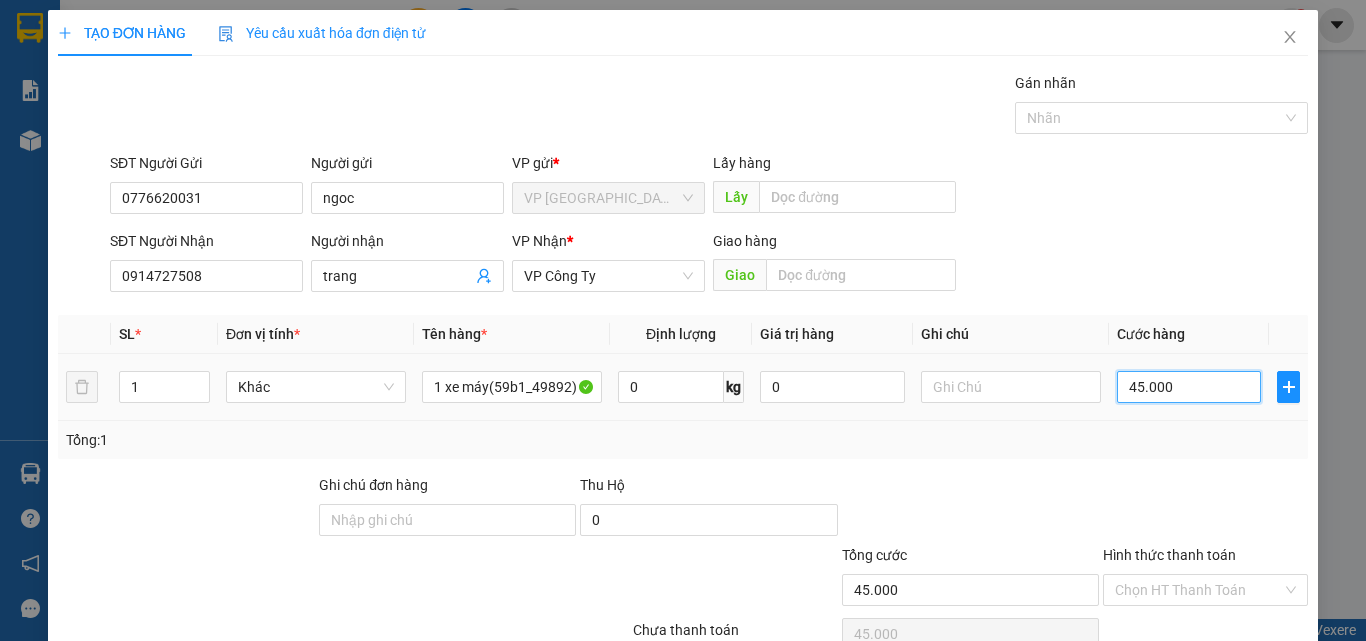 type on "450.000" 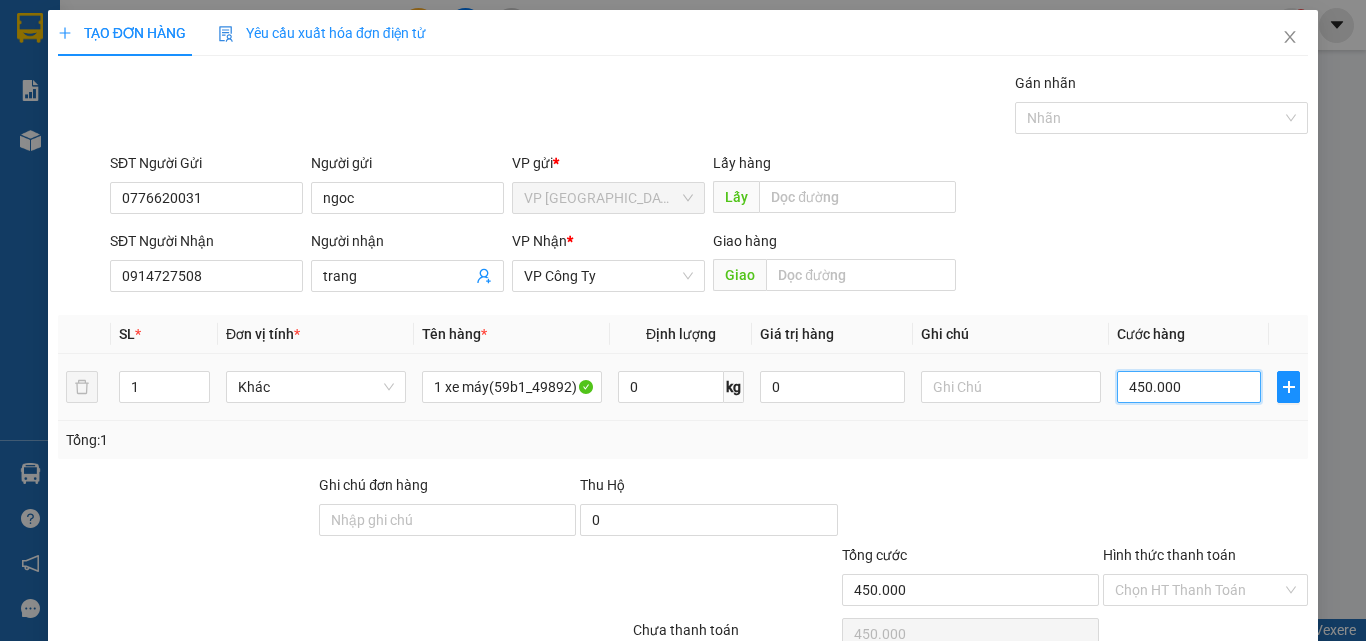 scroll, scrollTop: 99, scrollLeft: 0, axis: vertical 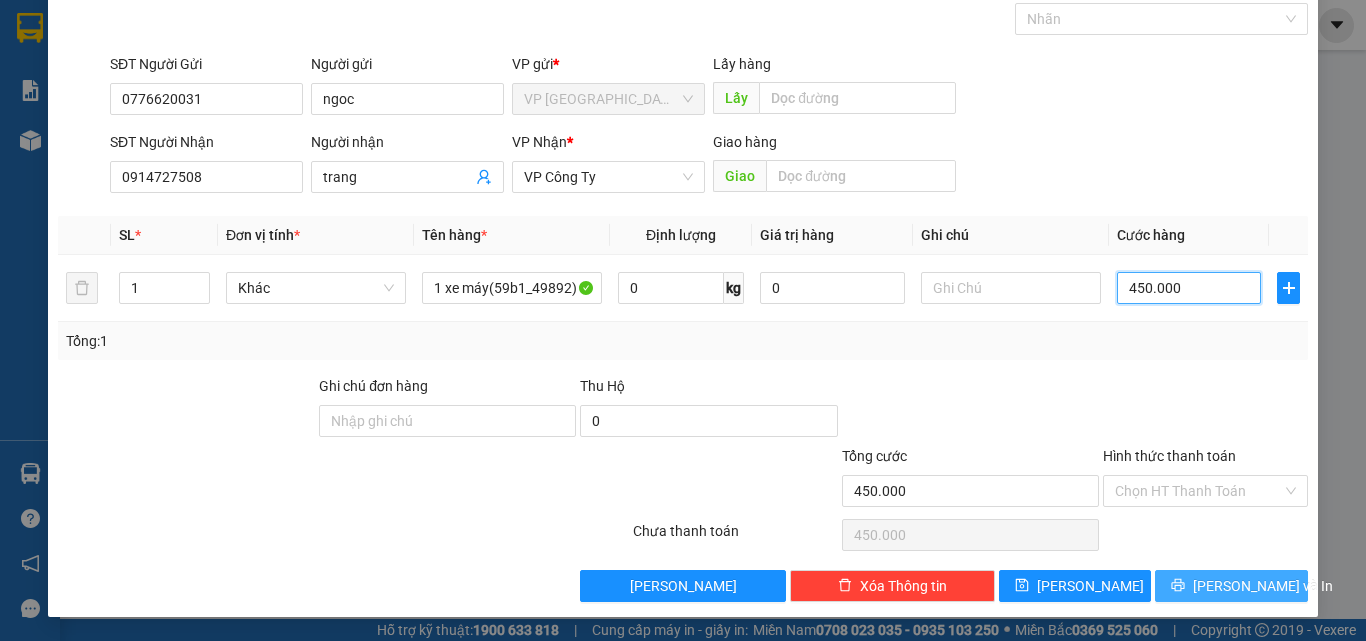 type on "450.000" 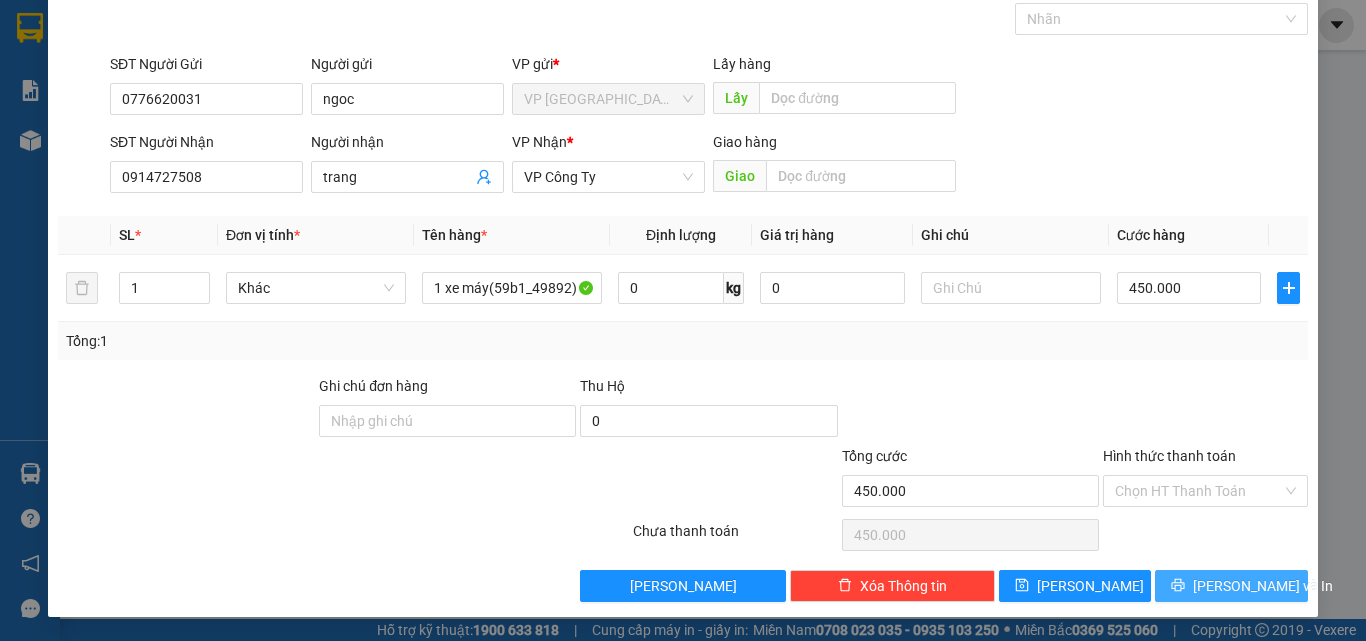 click on "[PERSON_NAME] và In" at bounding box center (1263, 586) 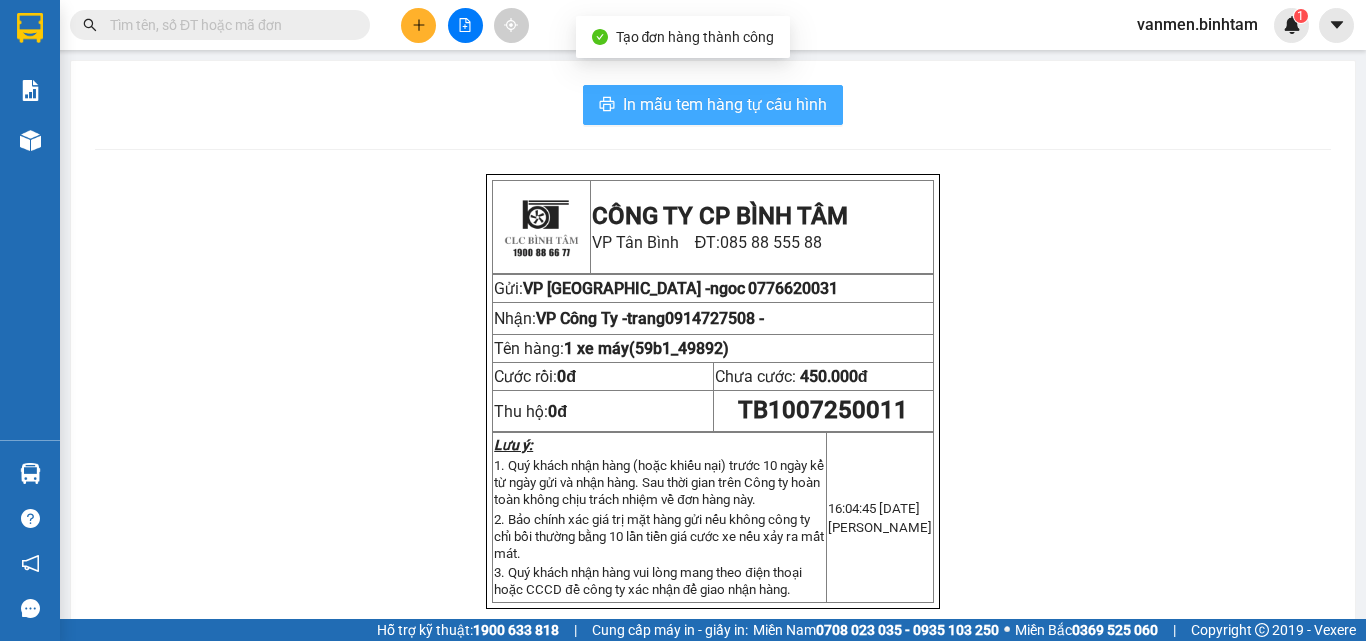 click on "In mẫu tem hàng tự cấu hình" at bounding box center (725, 104) 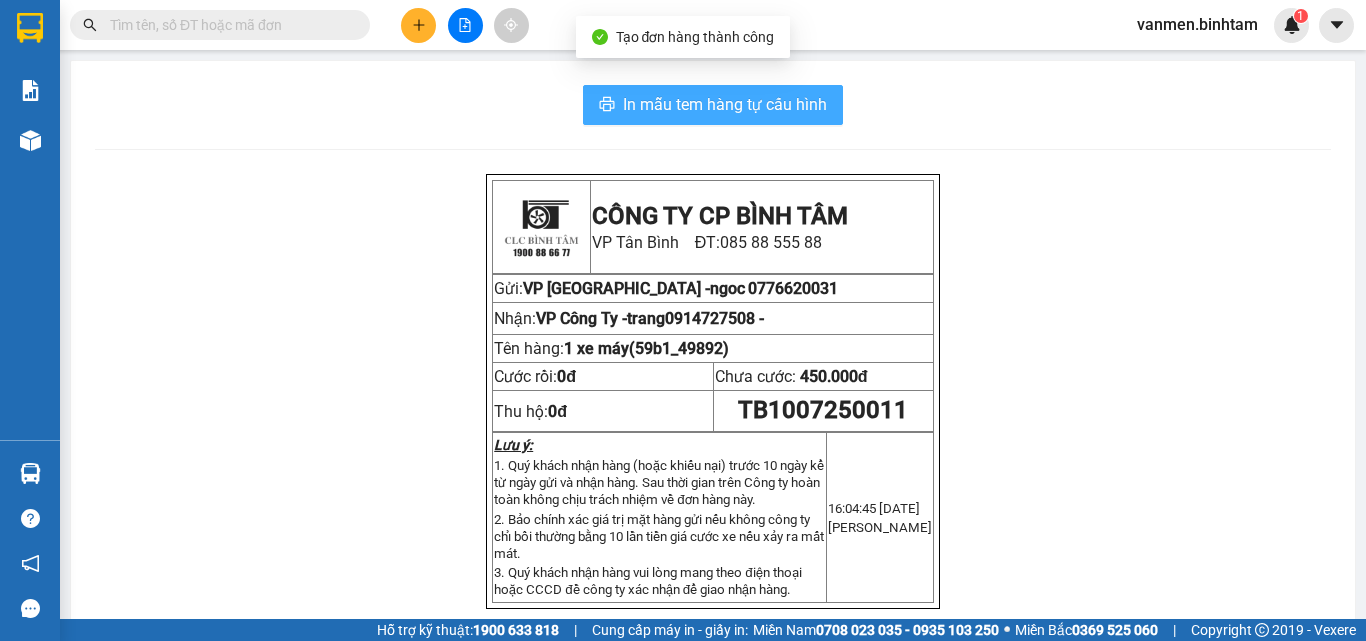 scroll, scrollTop: 0, scrollLeft: 0, axis: both 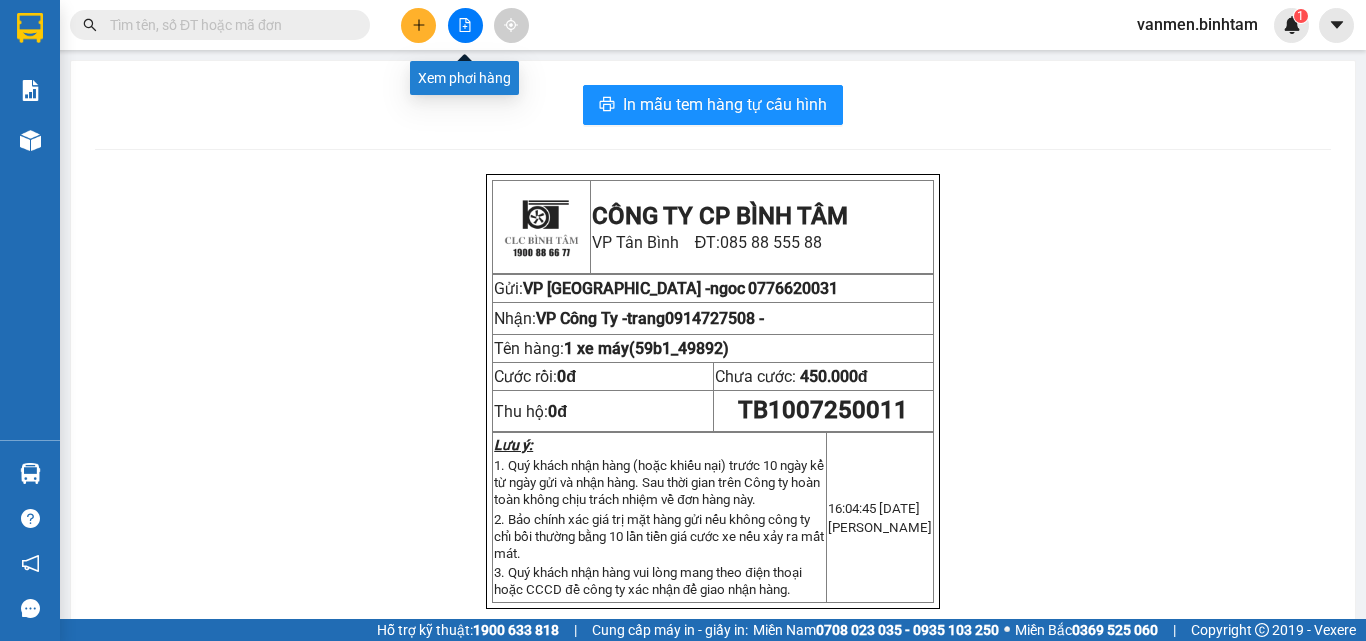 click 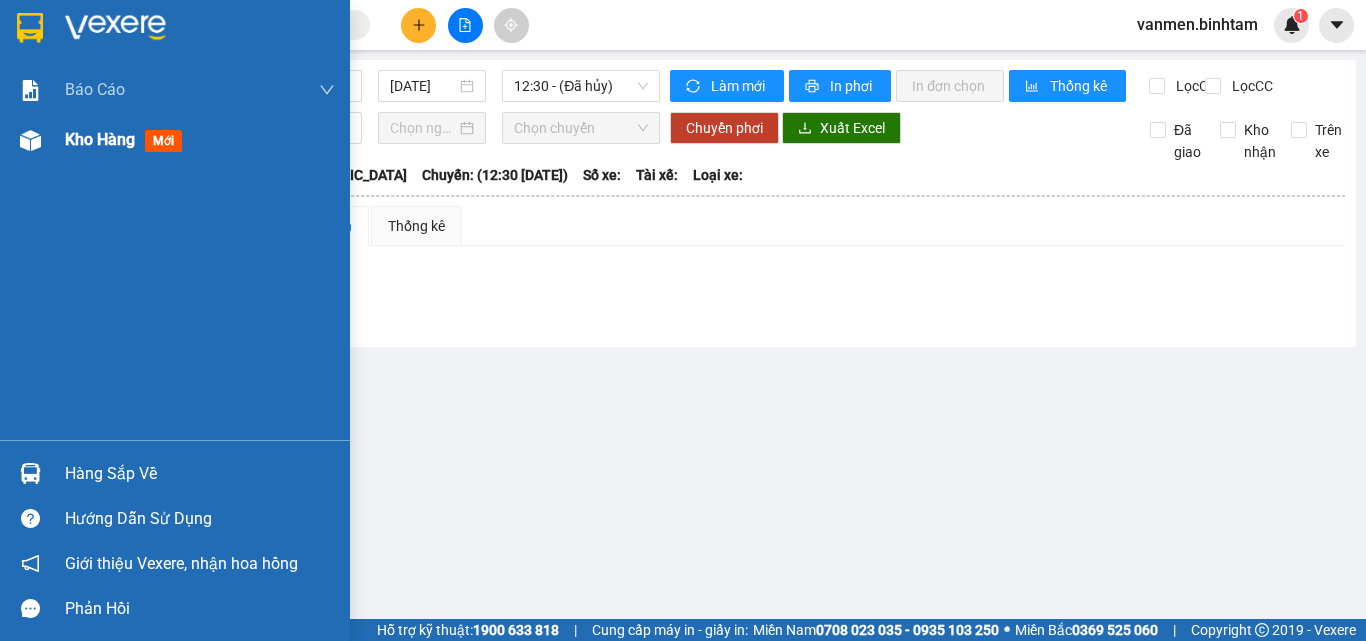 click at bounding box center (30, 140) 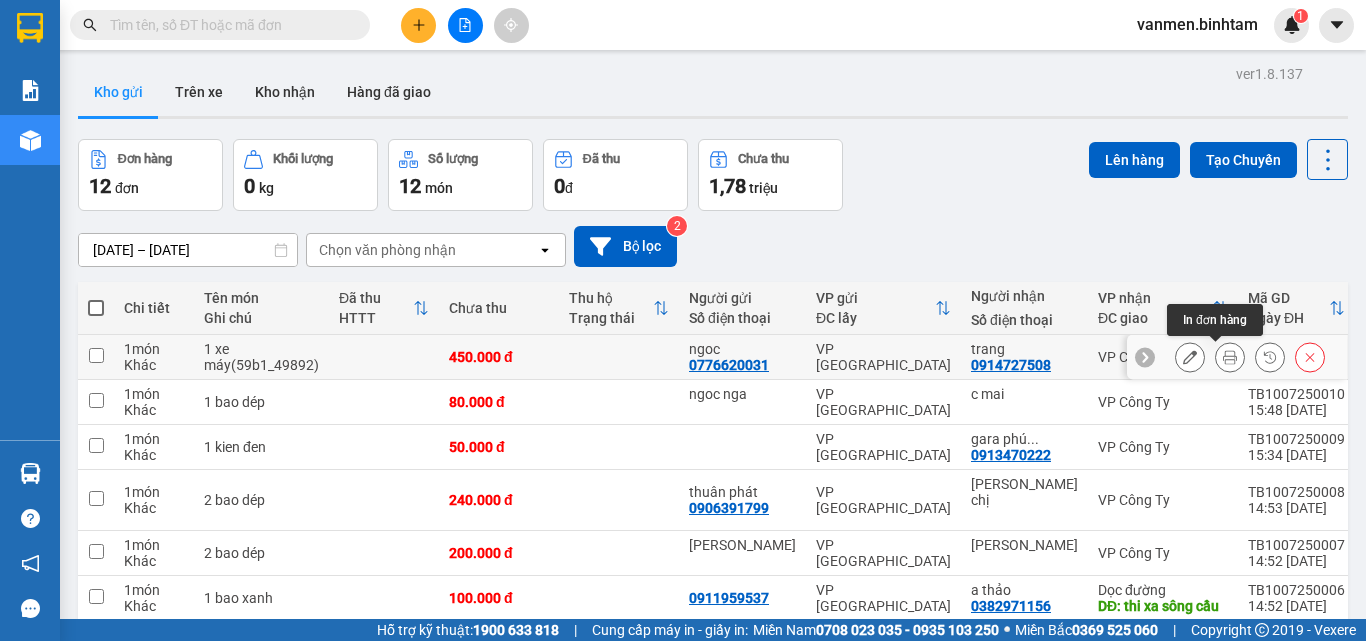 click 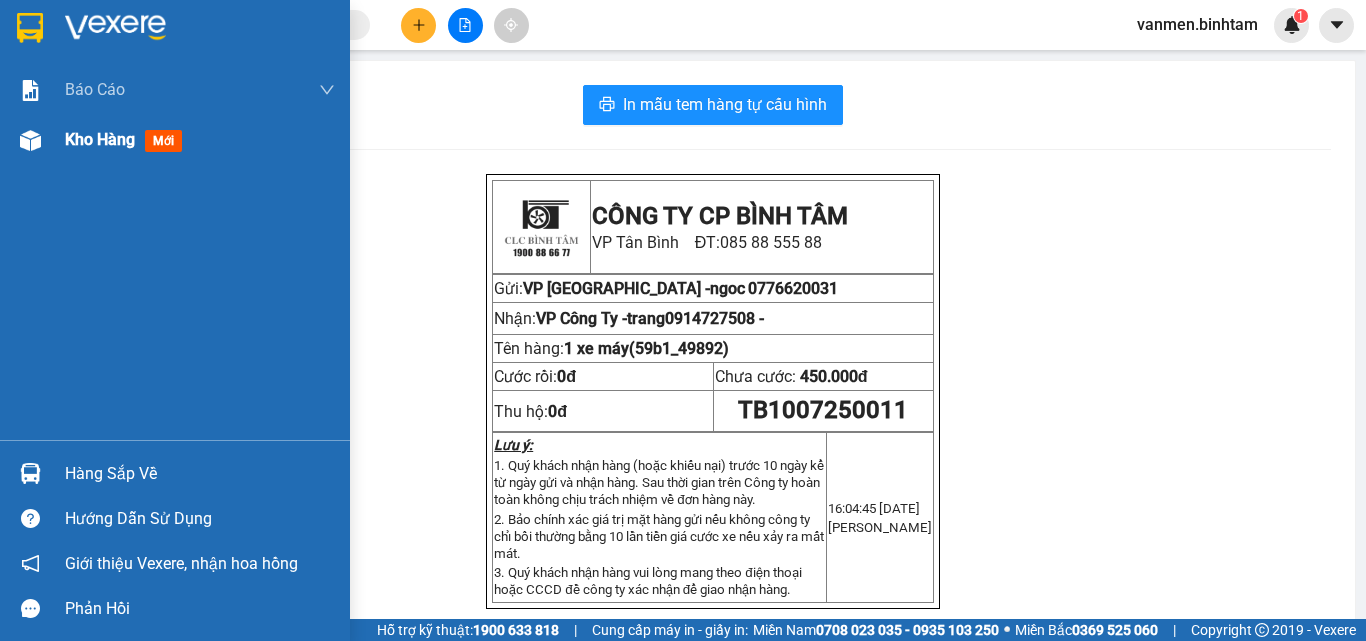 click at bounding box center [30, 140] 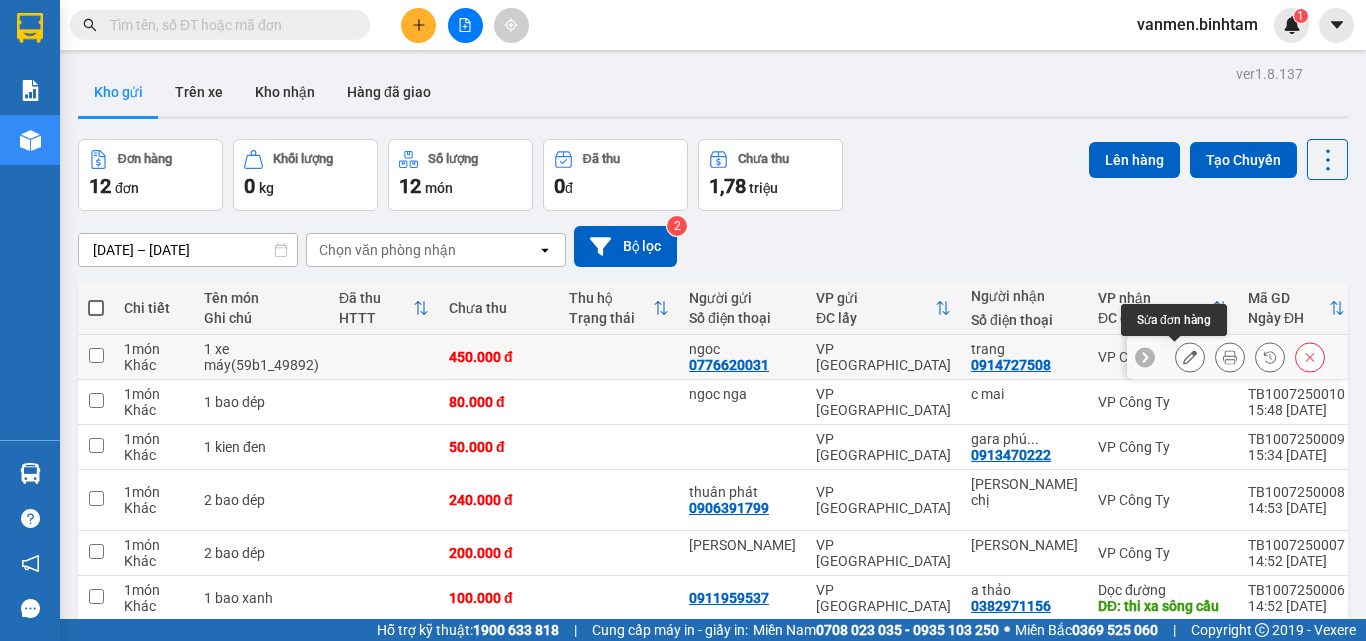 click 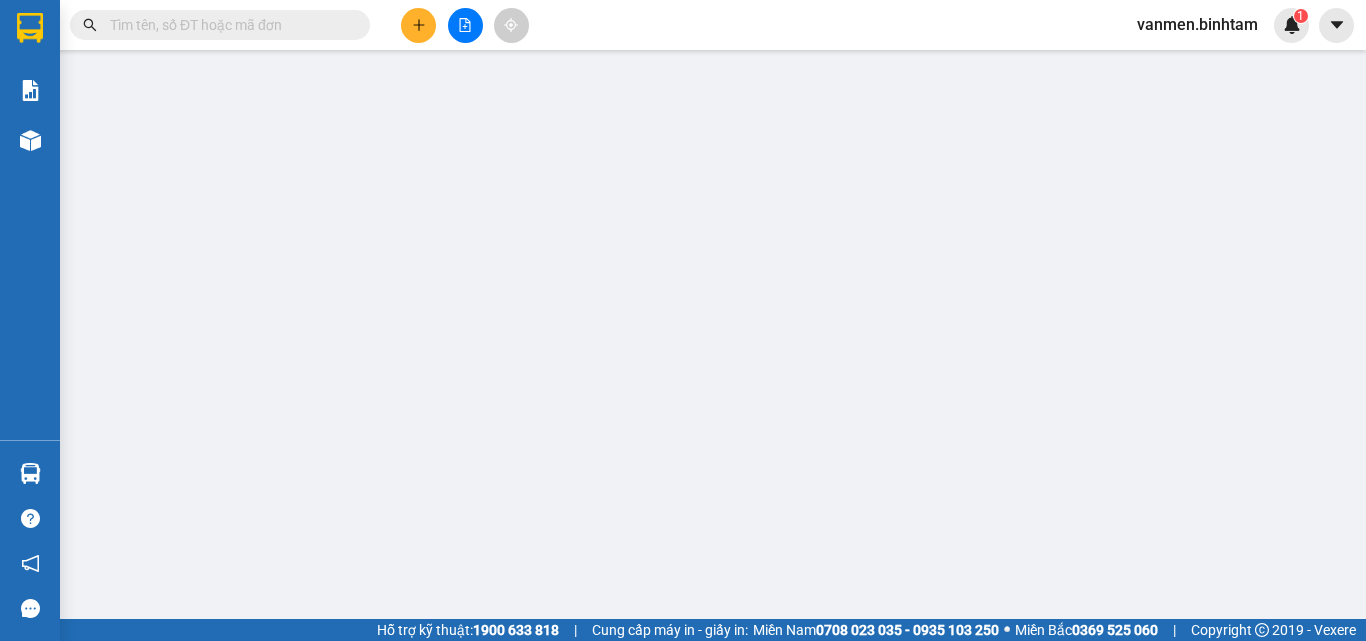 type on "0776620031" 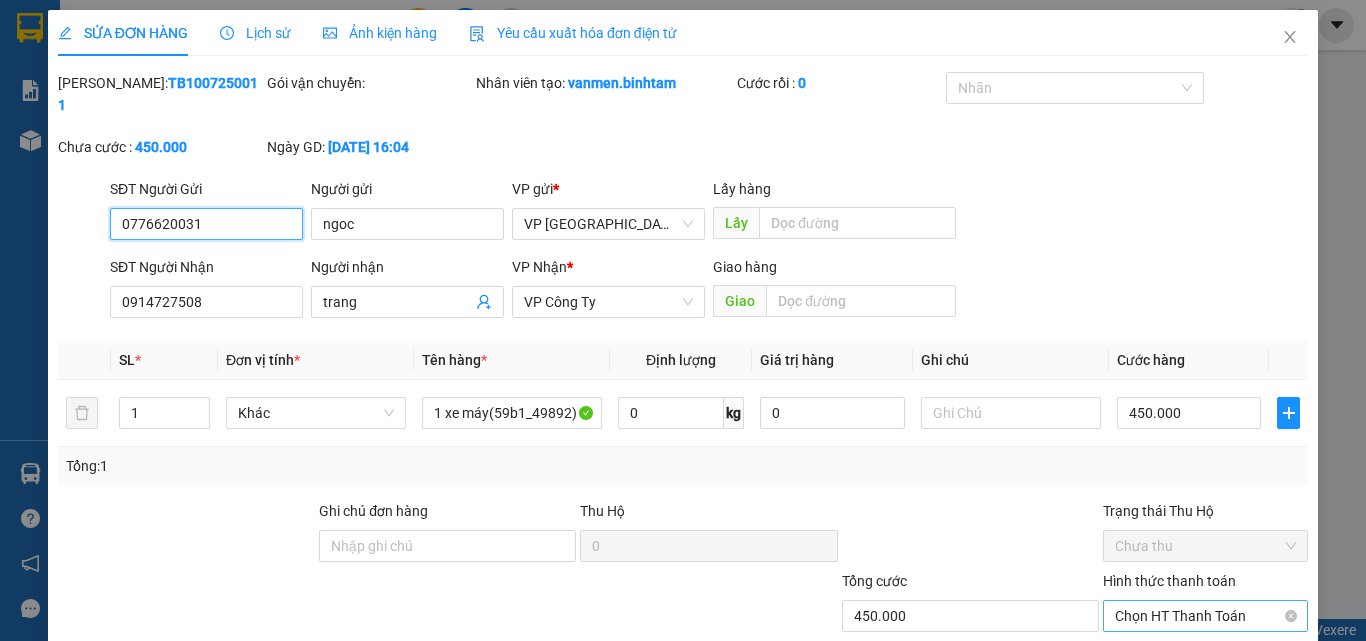 click on "Chọn HT Thanh Toán" at bounding box center [1205, 616] 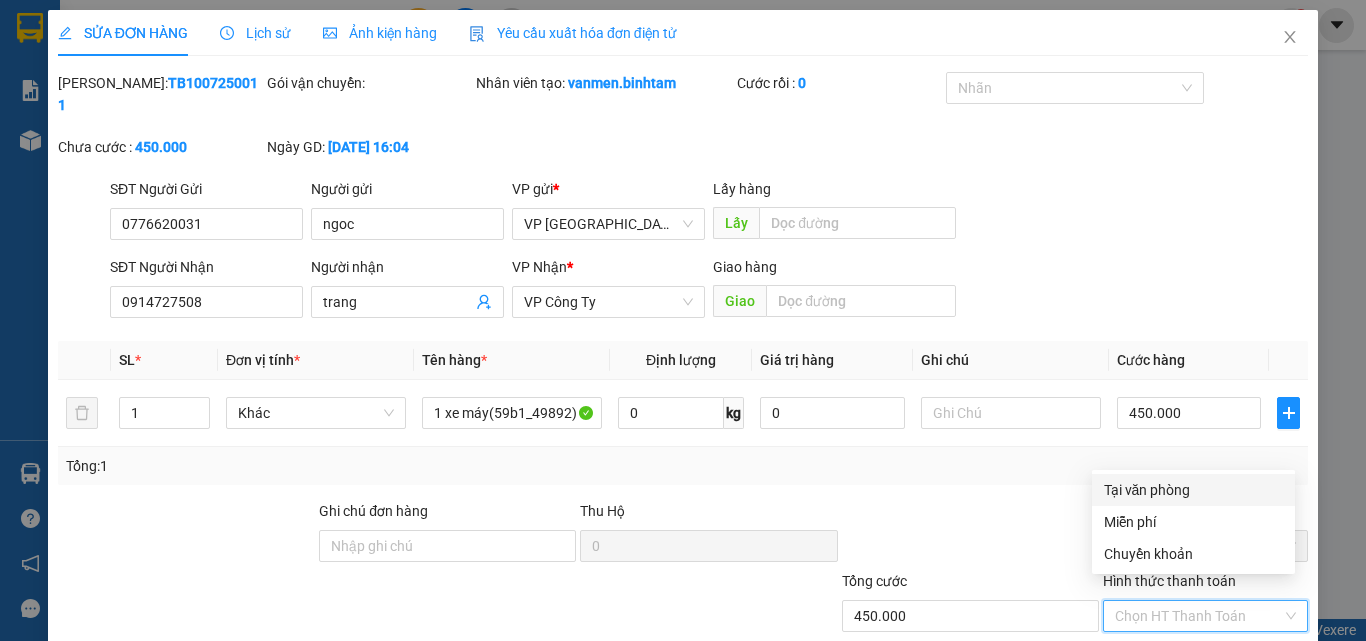 click on "Tại văn phòng" at bounding box center [1193, 490] 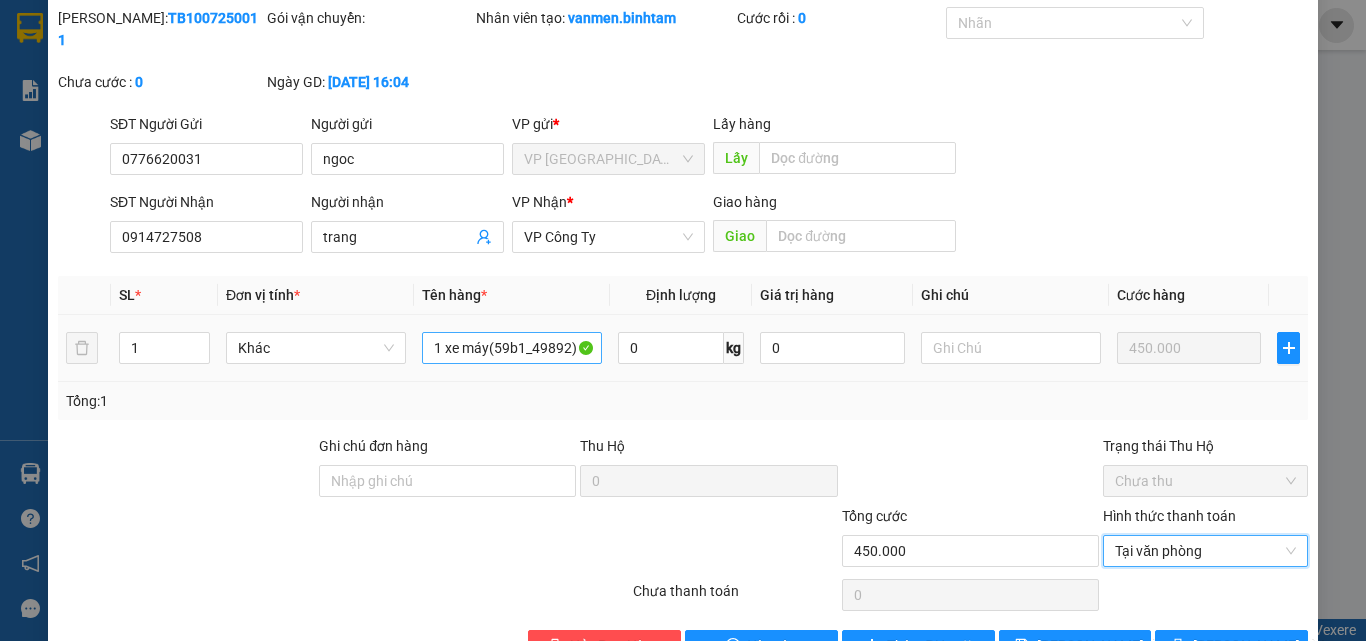 scroll, scrollTop: 100, scrollLeft: 0, axis: vertical 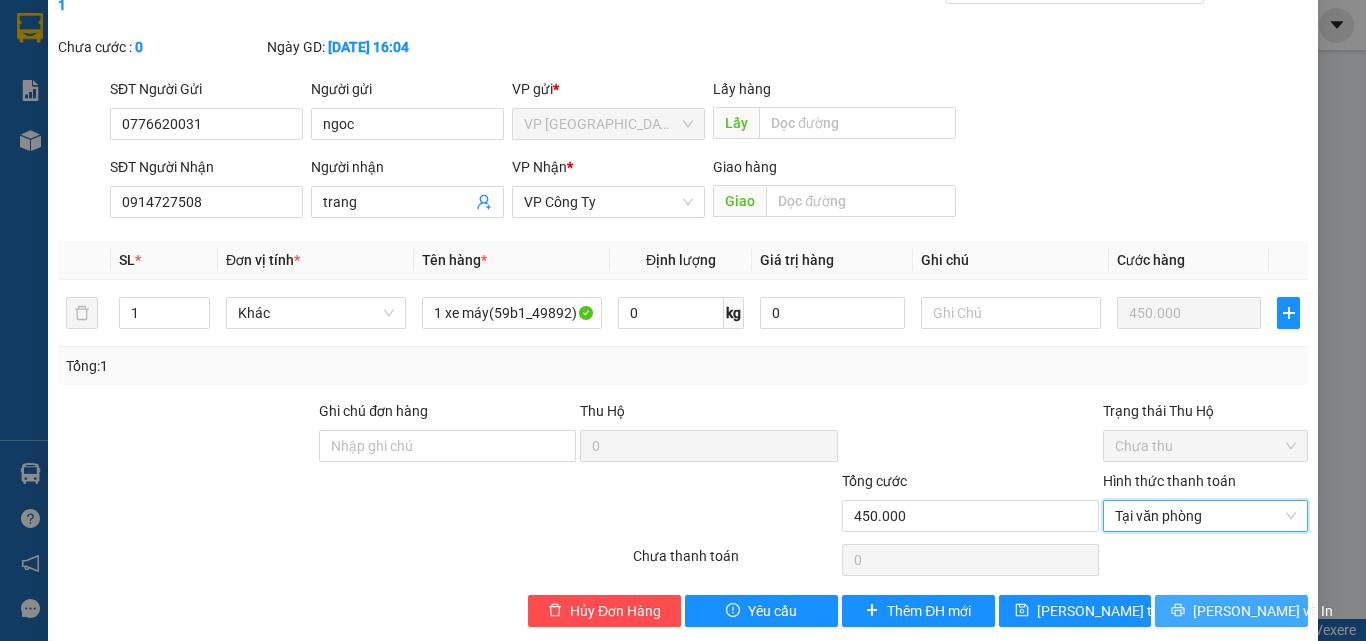 click on "[PERSON_NAME] và In" at bounding box center [1263, 611] 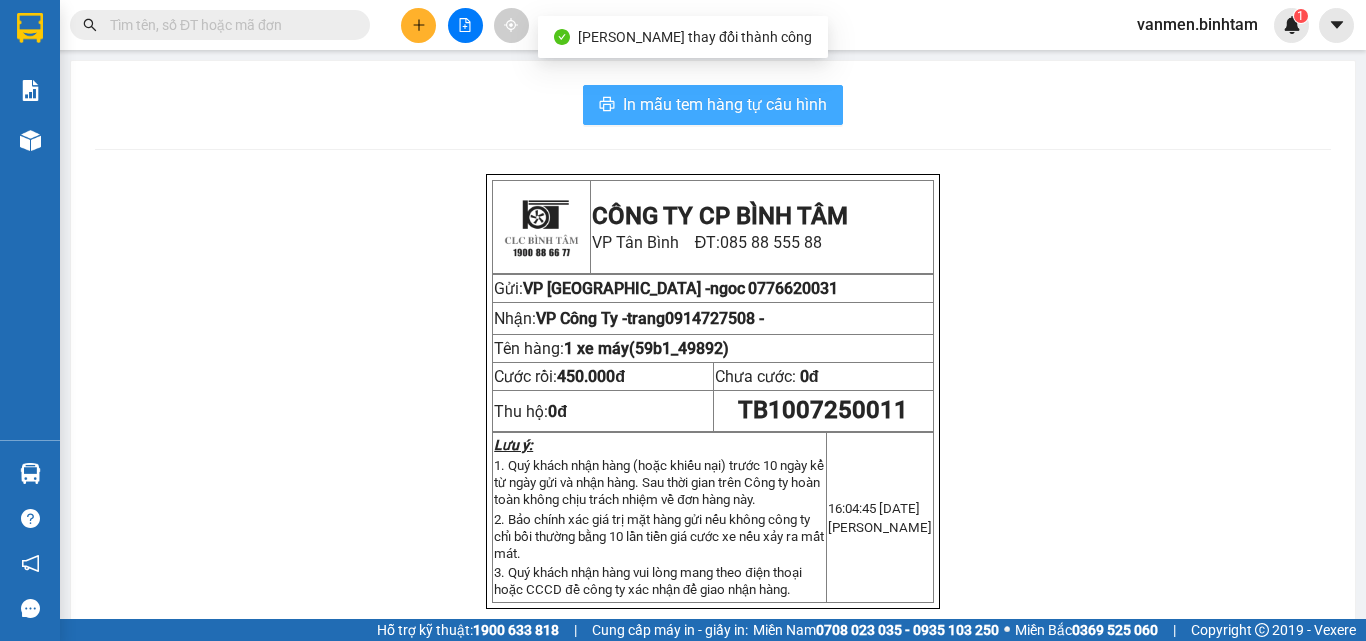 click on "In mẫu tem hàng tự cấu hình" at bounding box center [725, 104] 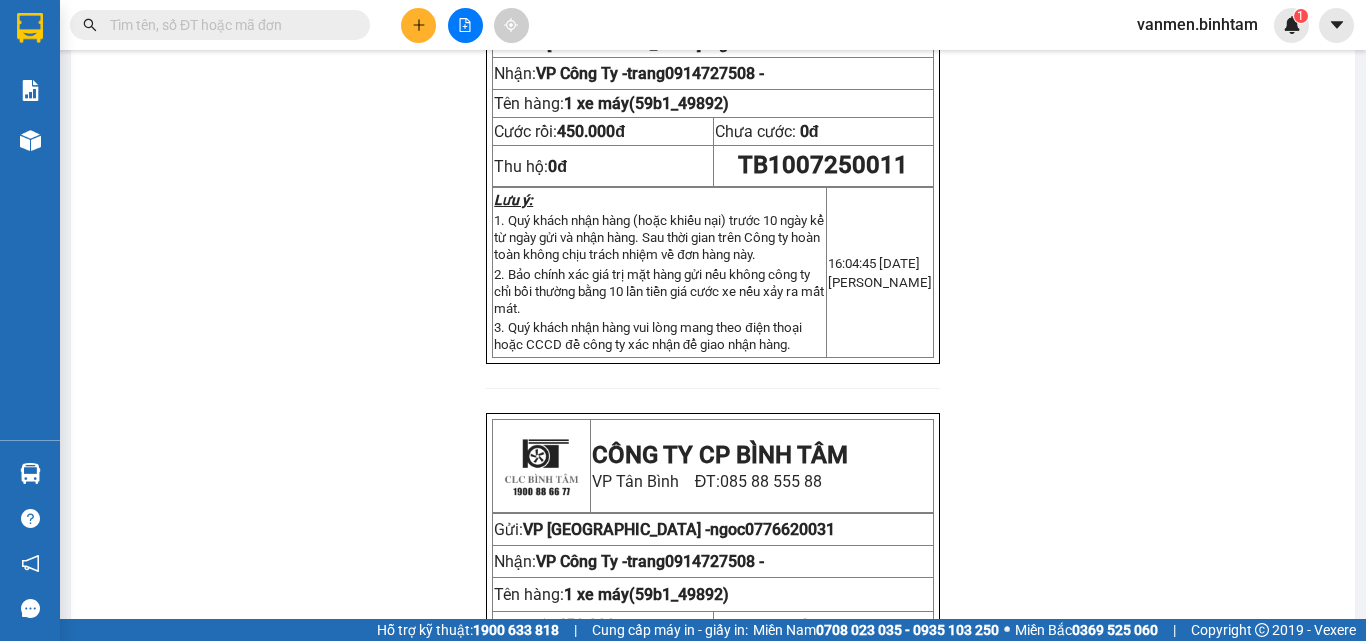 scroll, scrollTop: 0, scrollLeft: 0, axis: both 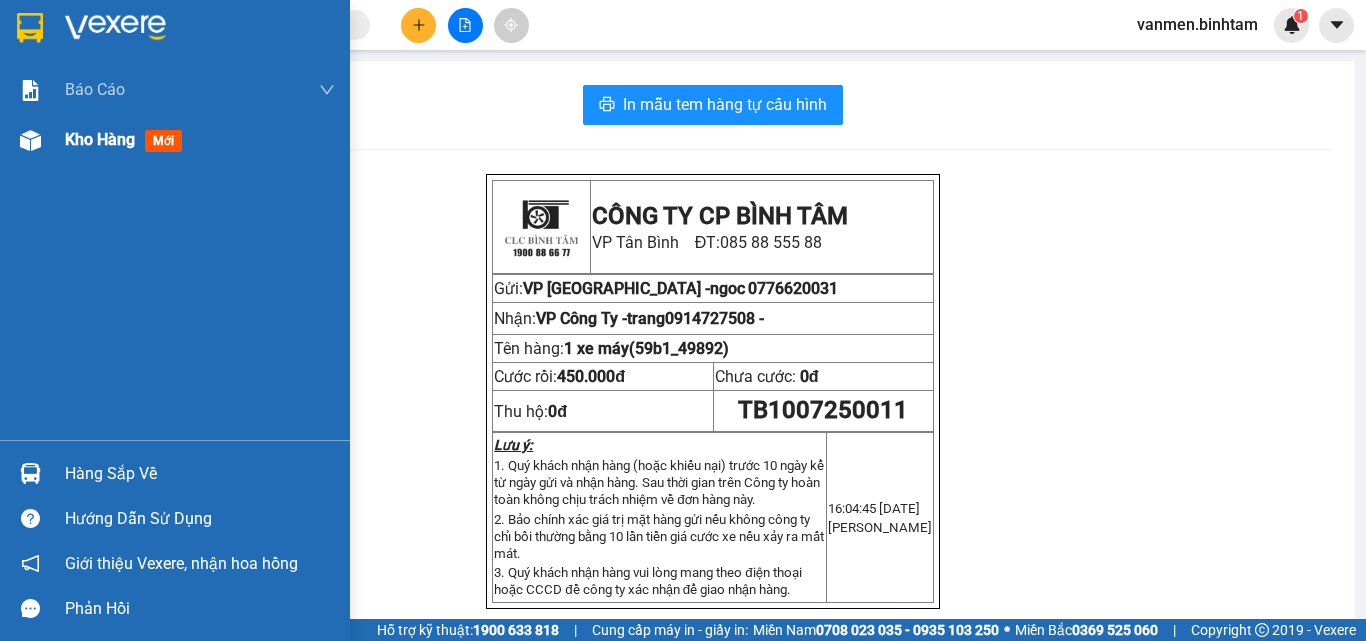 click at bounding box center (30, 140) 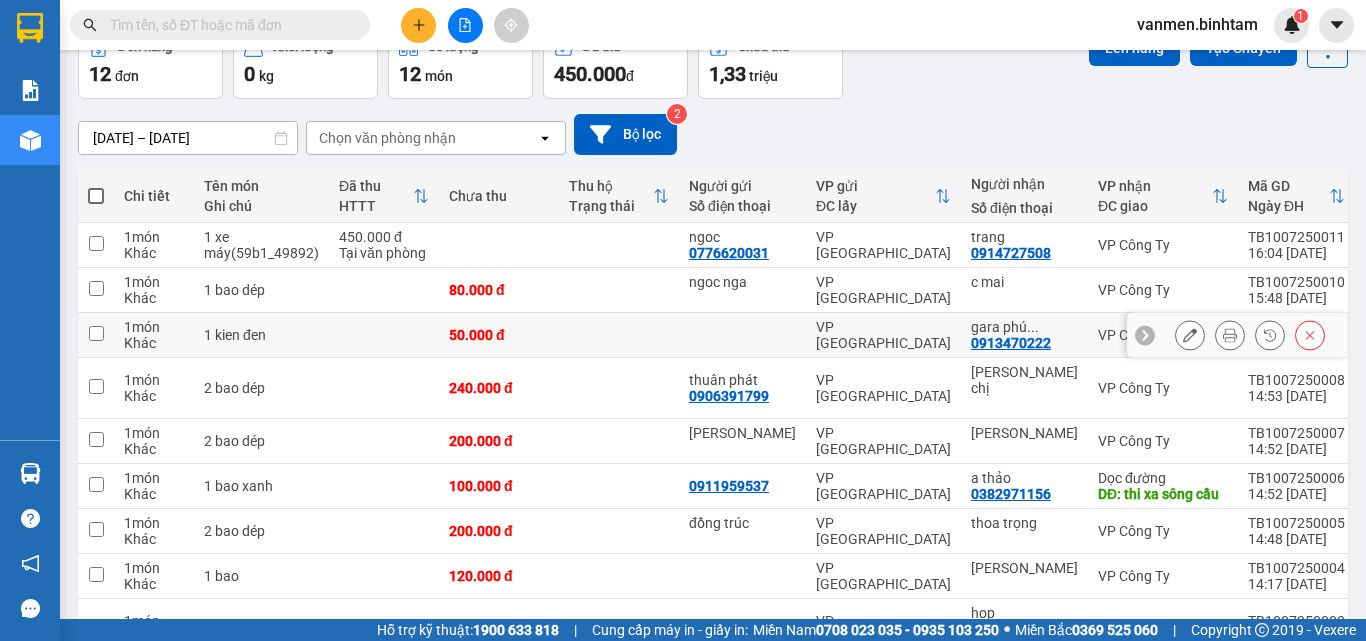 scroll, scrollTop: 0, scrollLeft: 0, axis: both 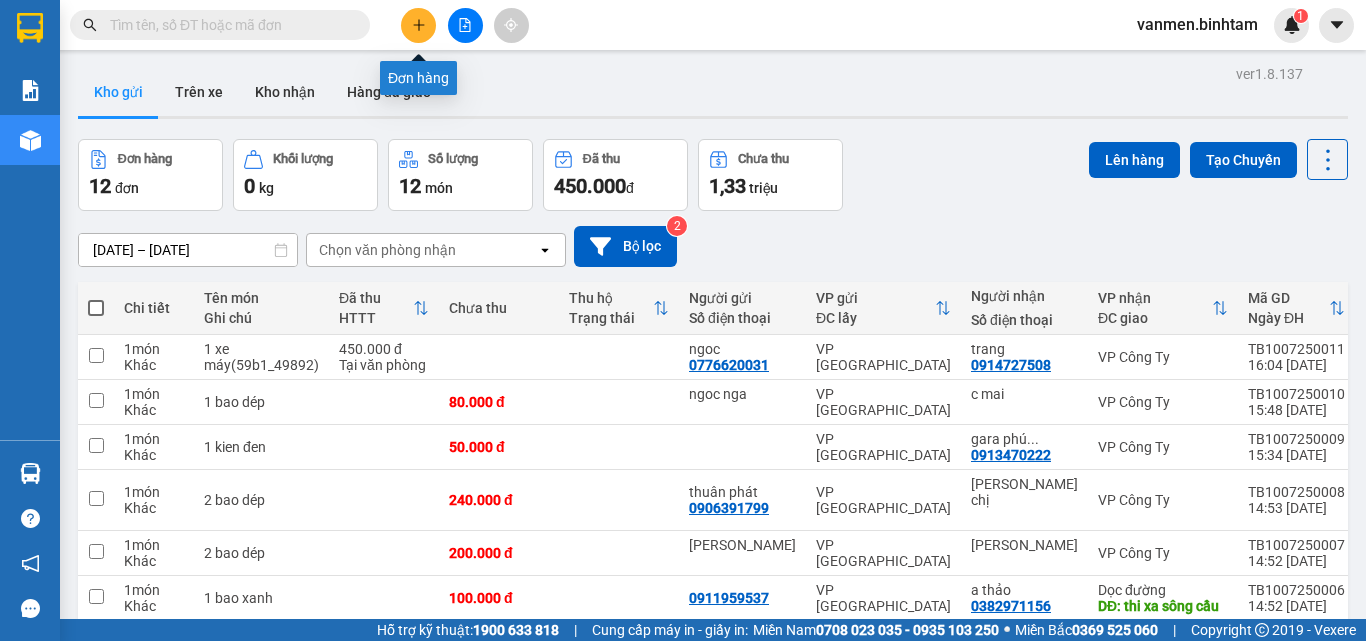 click at bounding box center (418, 25) 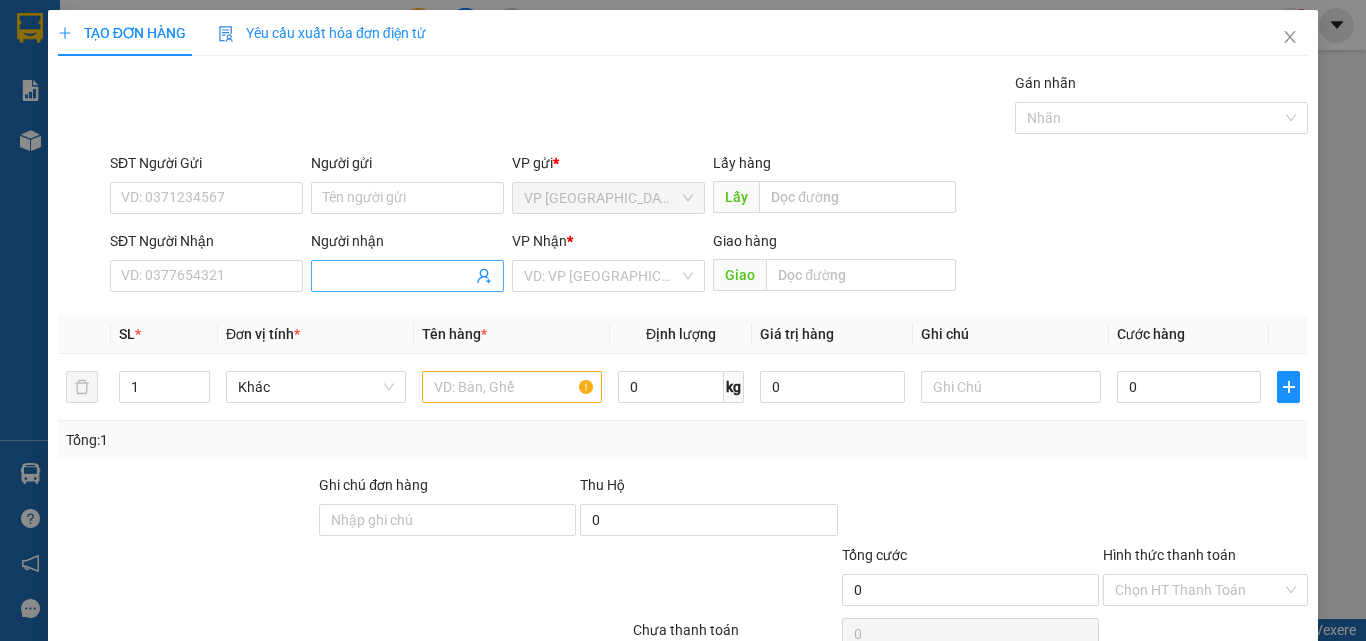 click on "Người nhận" at bounding box center (397, 276) 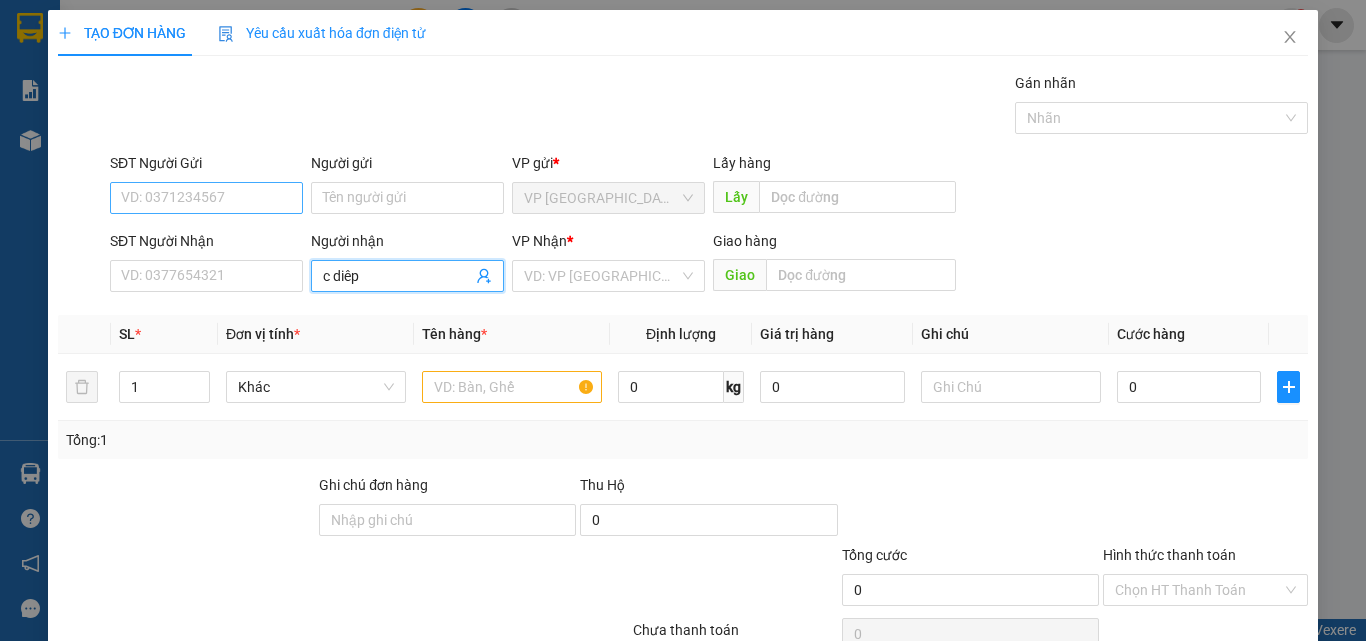 type on "c diêp" 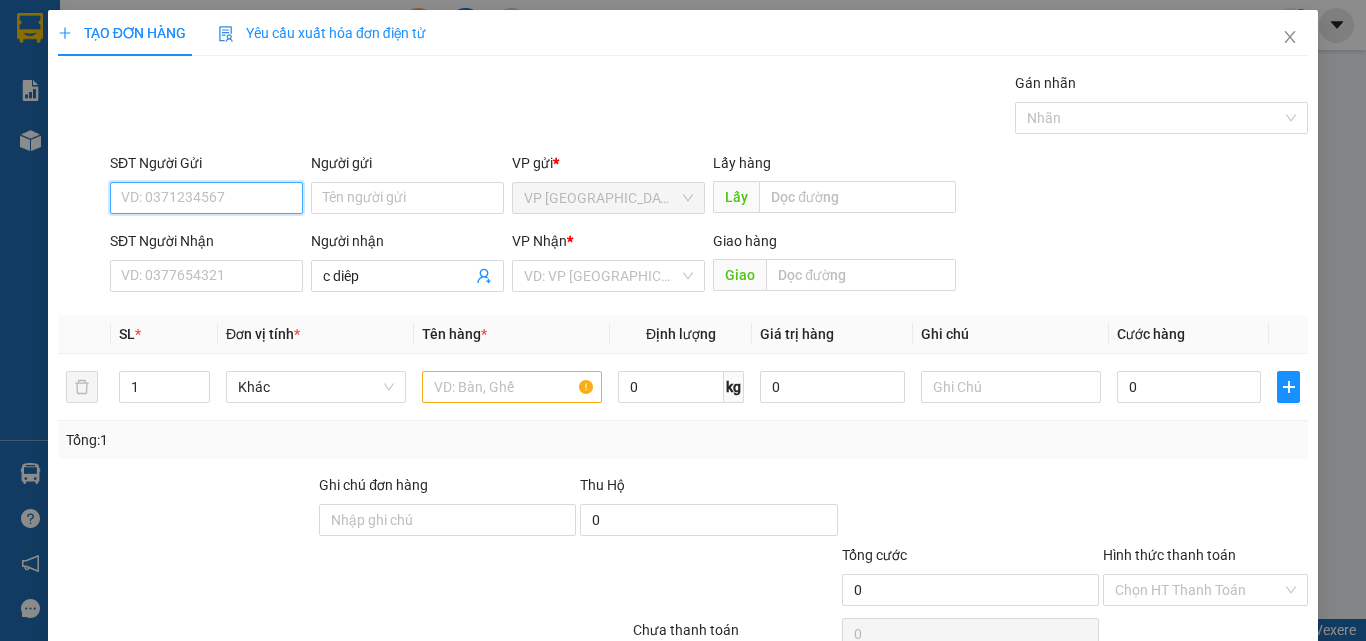 click on "SĐT Người Gửi" at bounding box center [206, 198] 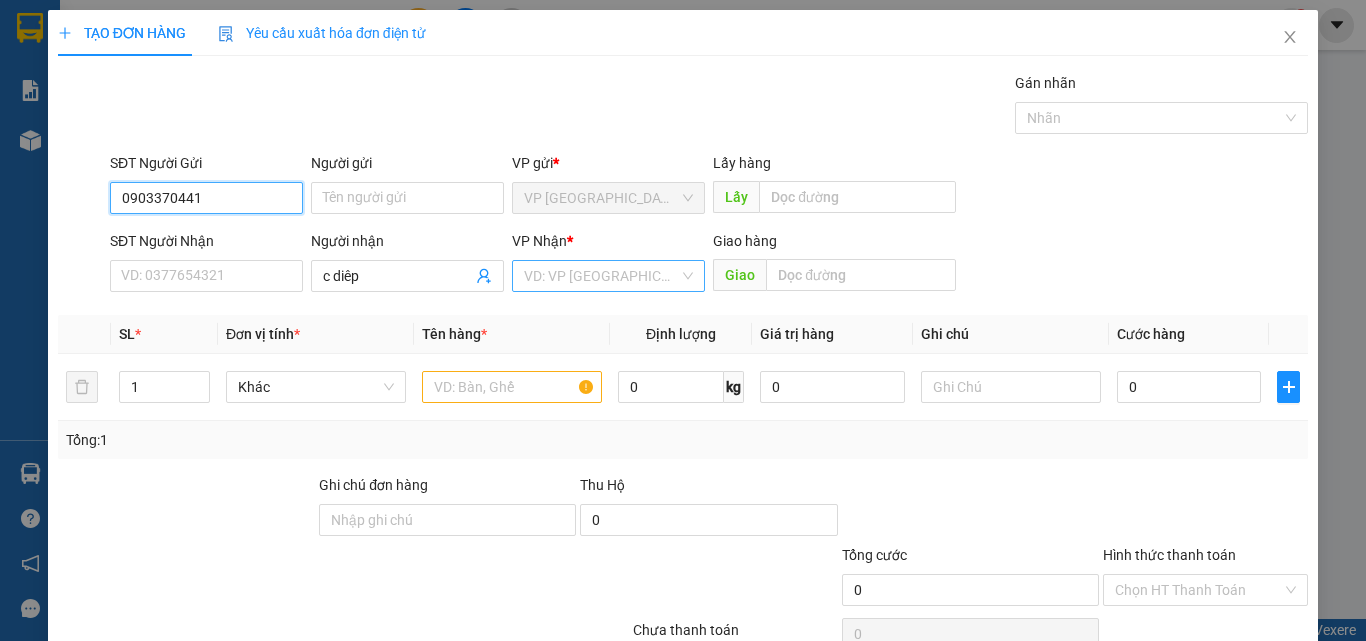 type on "0903370441" 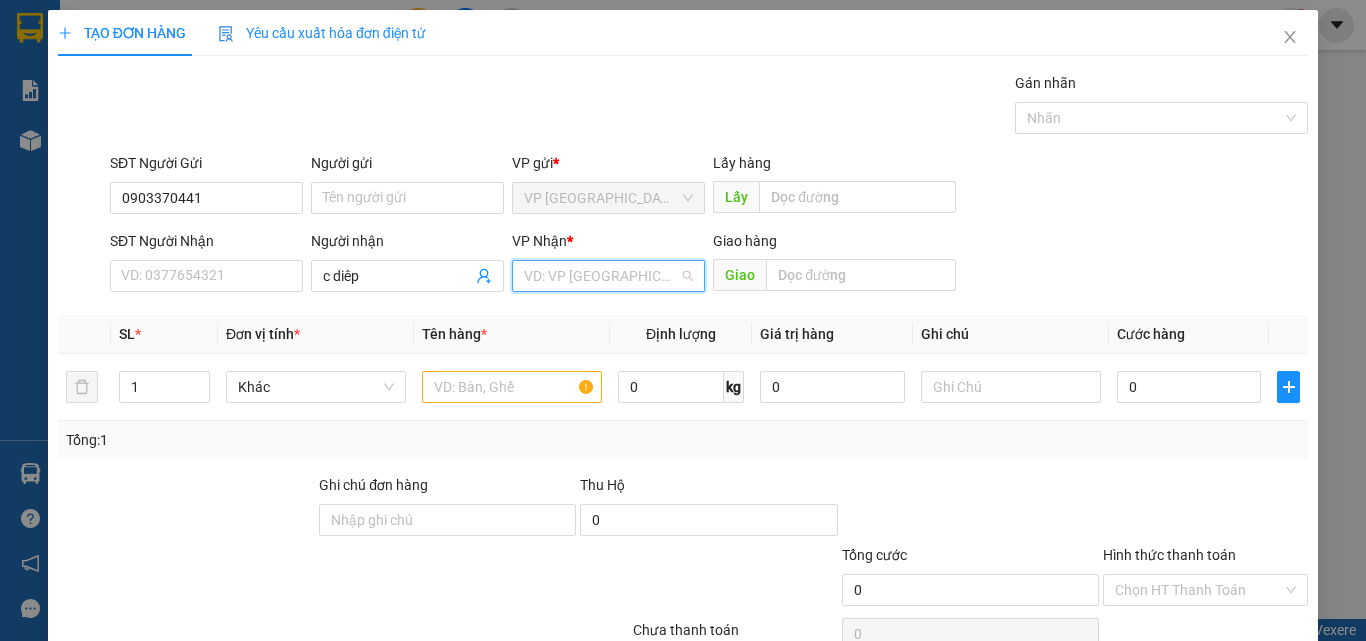 click at bounding box center [601, 276] 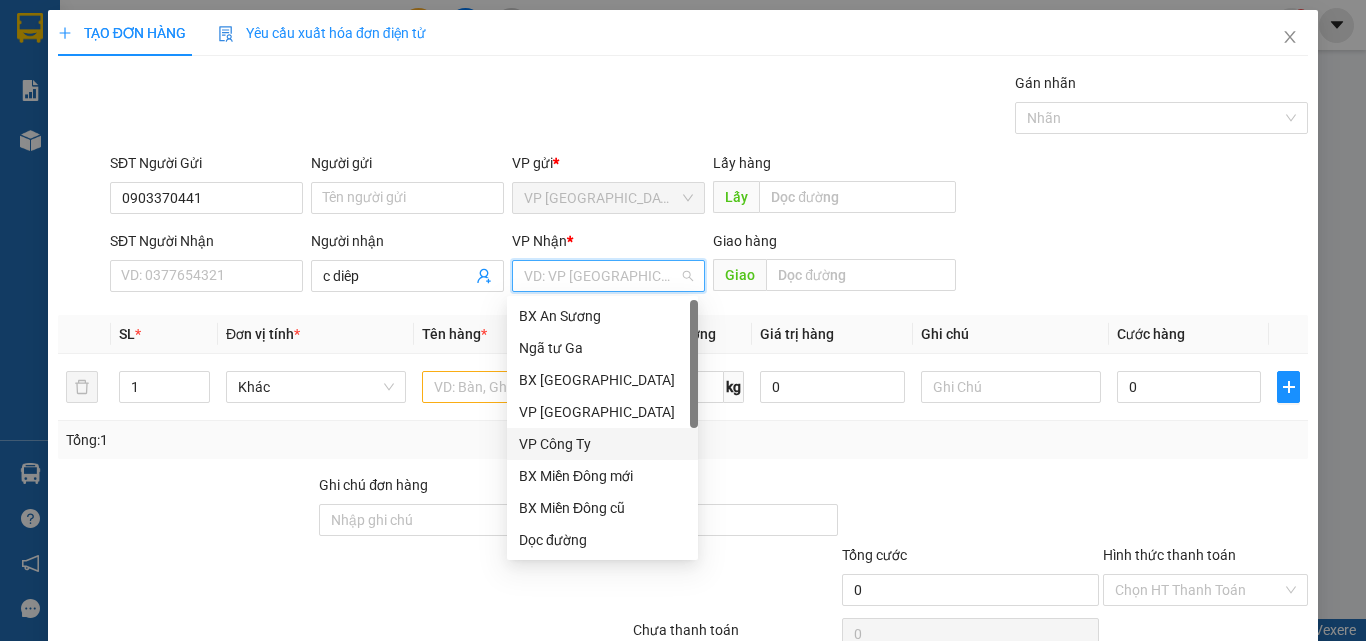 click on "VP Công Ty" at bounding box center (602, 444) 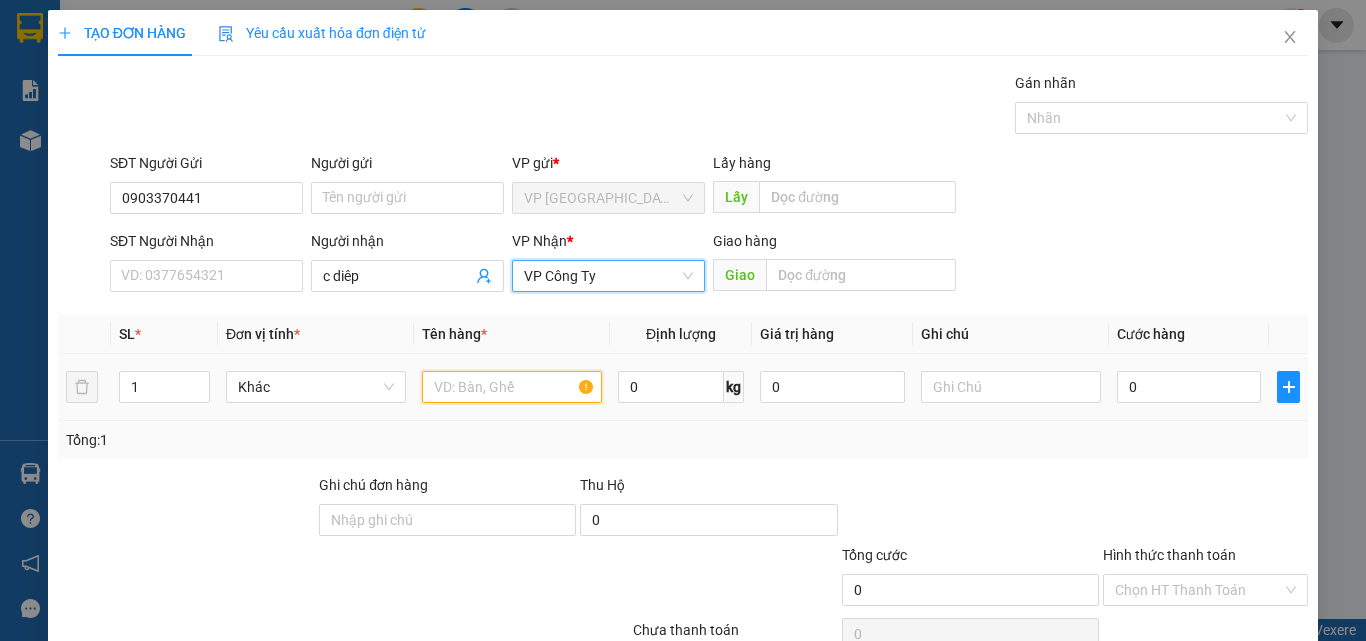 click at bounding box center [512, 387] 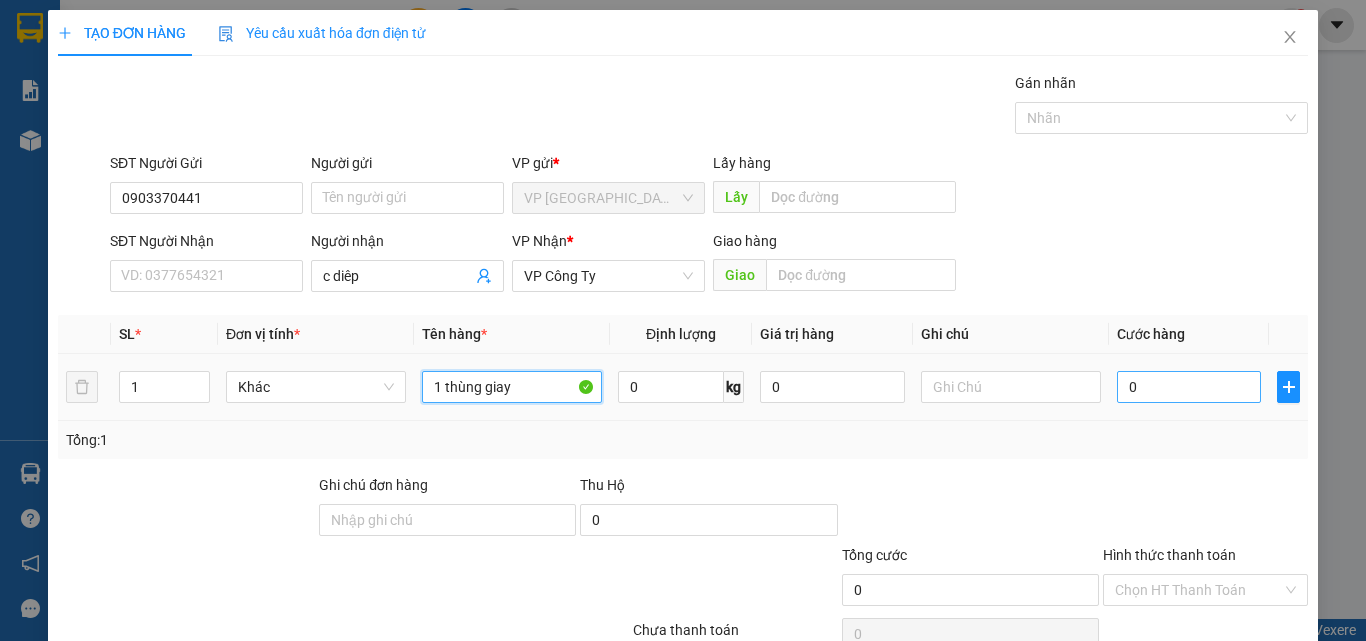 type on "1 thùng giay" 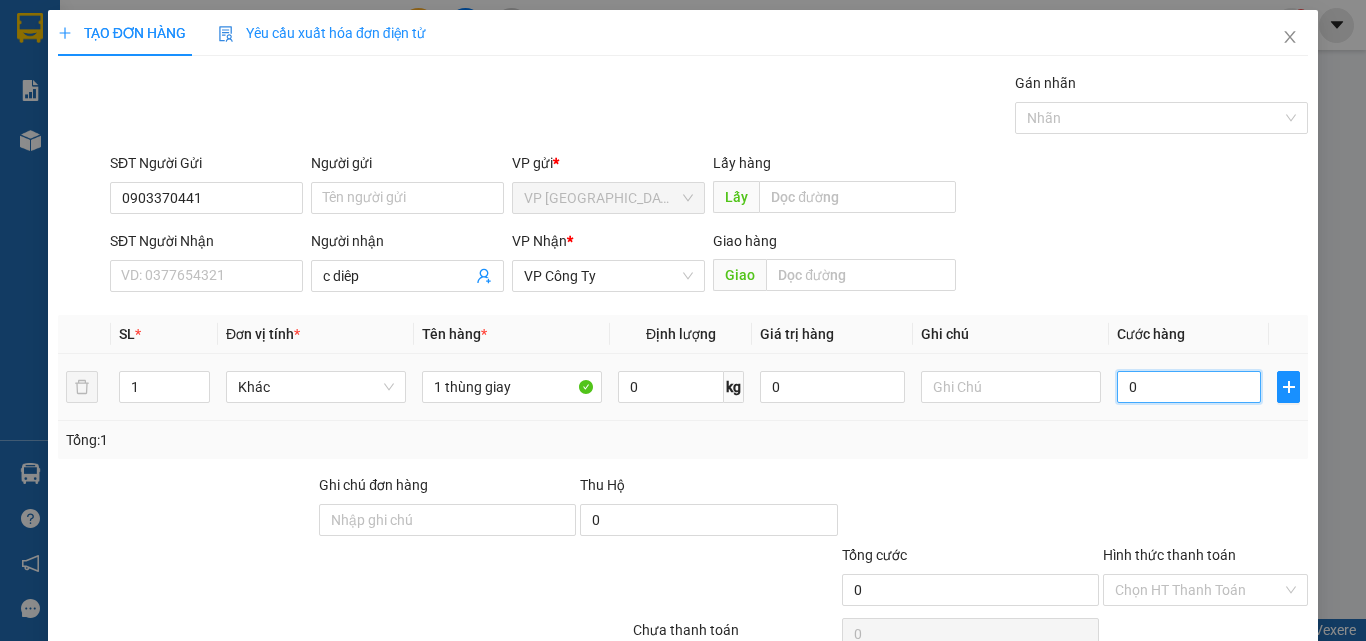 click on "0" at bounding box center [1189, 387] 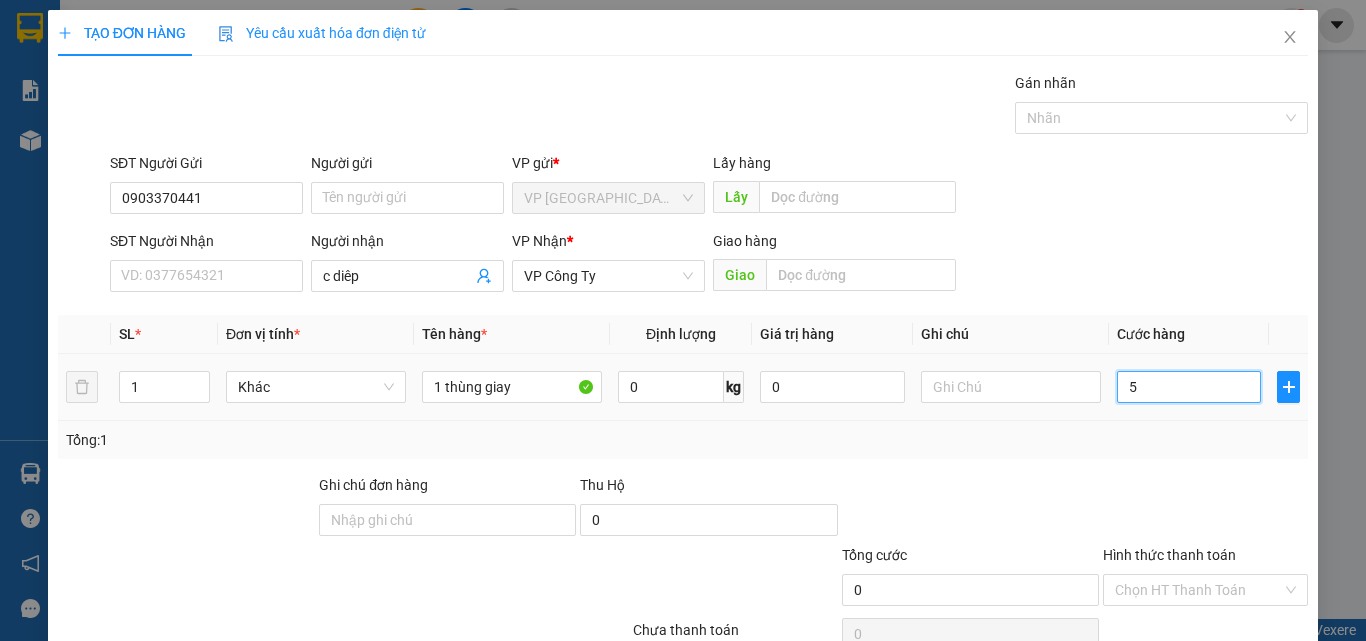 type on "5" 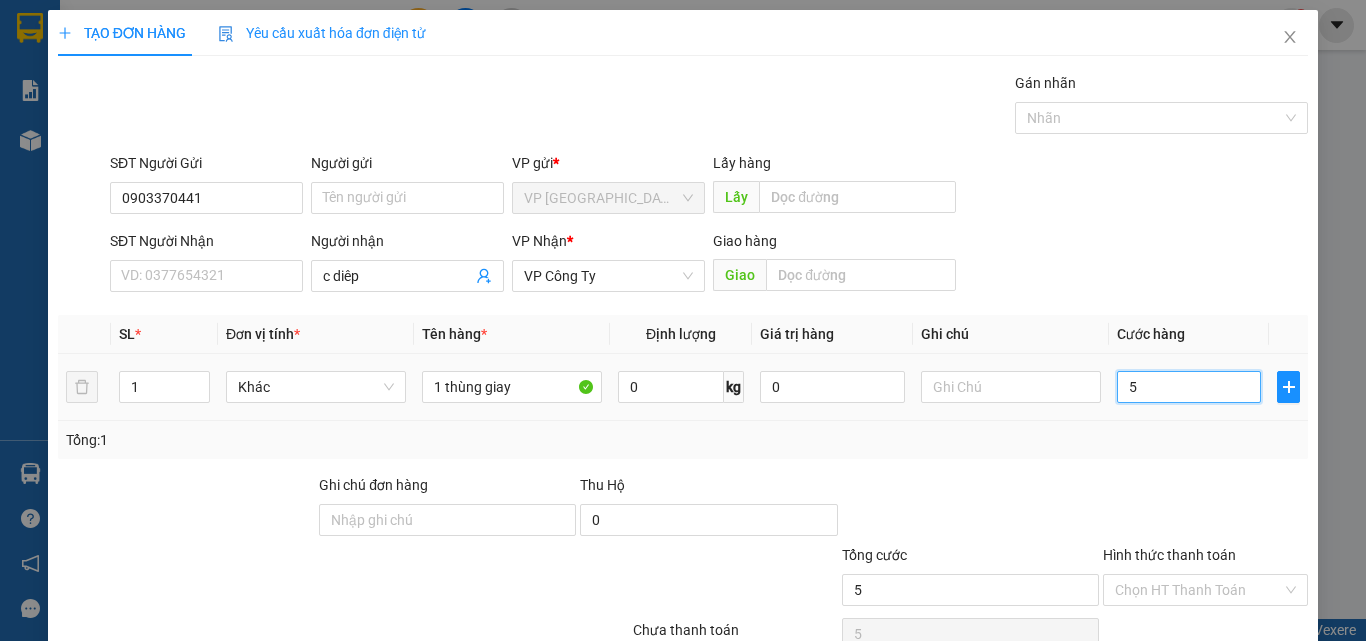 type on "50" 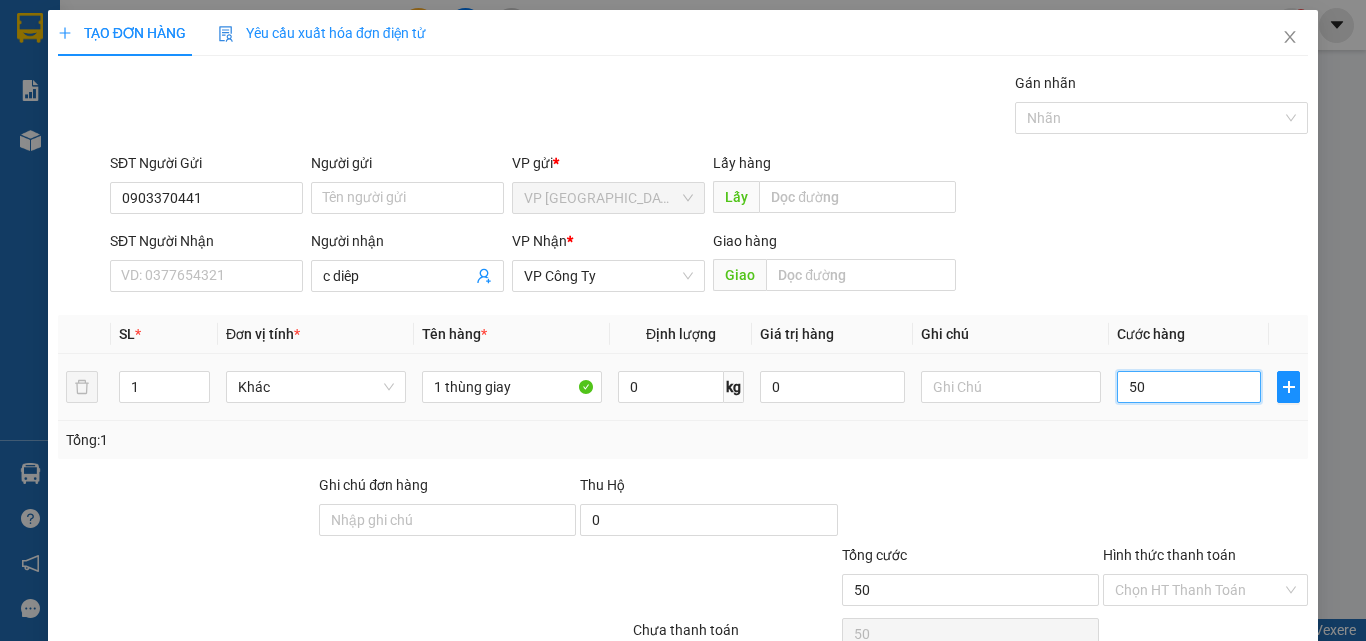 type on "500" 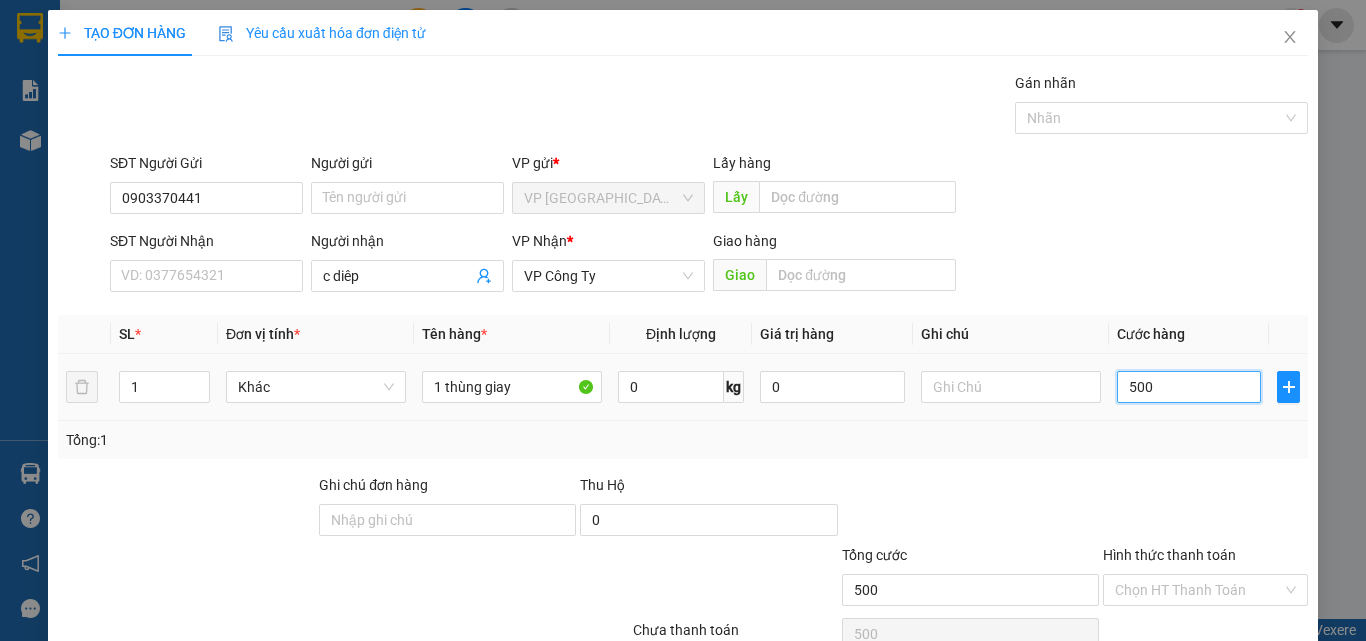 type on "5.000" 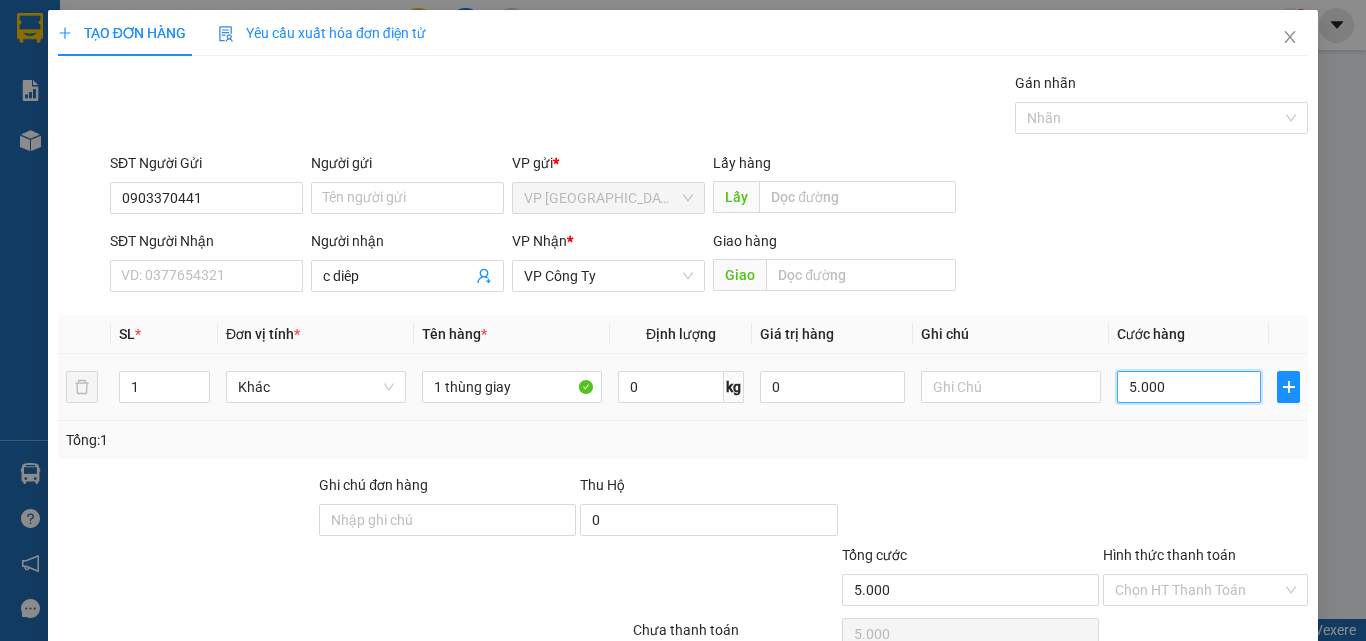 type on "50.000" 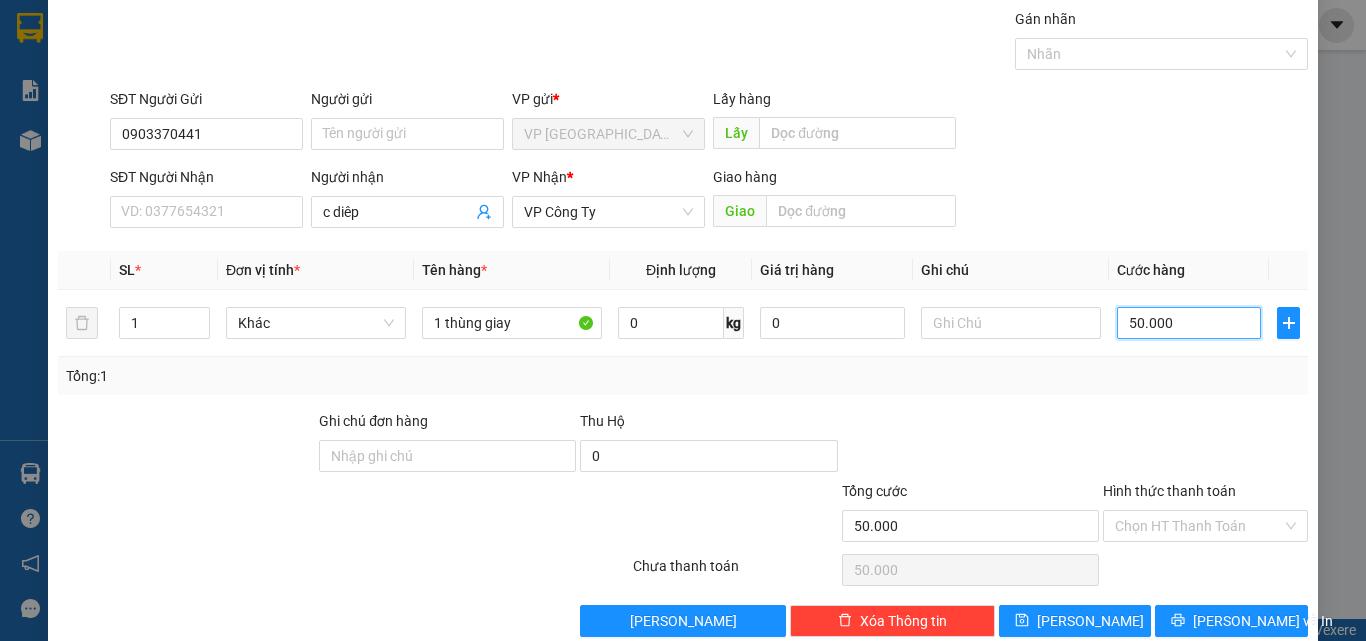 scroll, scrollTop: 99, scrollLeft: 0, axis: vertical 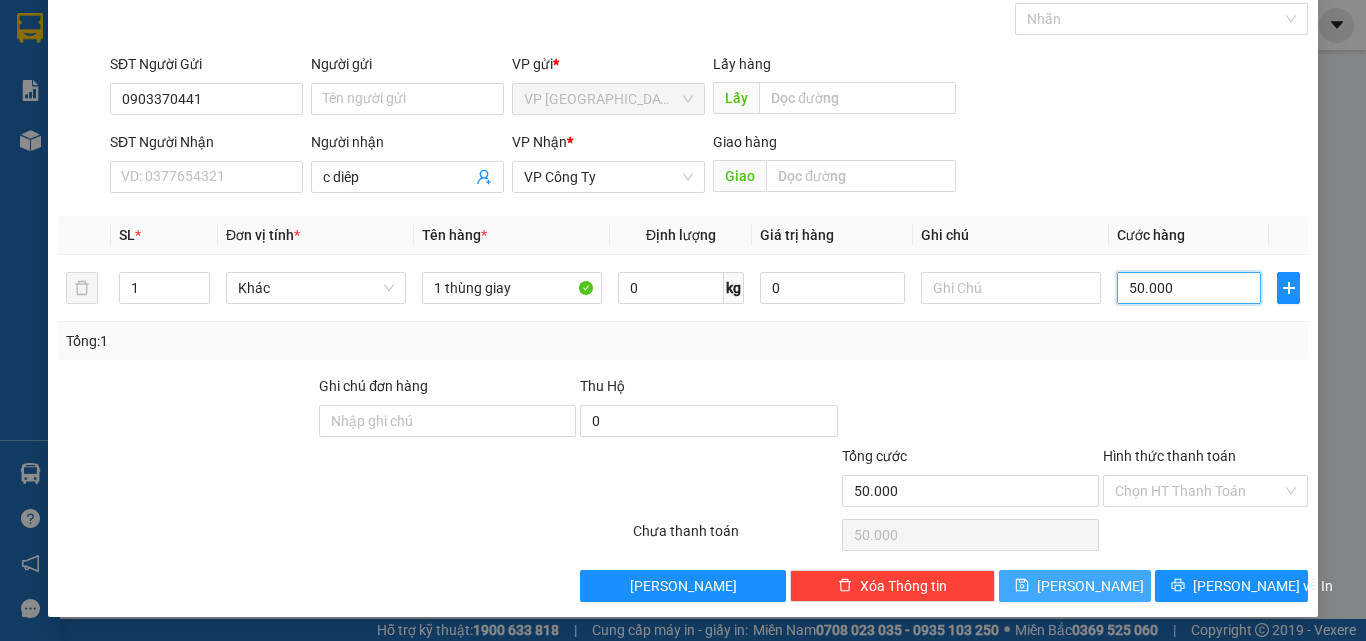 type on "50.000" 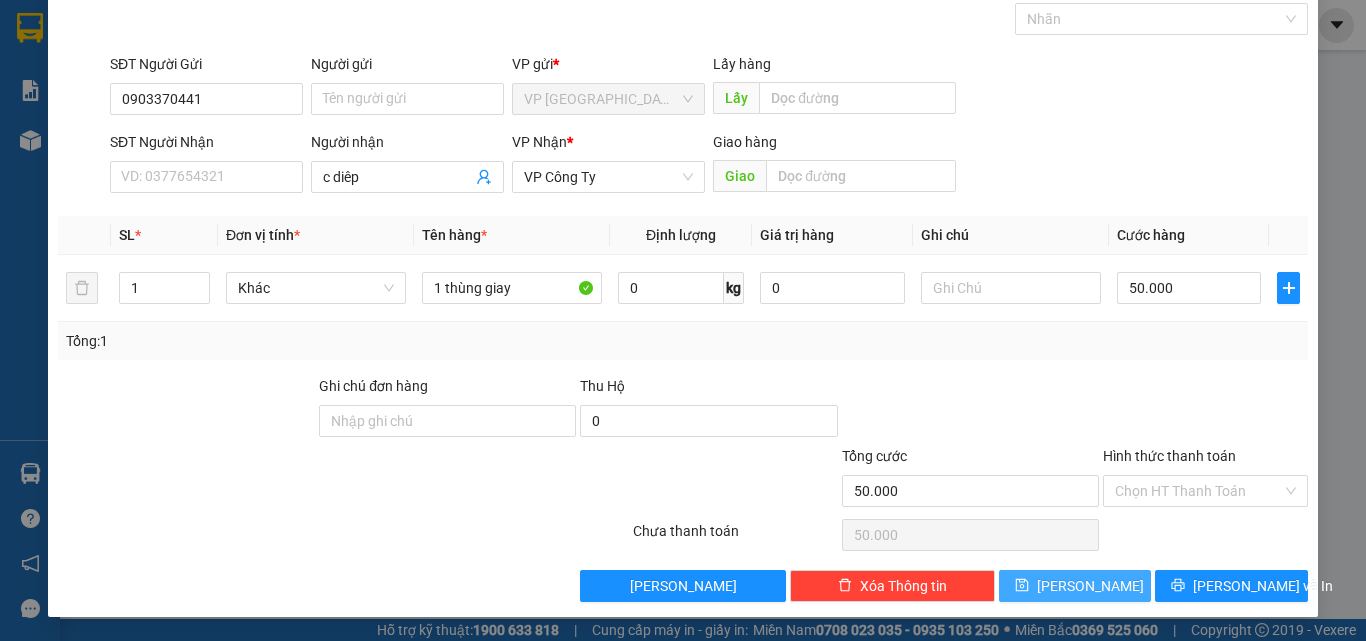 click 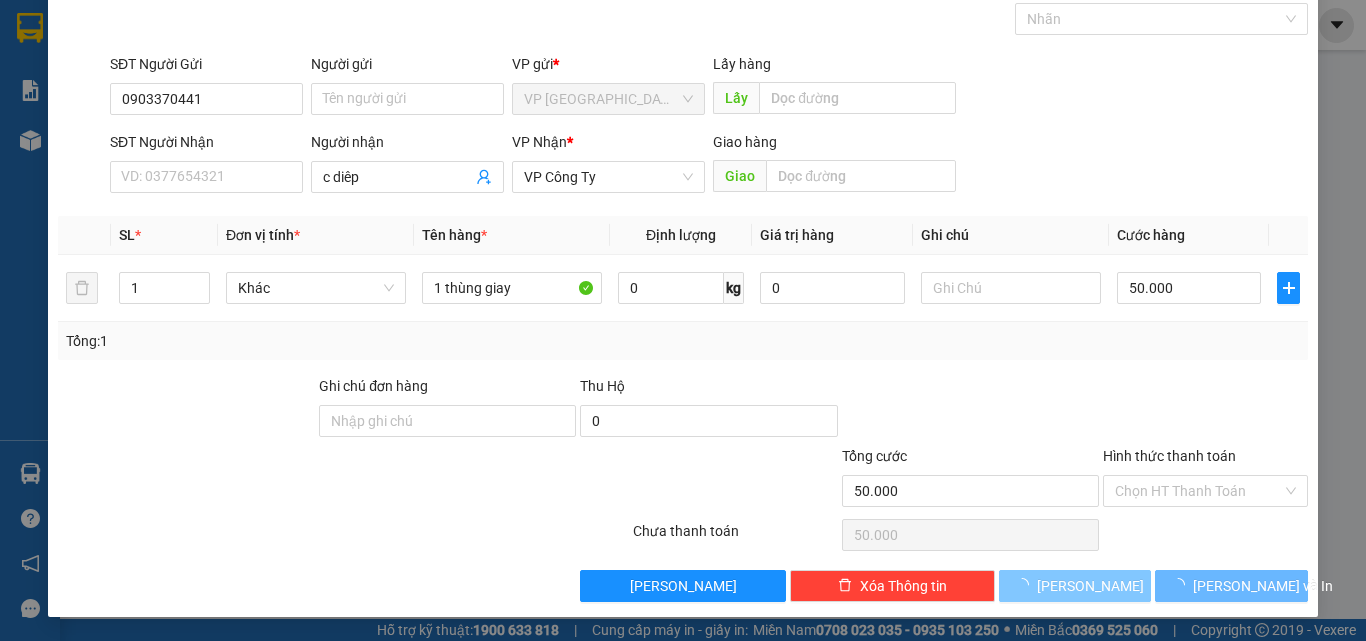type 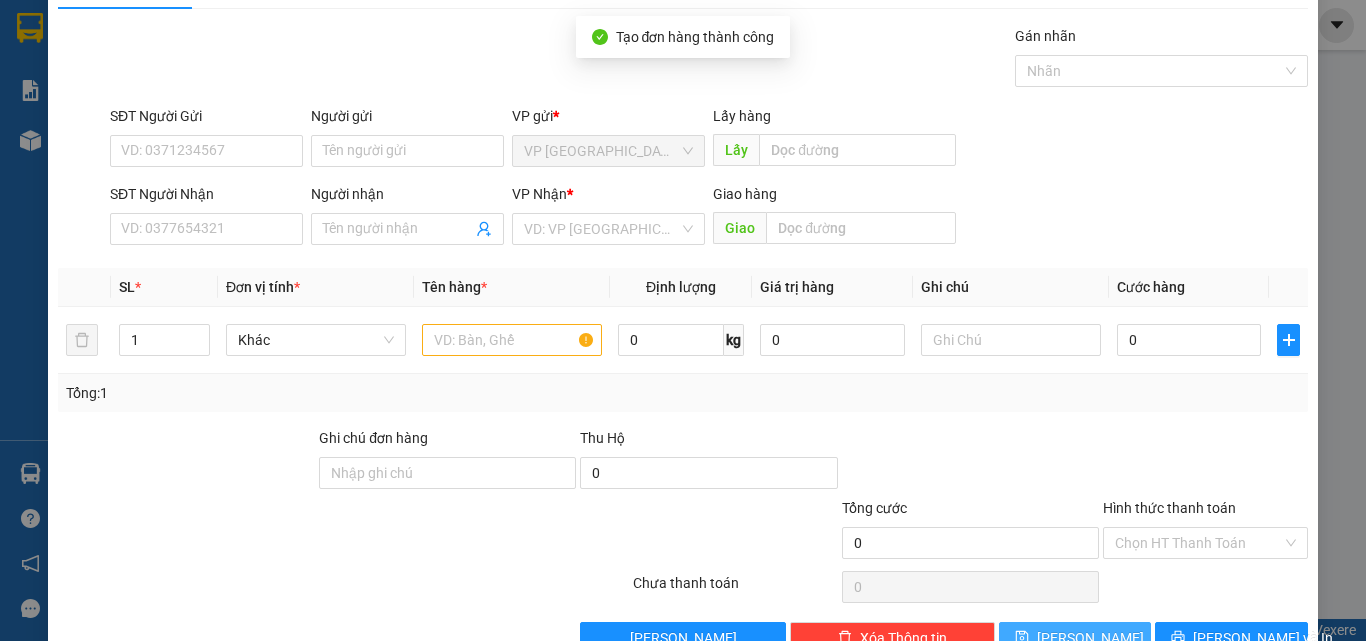 scroll, scrollTop: 0, scrollLeft: 0, axis: both 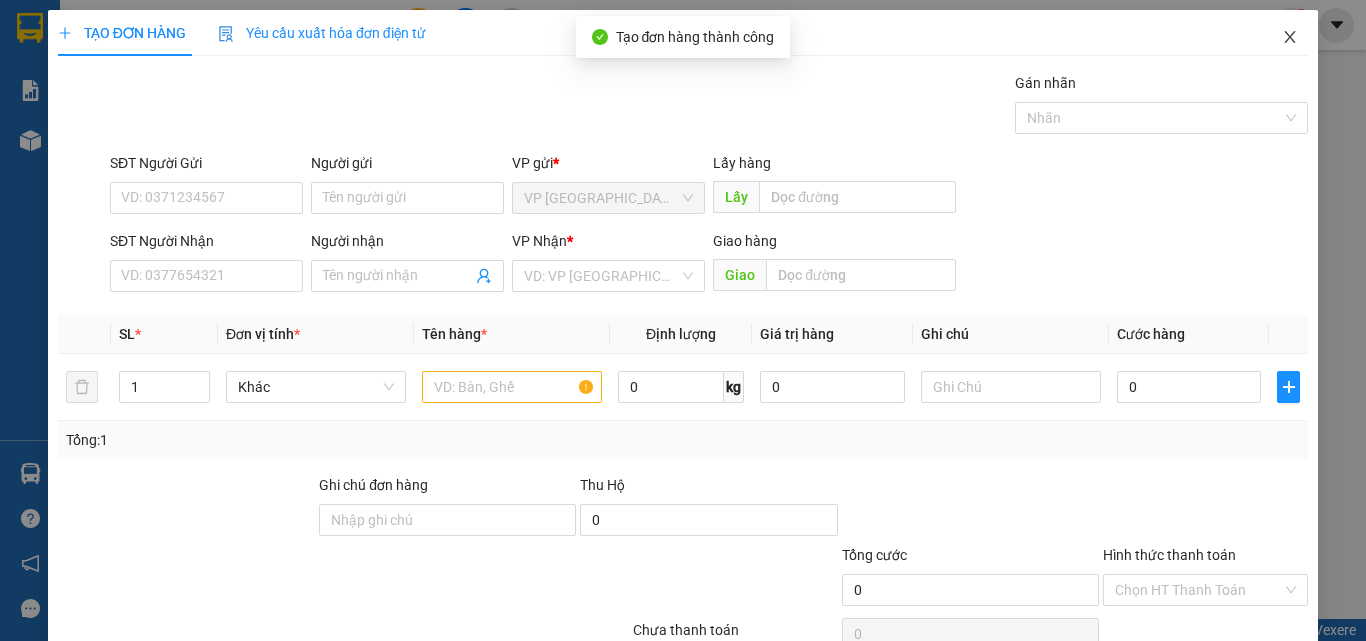 click 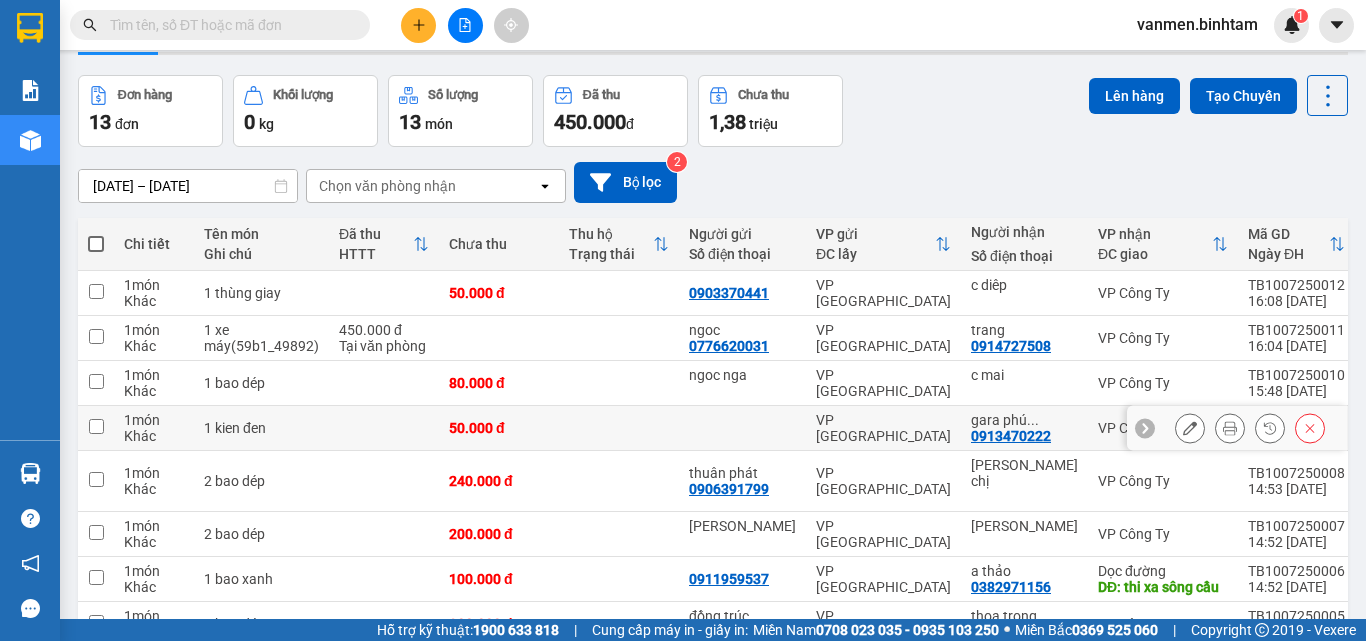 scroll, scrollTop: 0, scrollLeft: 0, axis: both 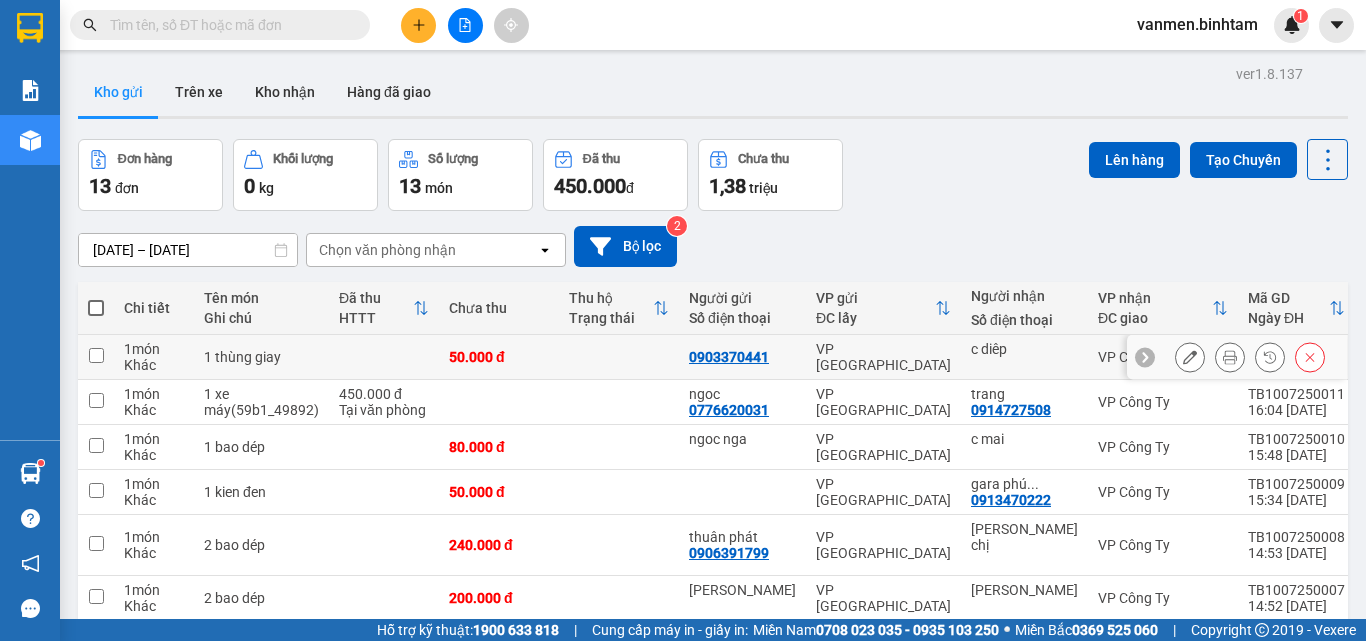 click at bounding box center [96, 355] 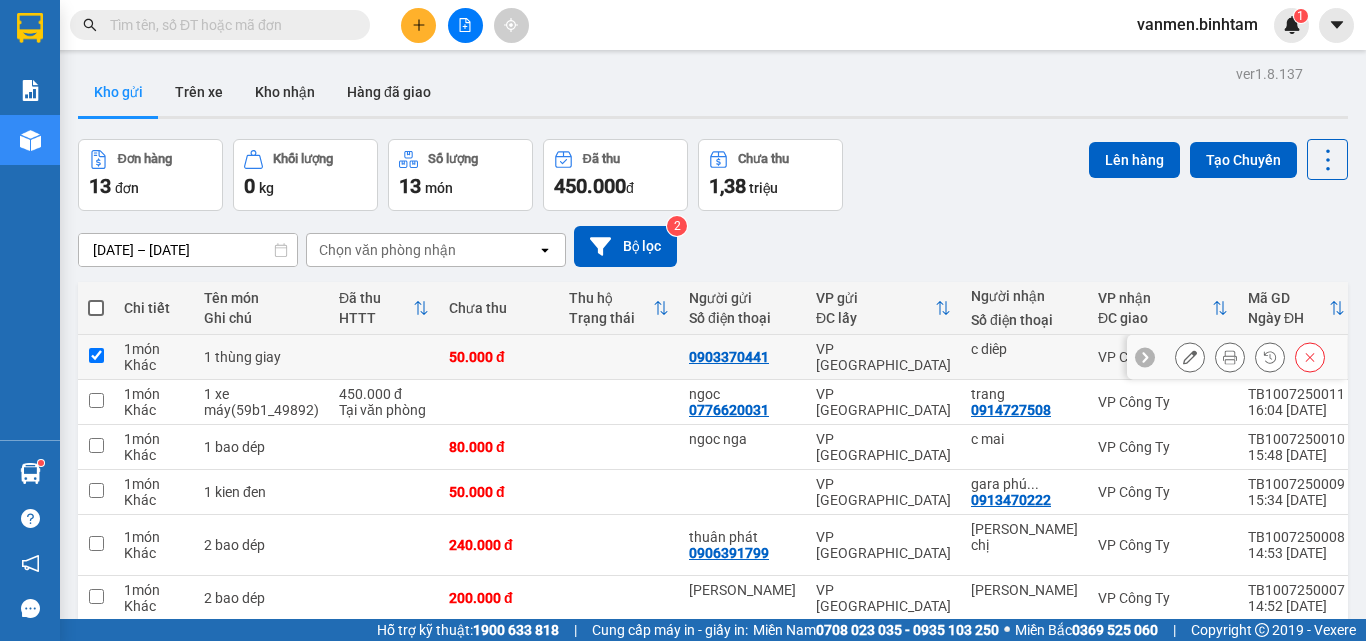 checkbox on "true" 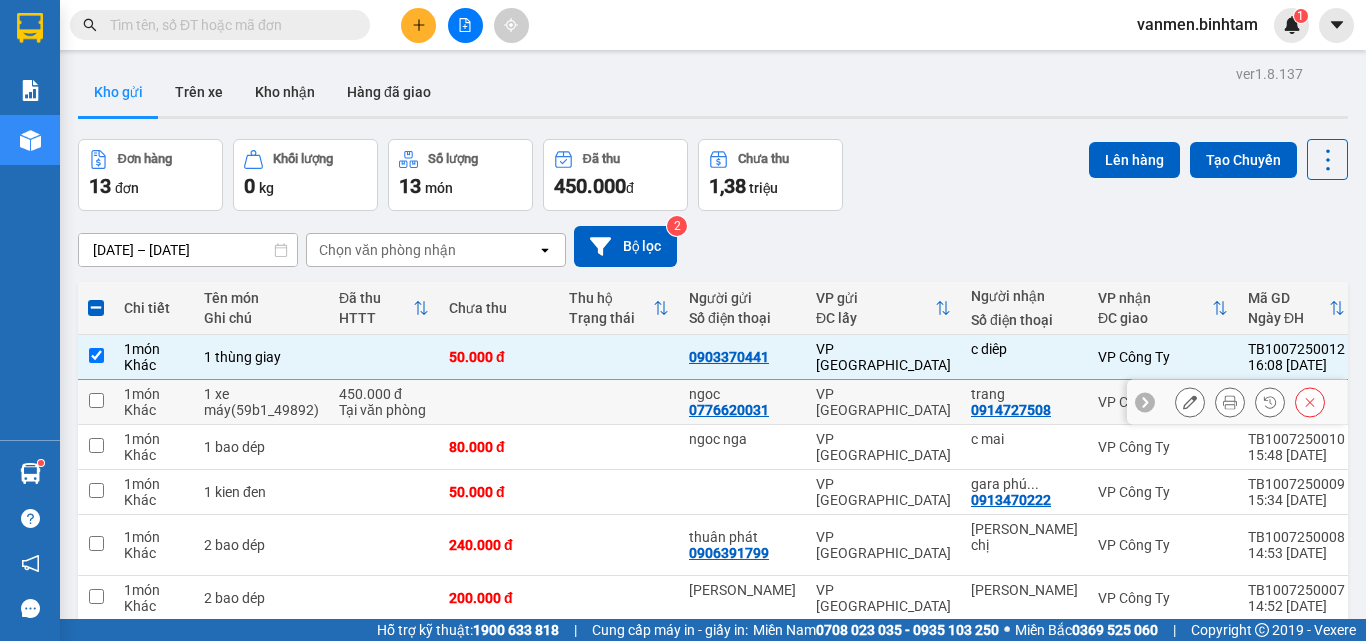 click at bounding box center [96, 400] 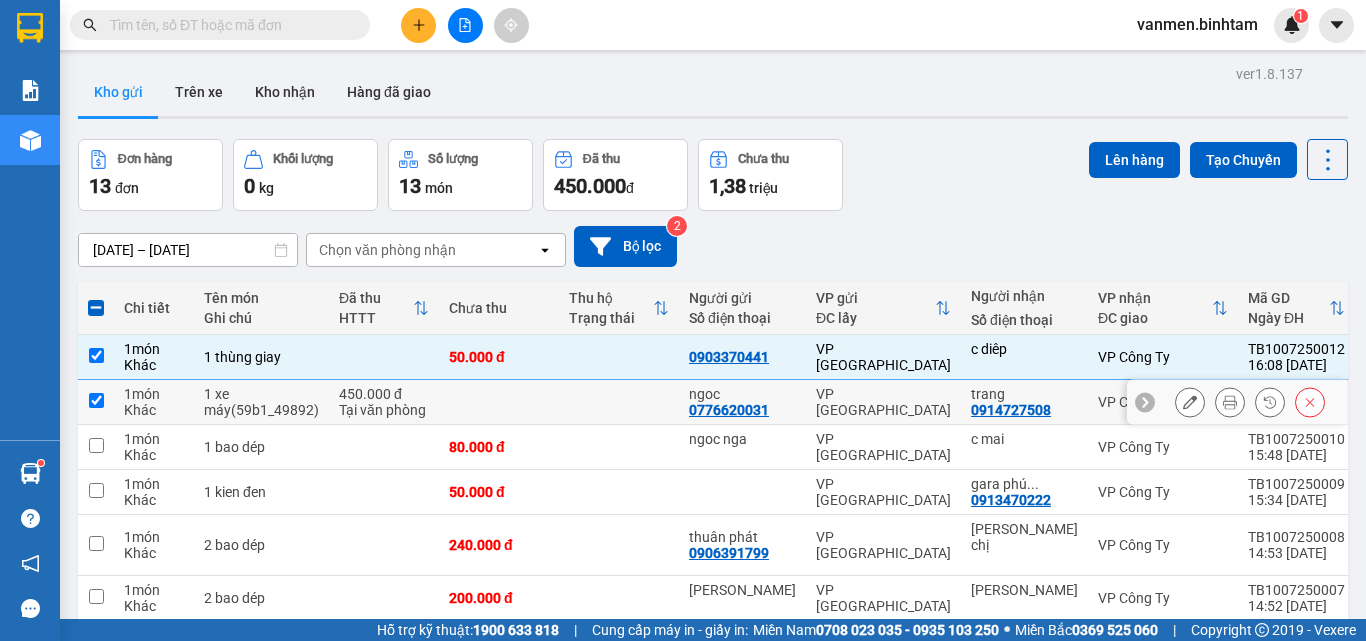 checkbox on "true" 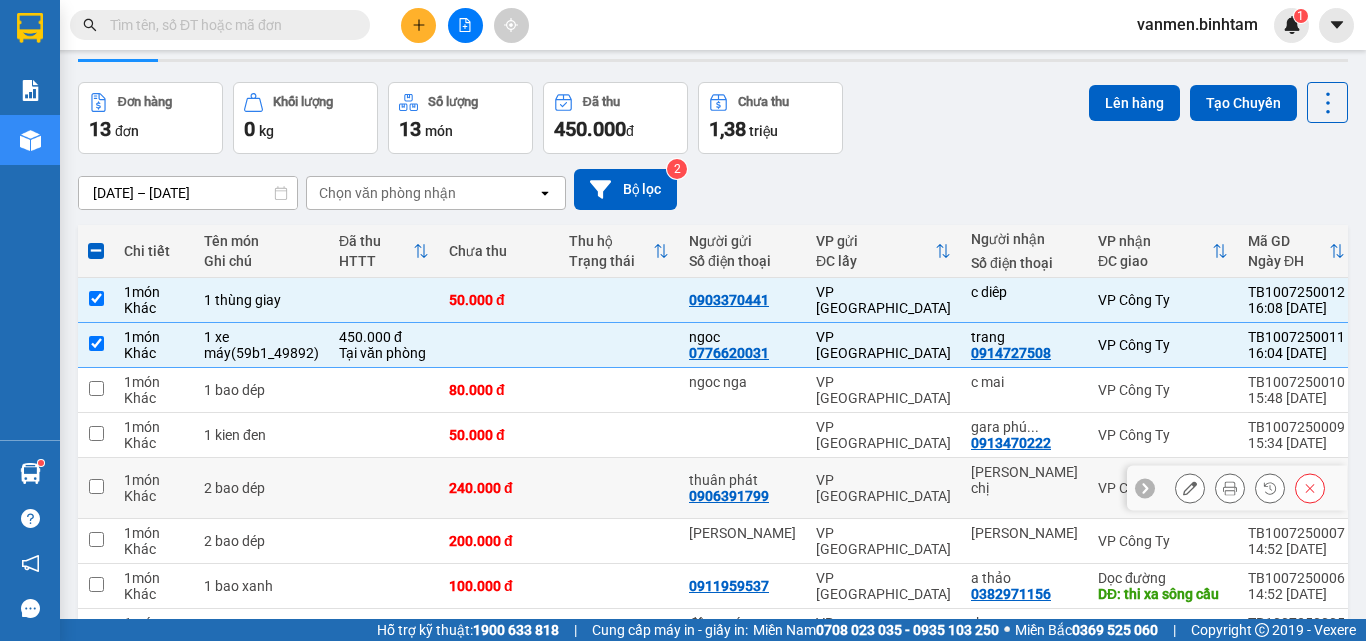 scroll, scrollTop: 100, scrollLeft: 0, axis: vertical 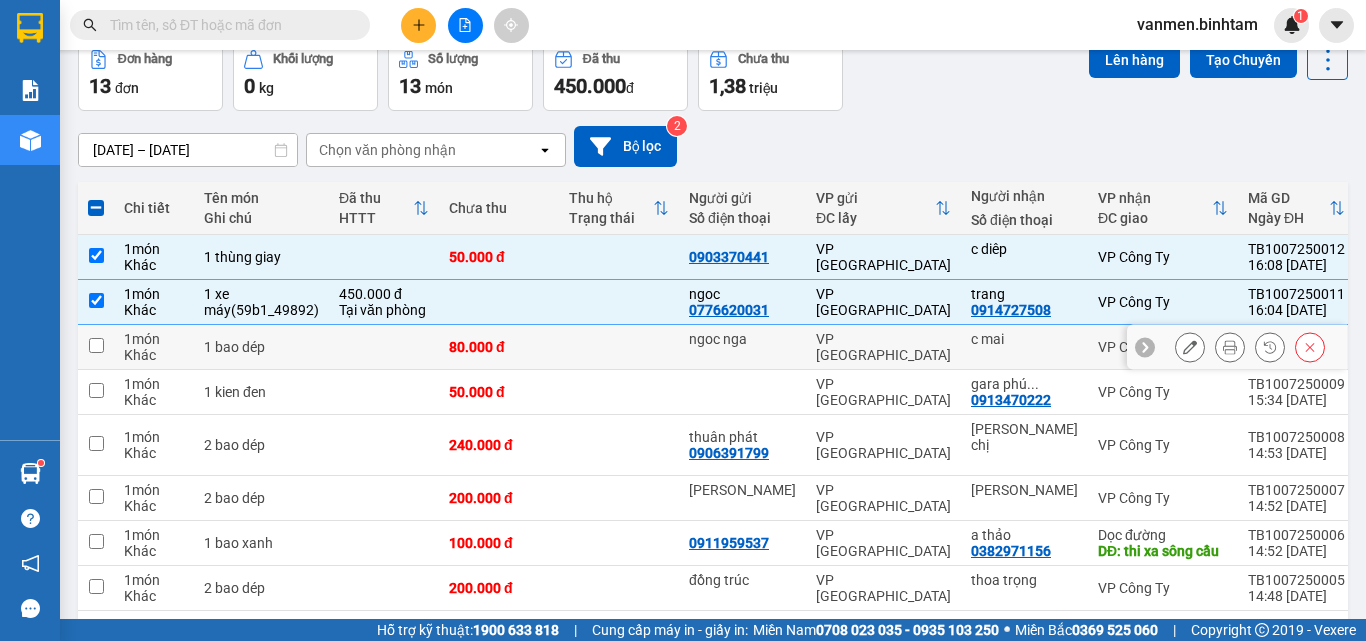click at bounding box center (96, 345) 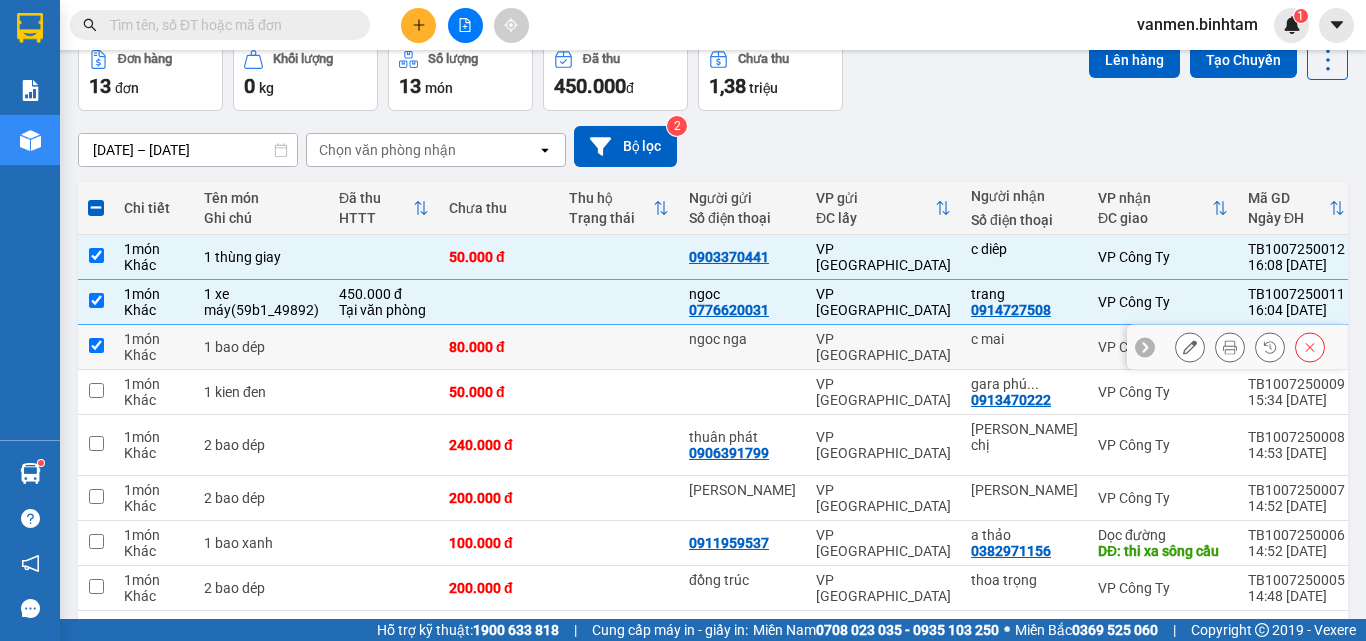 checkbox on "true" 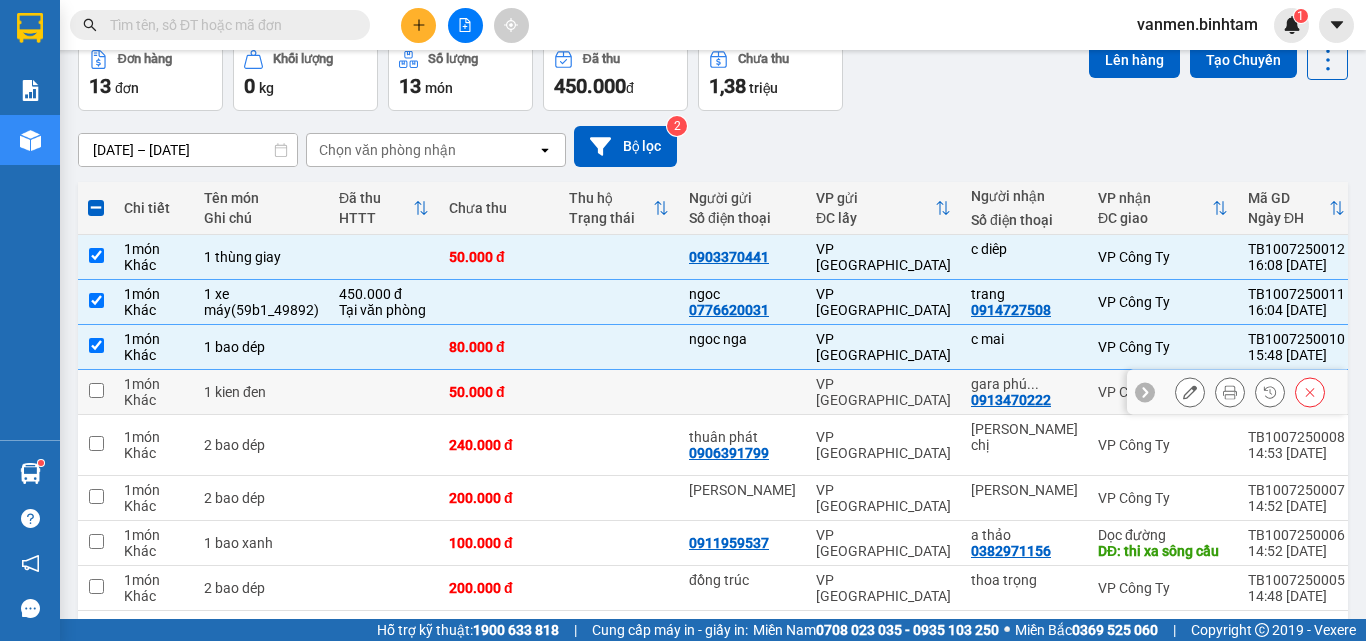 click at bounding box center (96, 390) 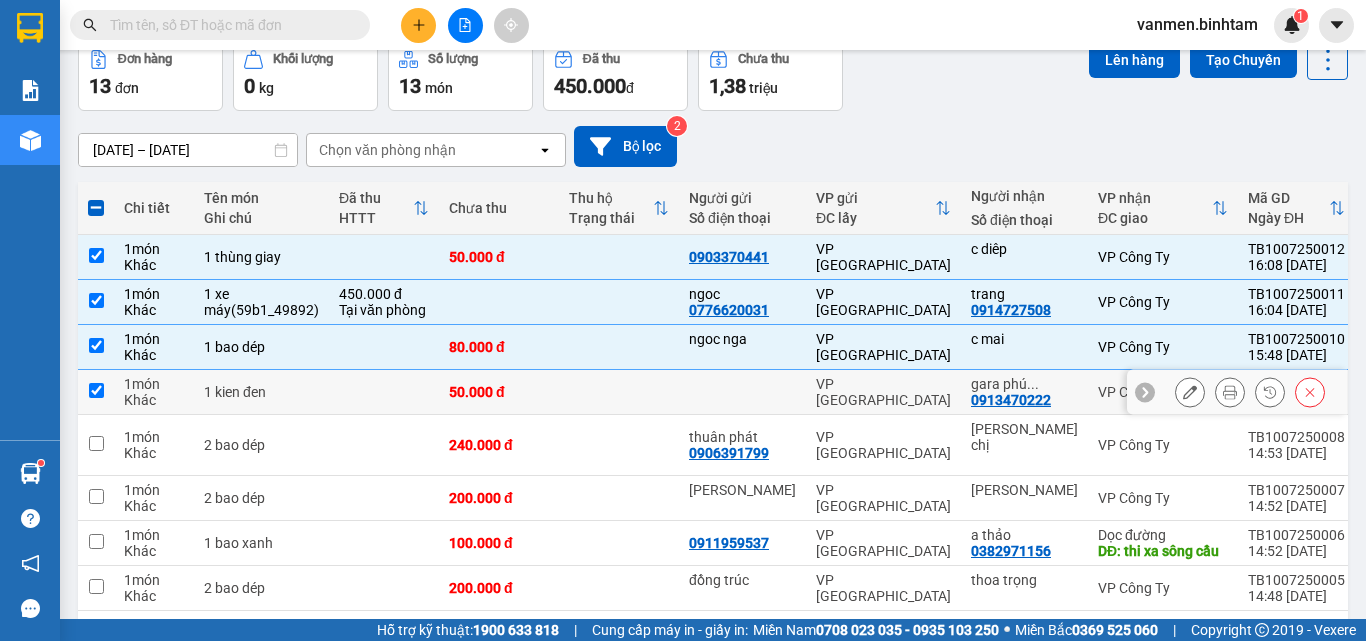 checkbox on "true" 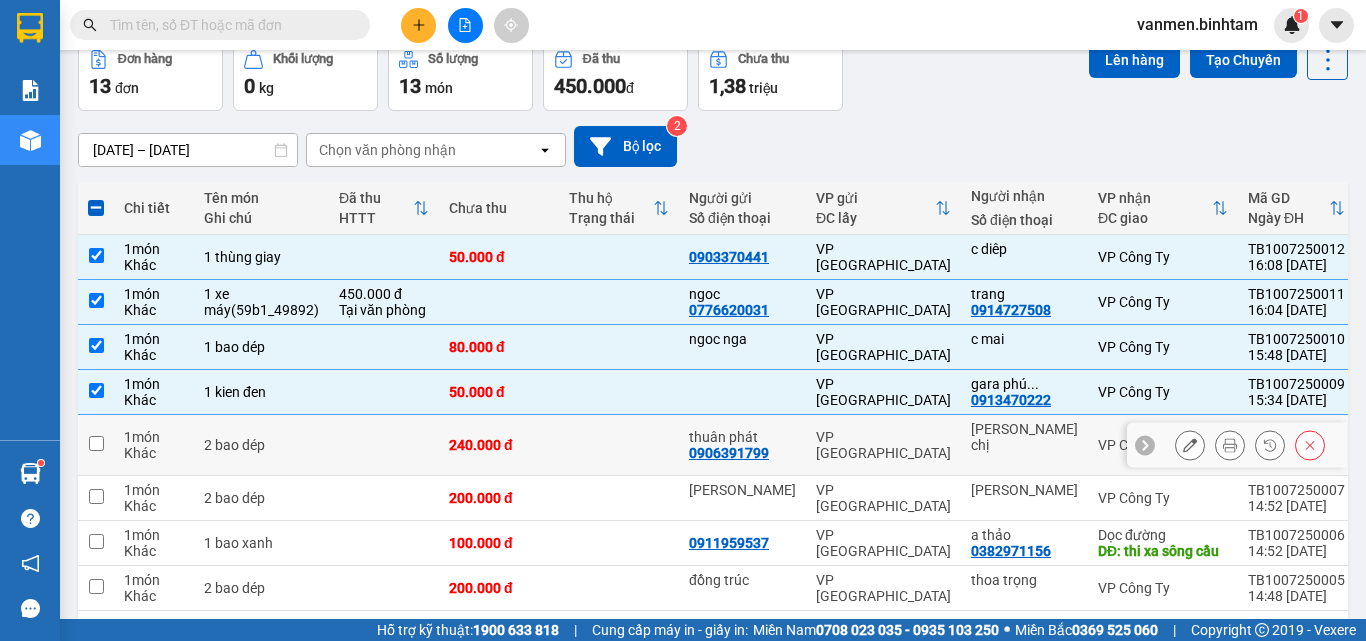 click at bounding box center [96, 445] 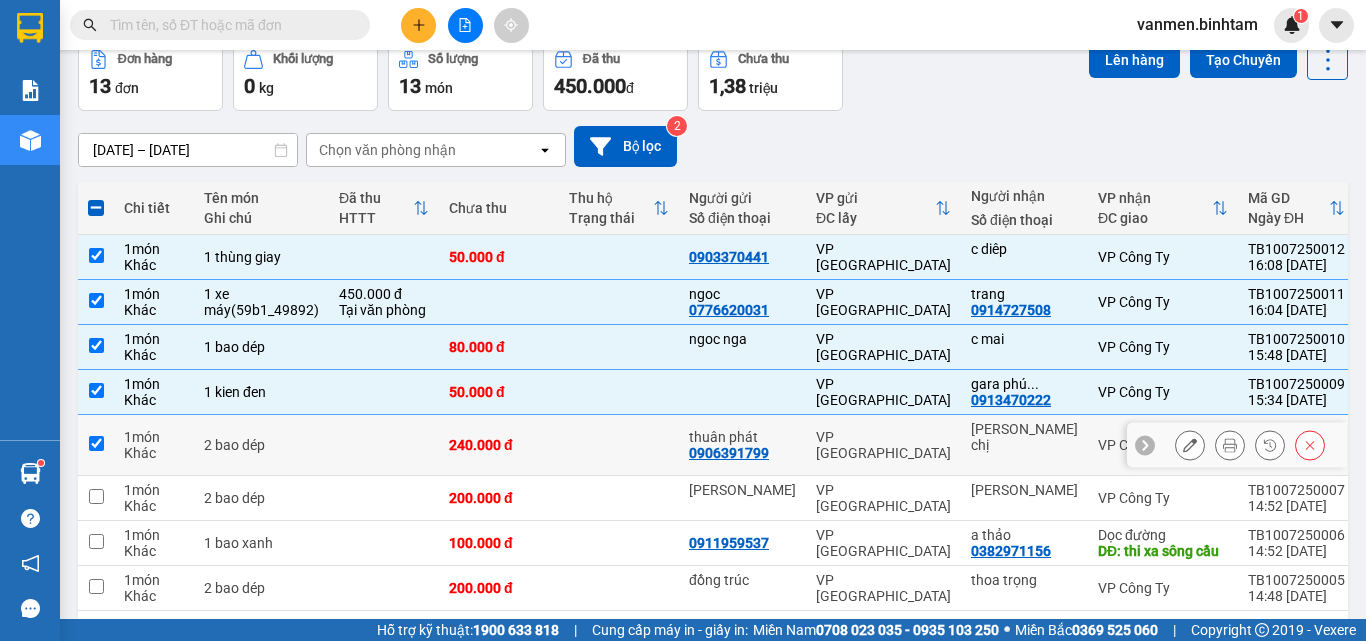 checkbox on "true" 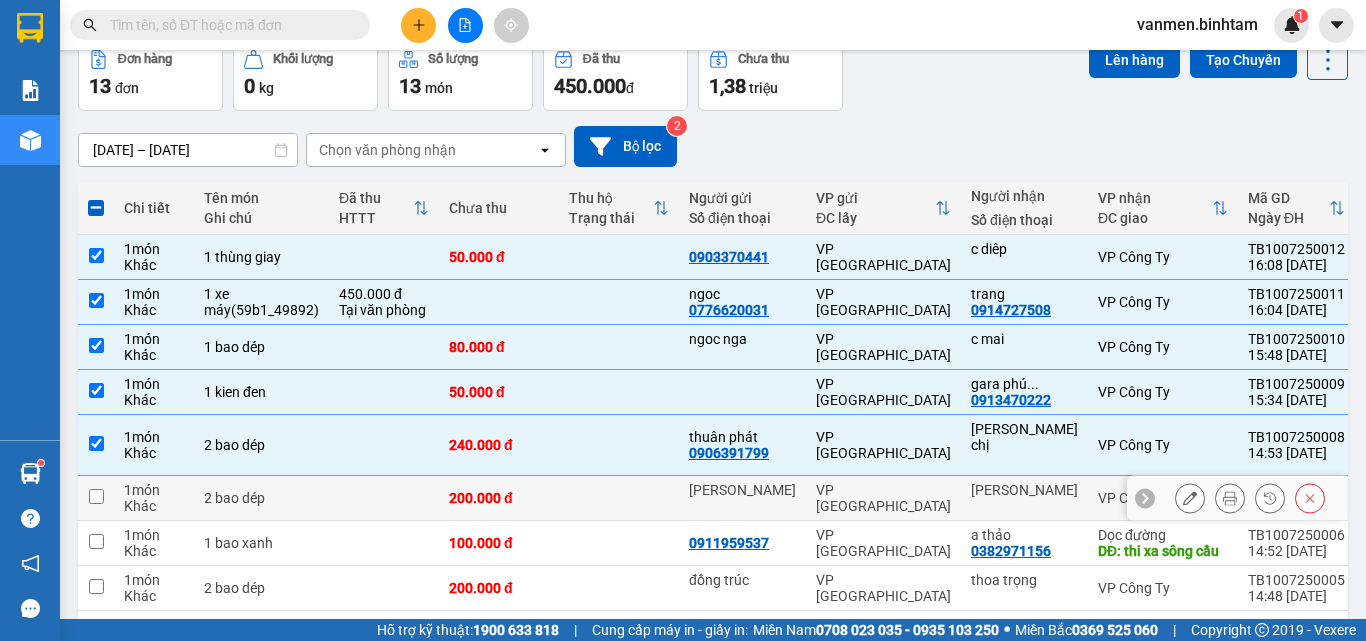 click at bounding box center (96, 496) 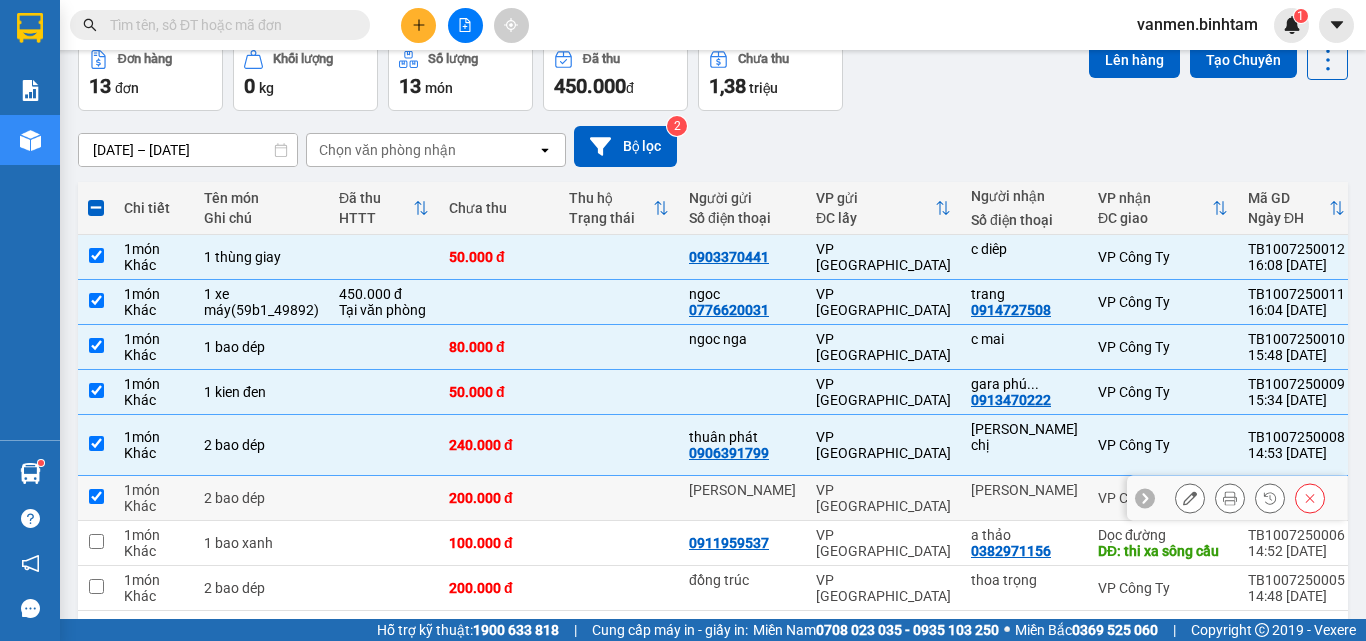 checkbox on "true" 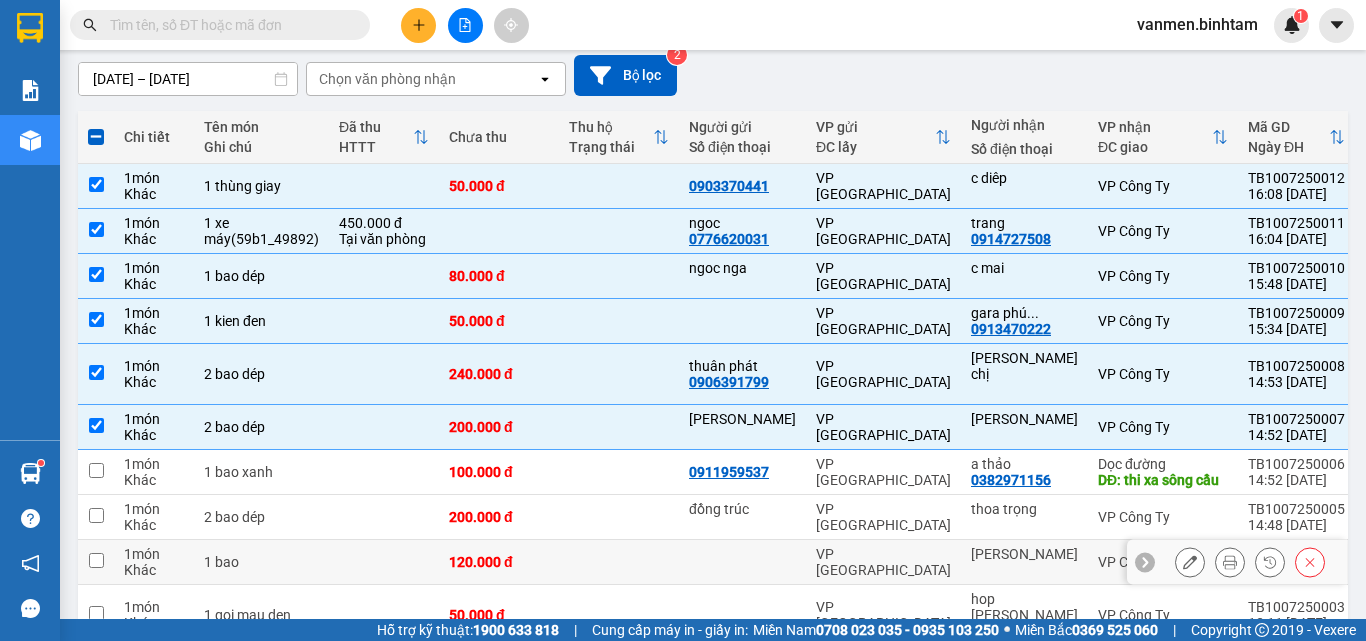 scroll, scrollTop: 256, scrollLeft: 0, axis: vertical 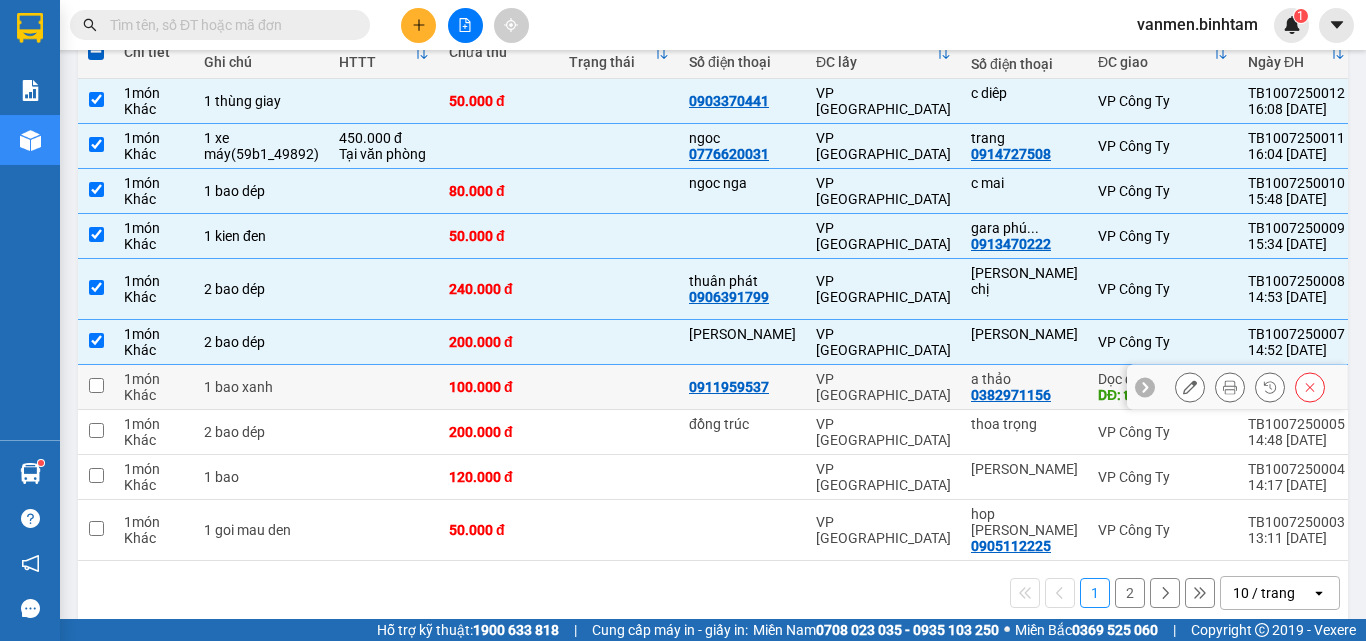 click at bounding box center [96, 385] 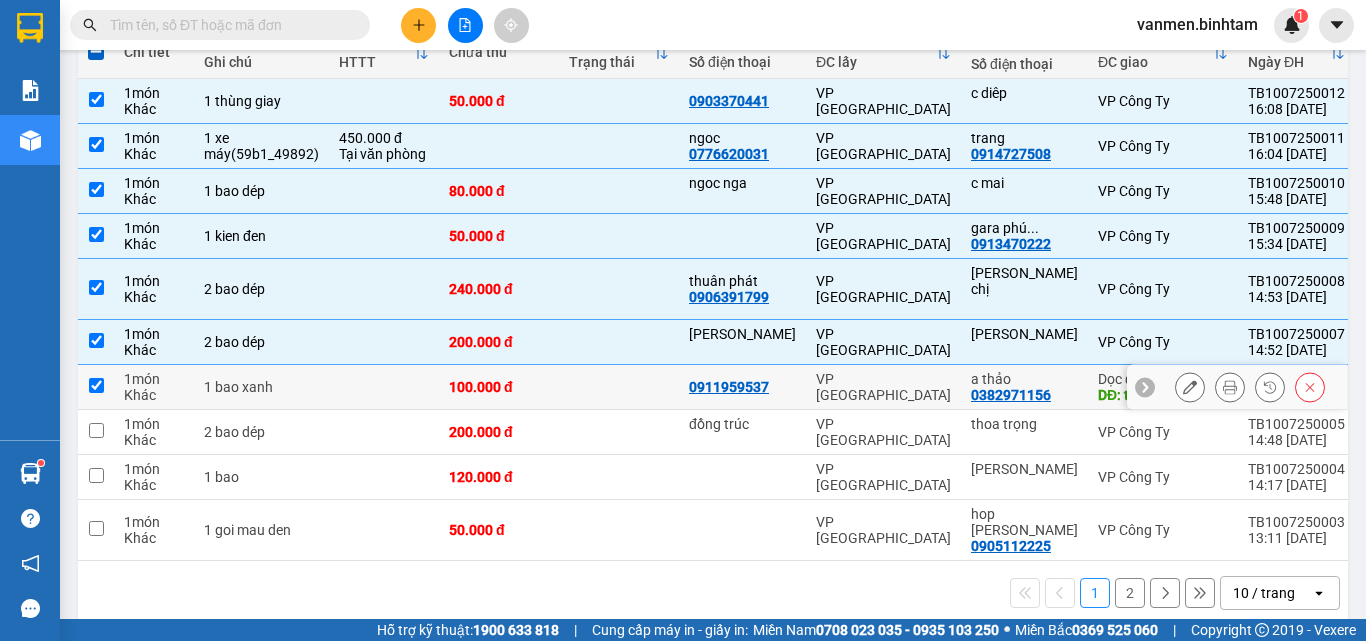 checkbox on "true" 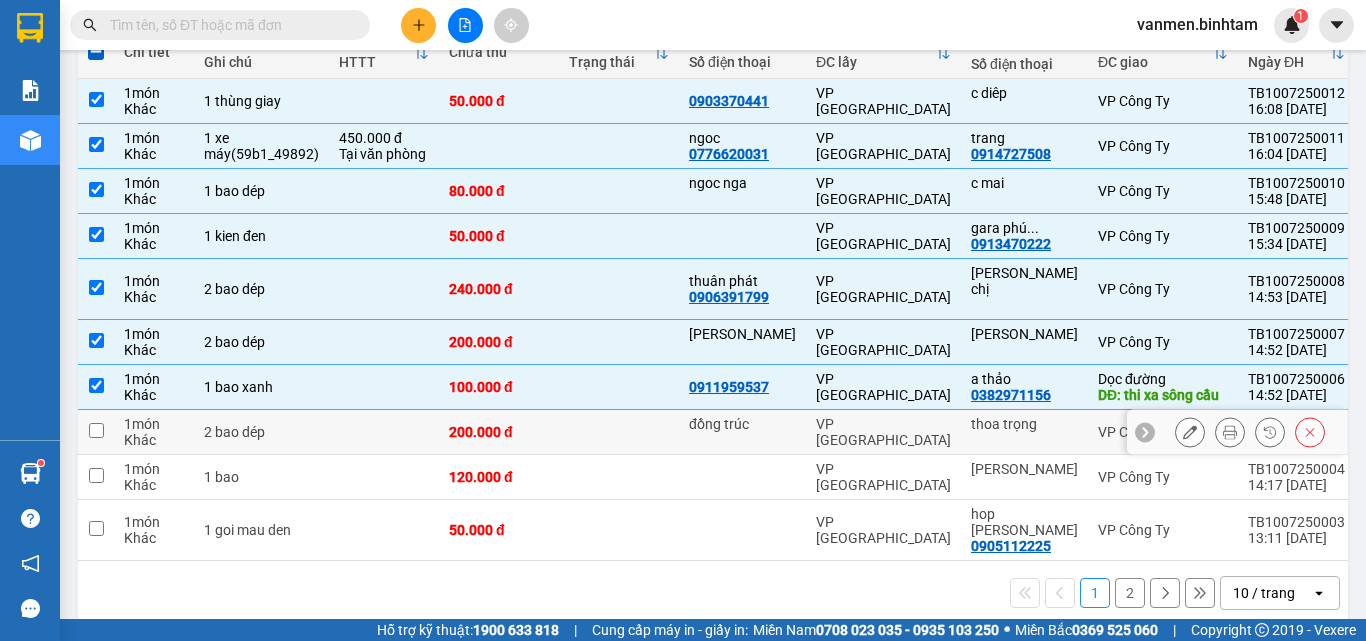 click at bounding box center (96, 430) 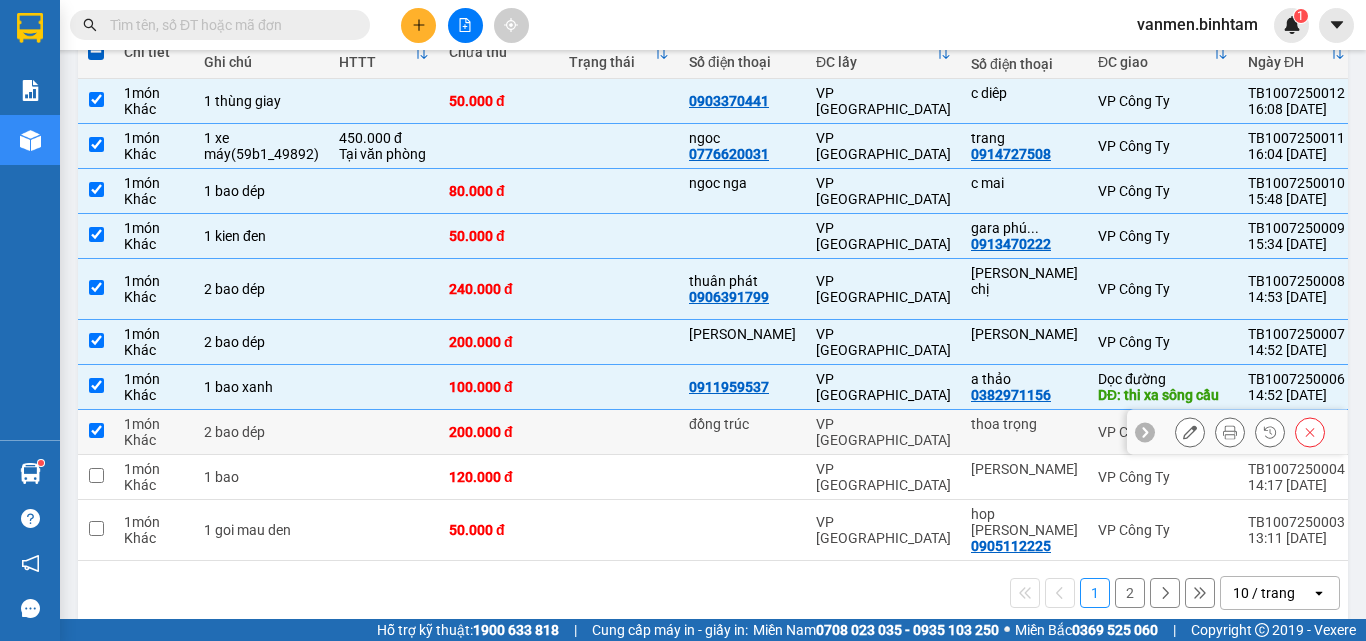 checkbox on "true" 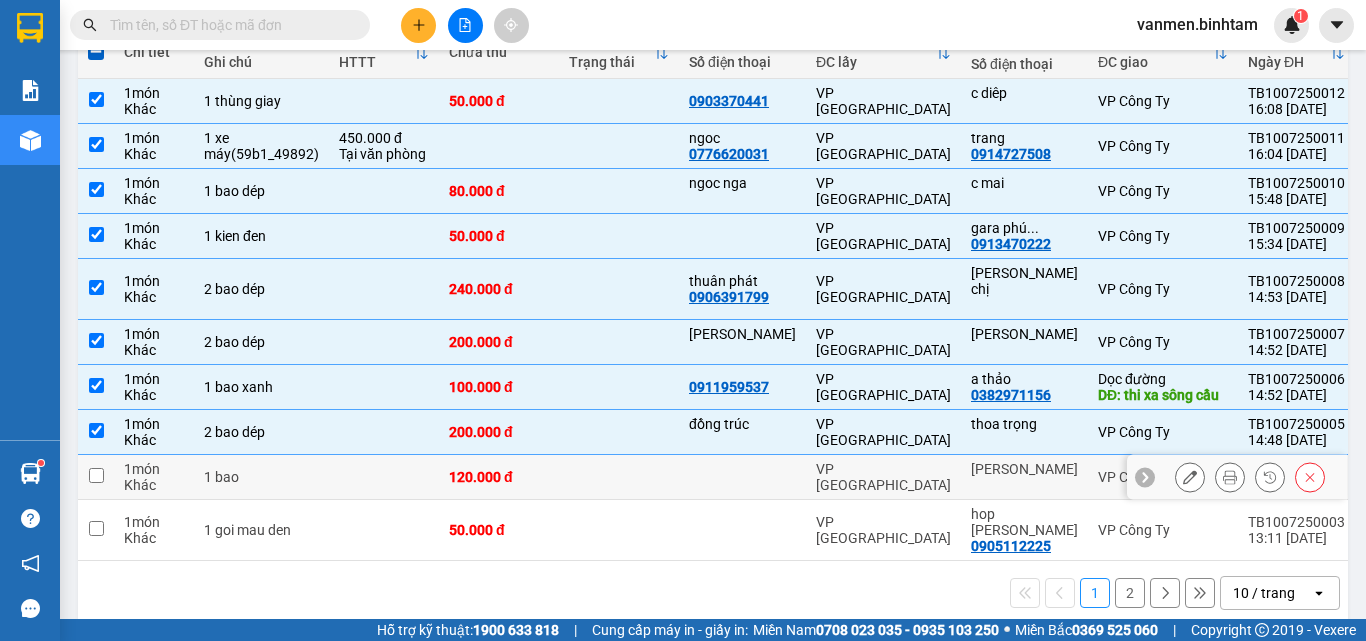 click at bounding box center [96, 475] 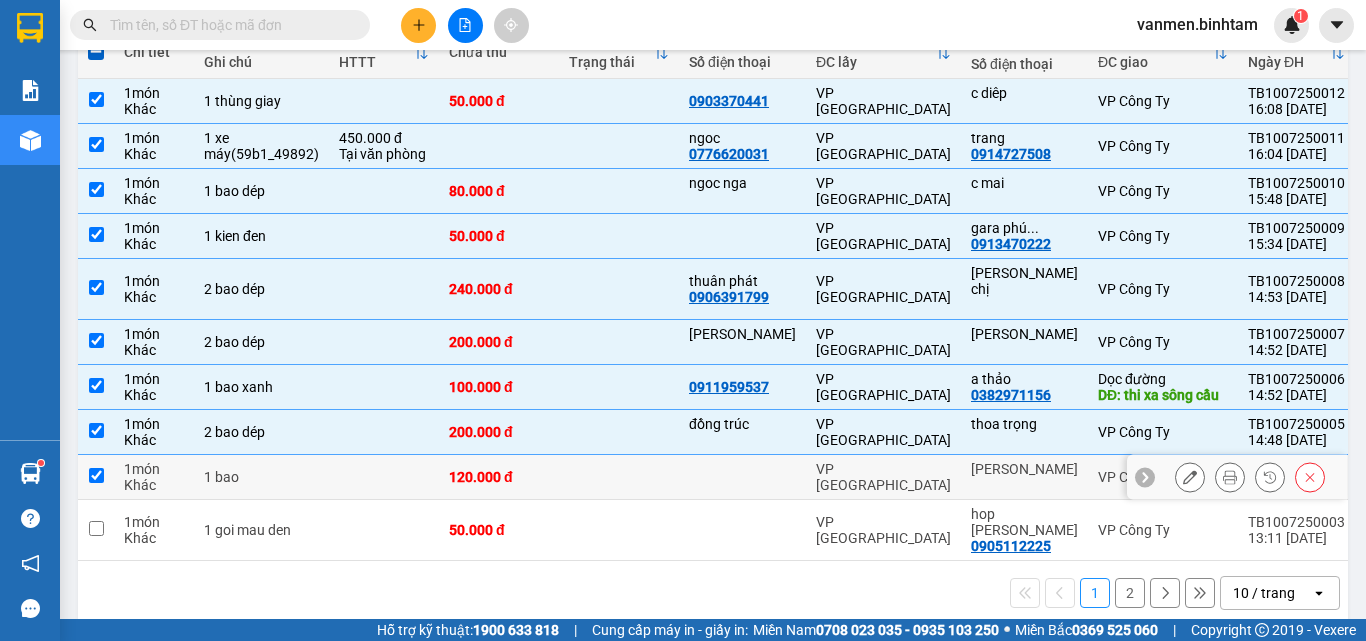 checkbox on "true" 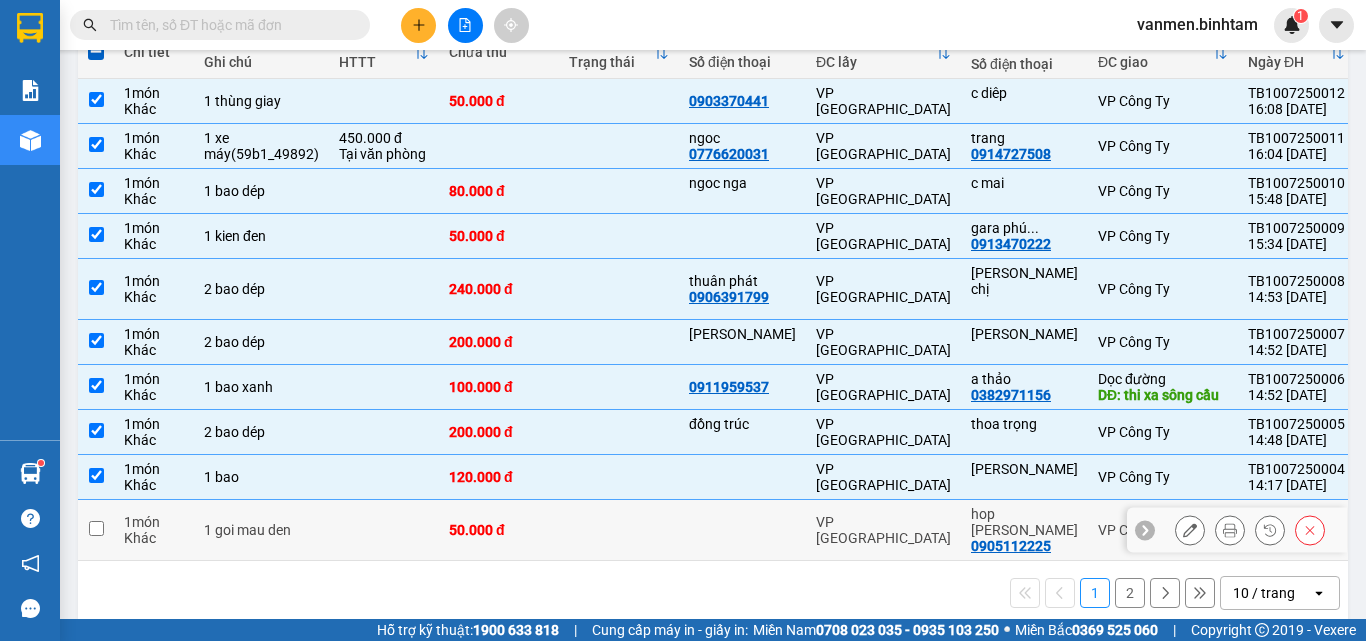 click at bounding box center [96, 528] 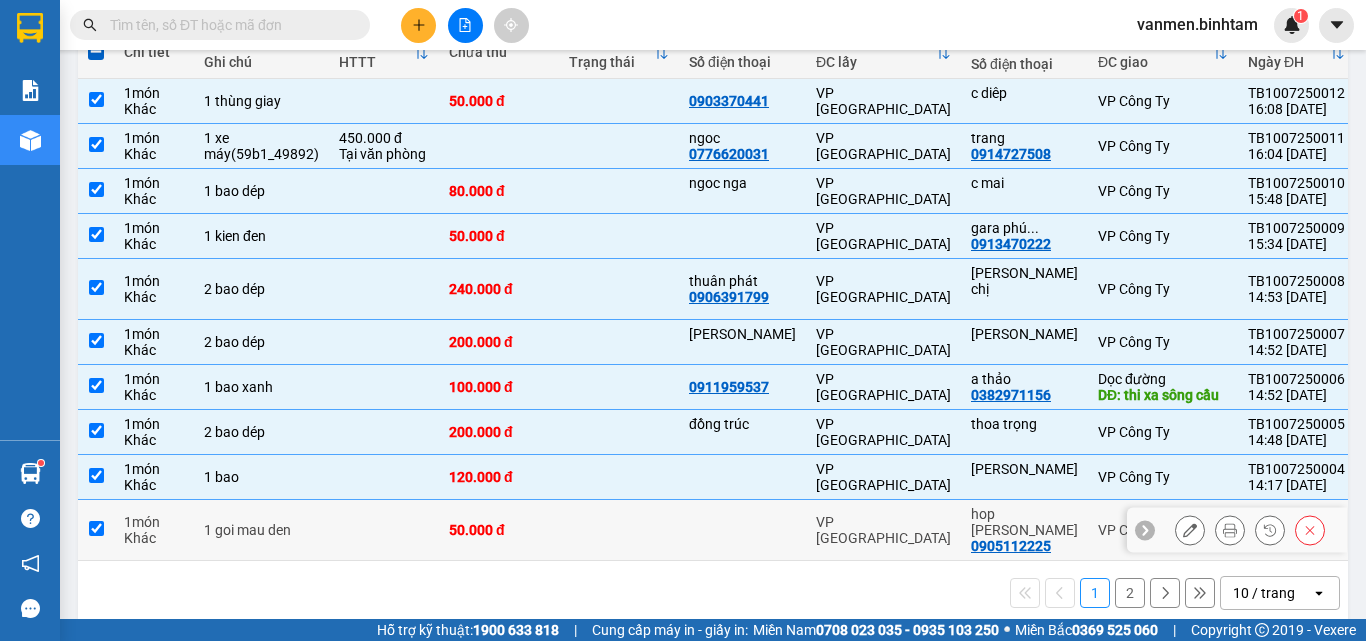 checkbox on "true" 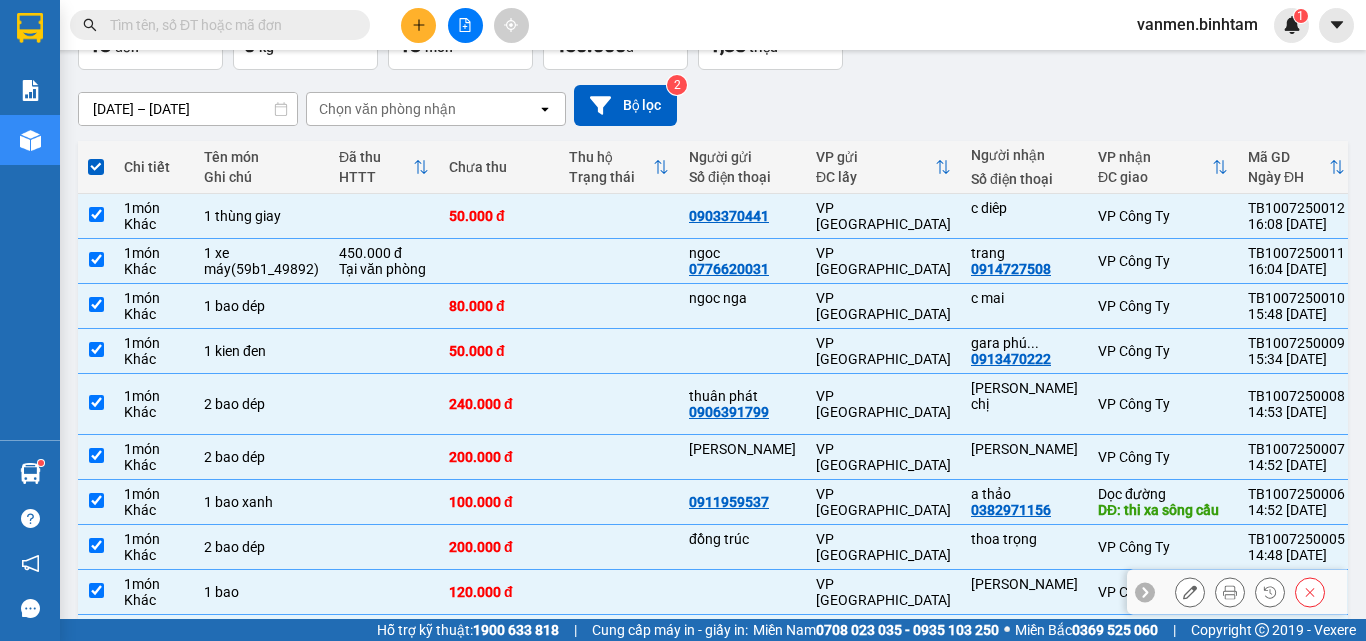 scroll, scrollTop: 0, scrollLeft: 0, axis: both 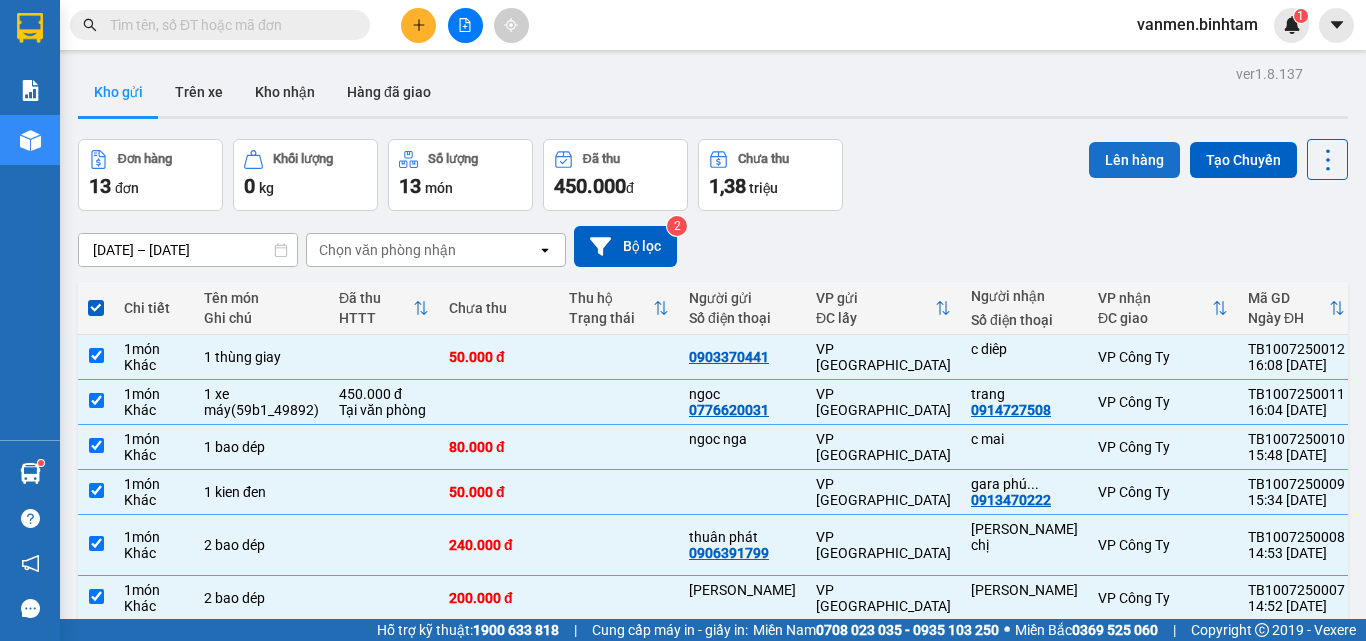 click on "Lên hàng" at bounding box center (1134, 160) 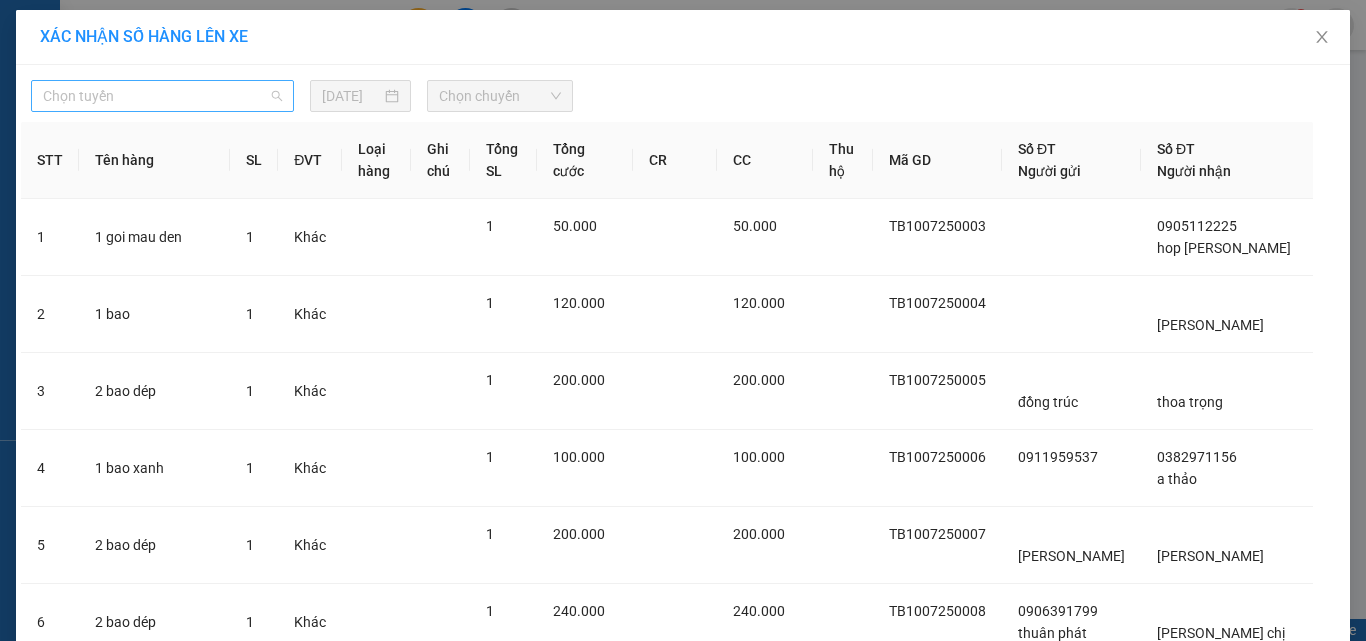 click on "Chọn tuyến" at bounding box center [162, 96] 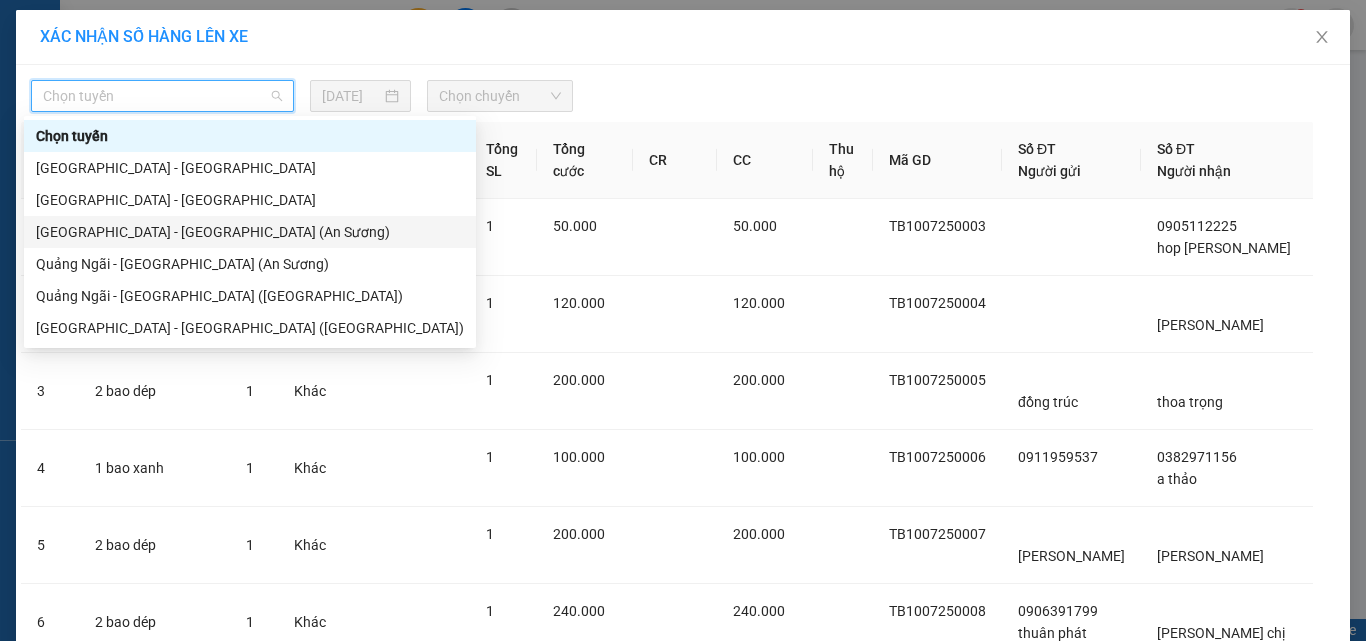 click on "[GEOGRAPHIC_DATA] - [GEOGRAPHIC_DATA] (An Sương)" at bounding box center [250, 232] 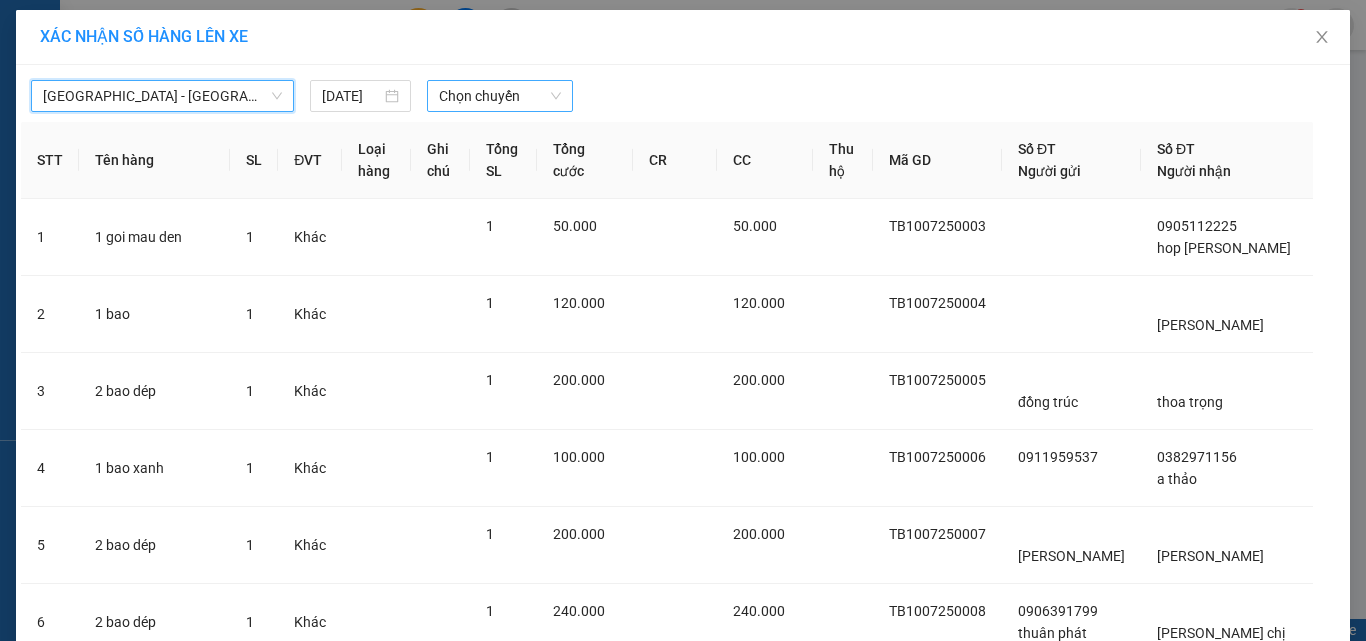 click on "Chọn chuyến" at bounding box center [500, 96] 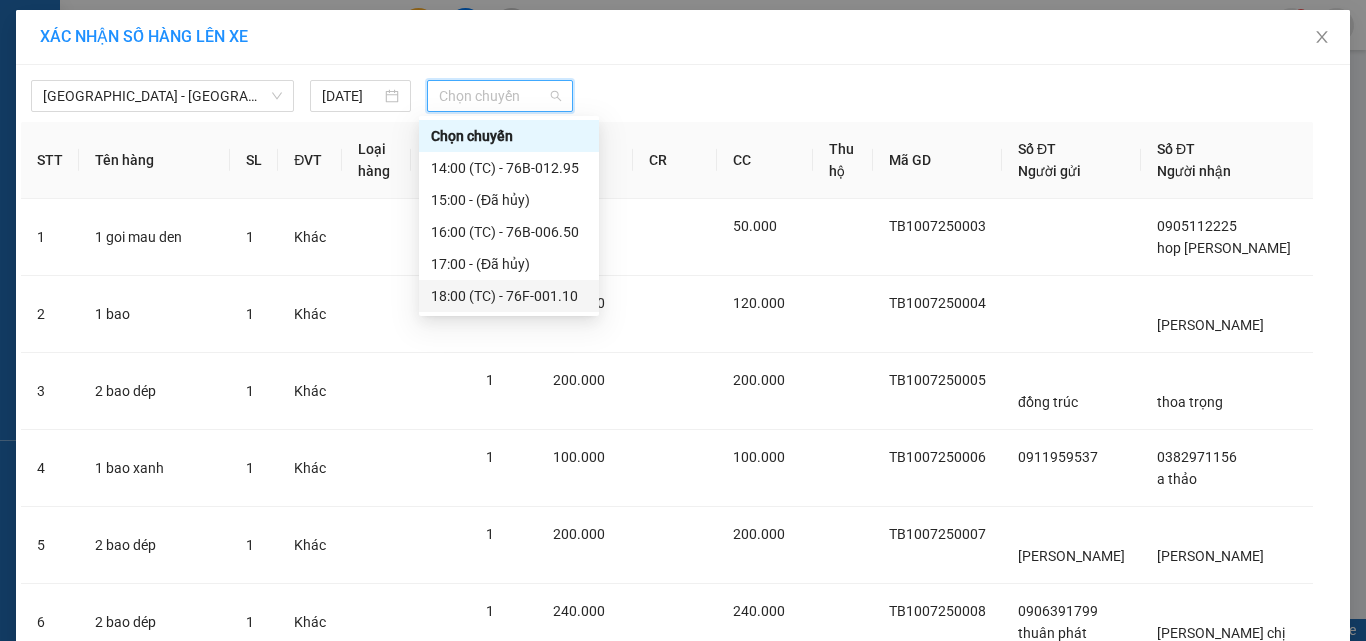 click on "18:00   (TC)   - 76F-001.10" at bounding box center (509, 296) 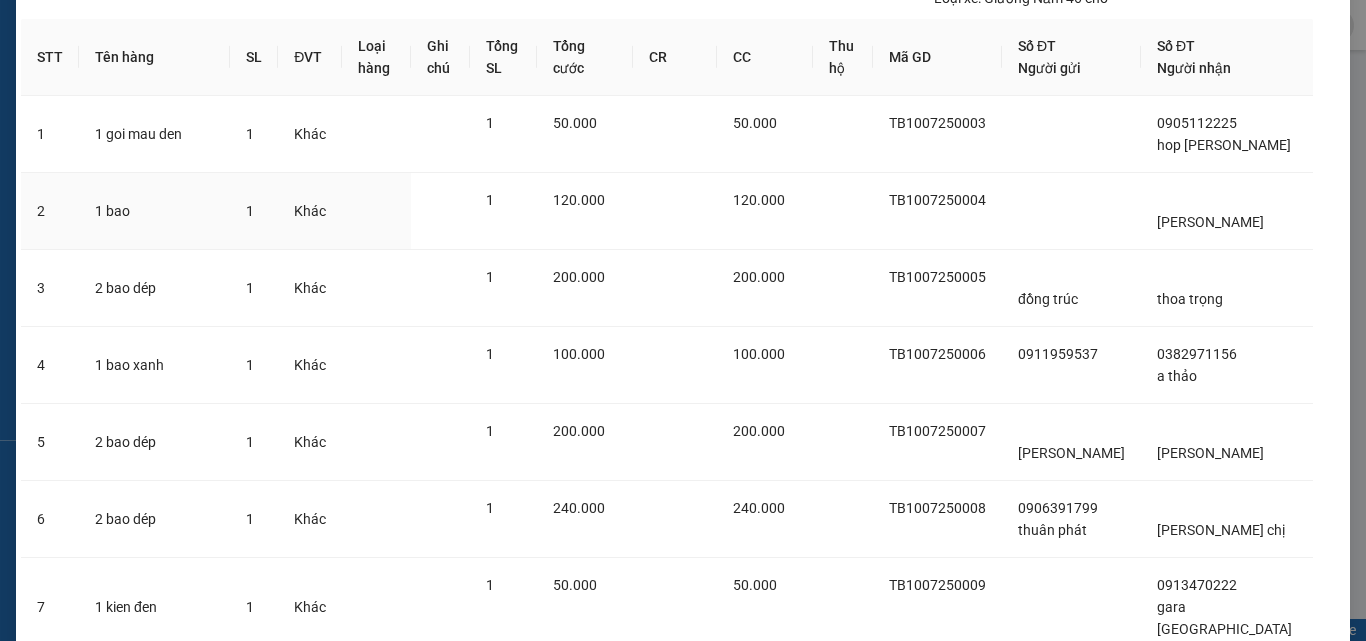 scroll, scrollTop: 486, scrollLeft: 0, axis: vertical 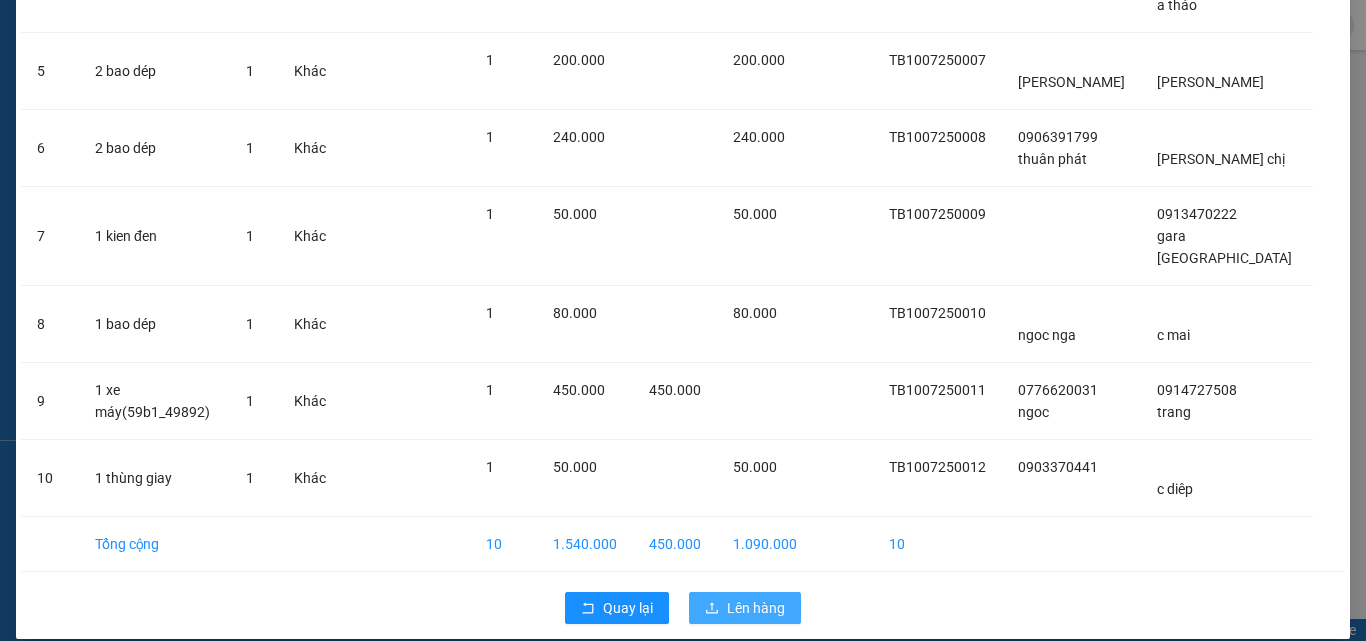 click on "Lên hàng" at bounding box center (756, 608) 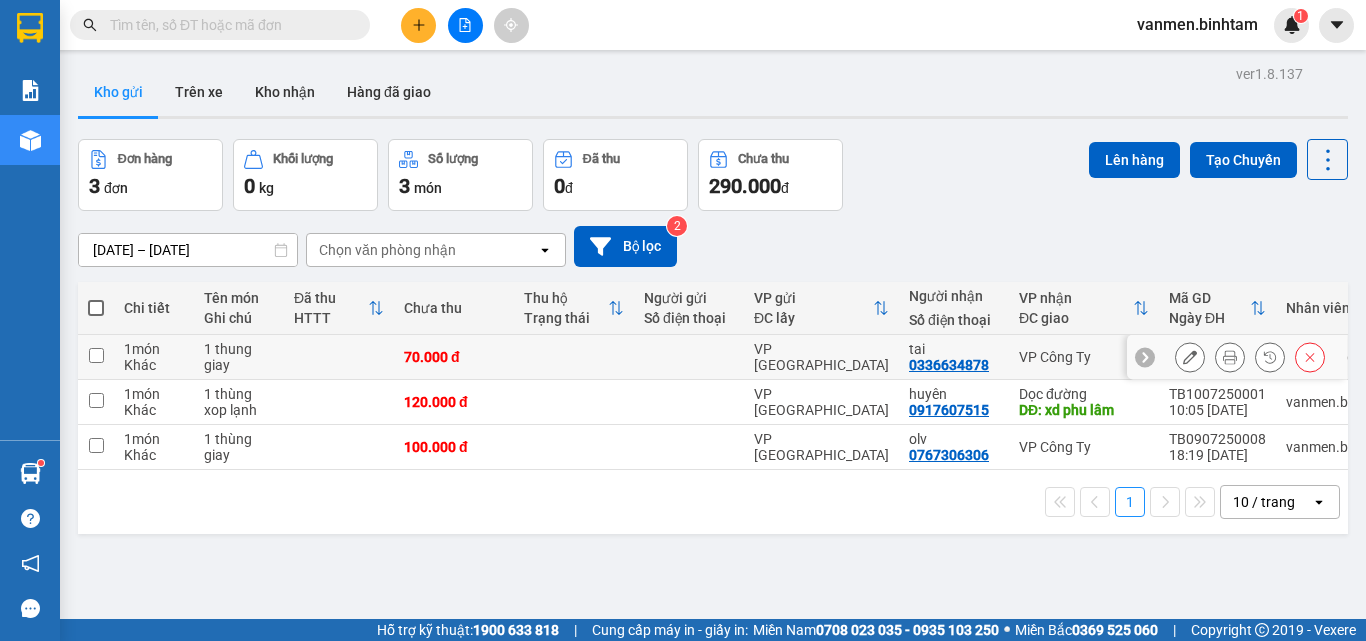 click at bounding box center [96, 355] 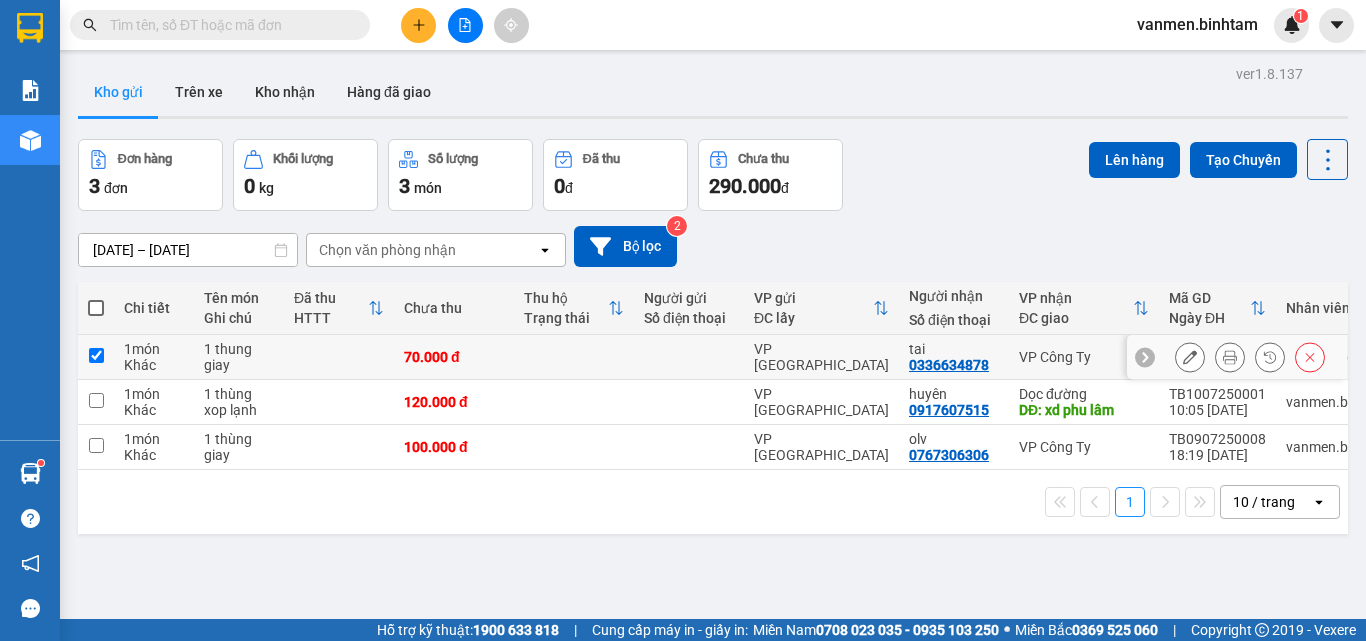 checkbox on "true" 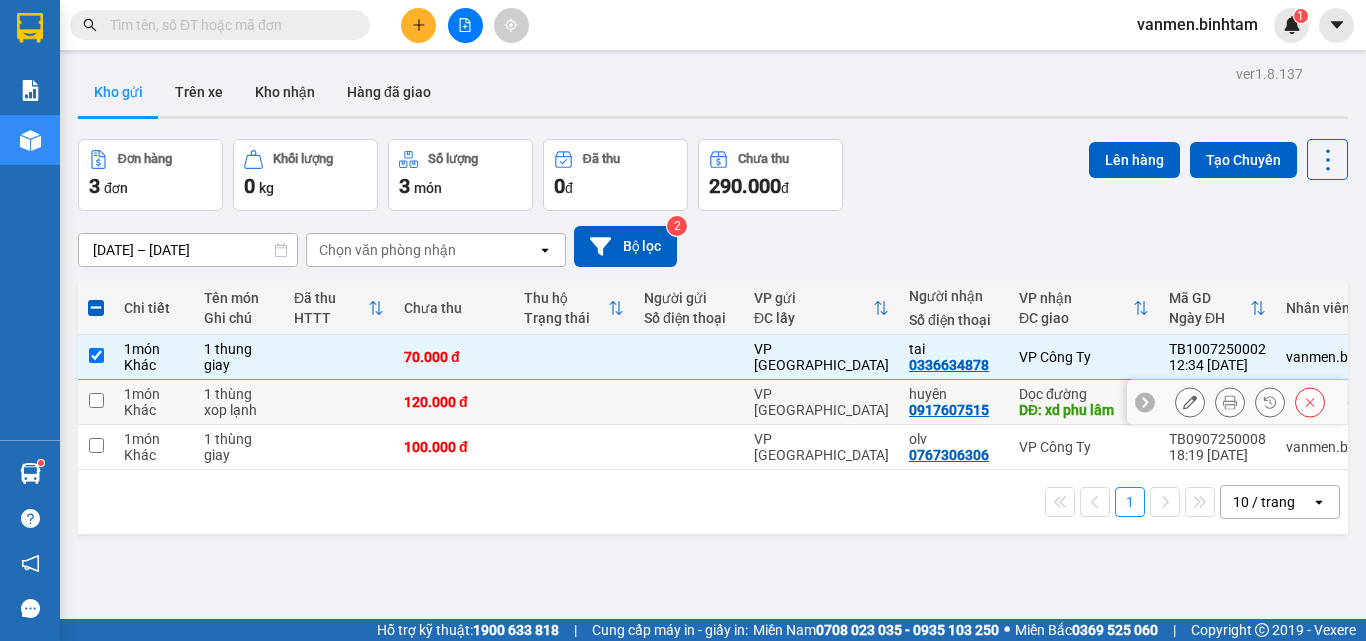 click at bounding box center (96, 400) 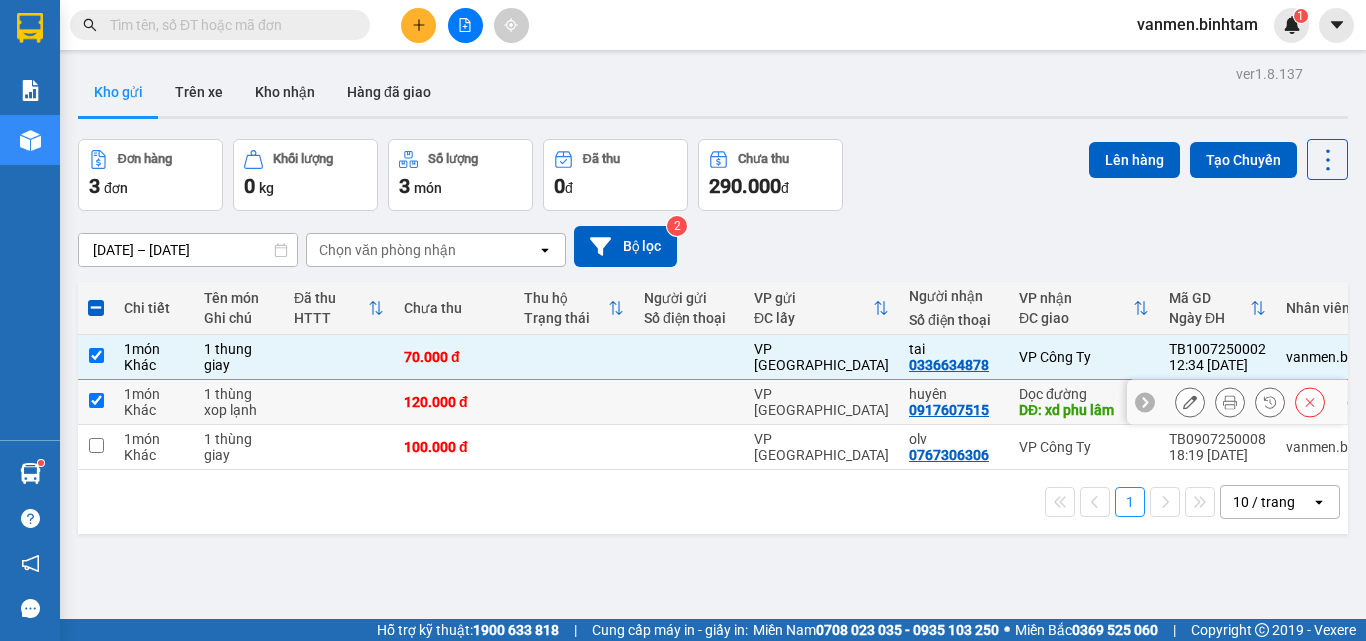 checkbox on "true" 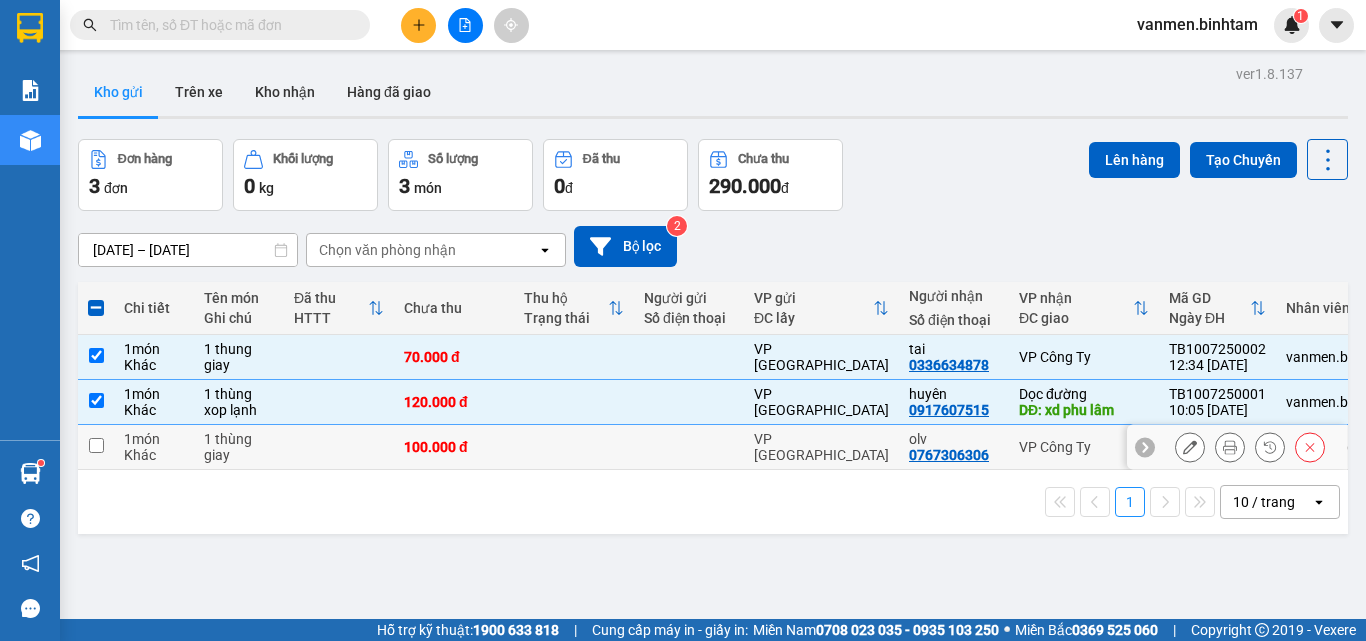 click at bounding box center (96, 445) 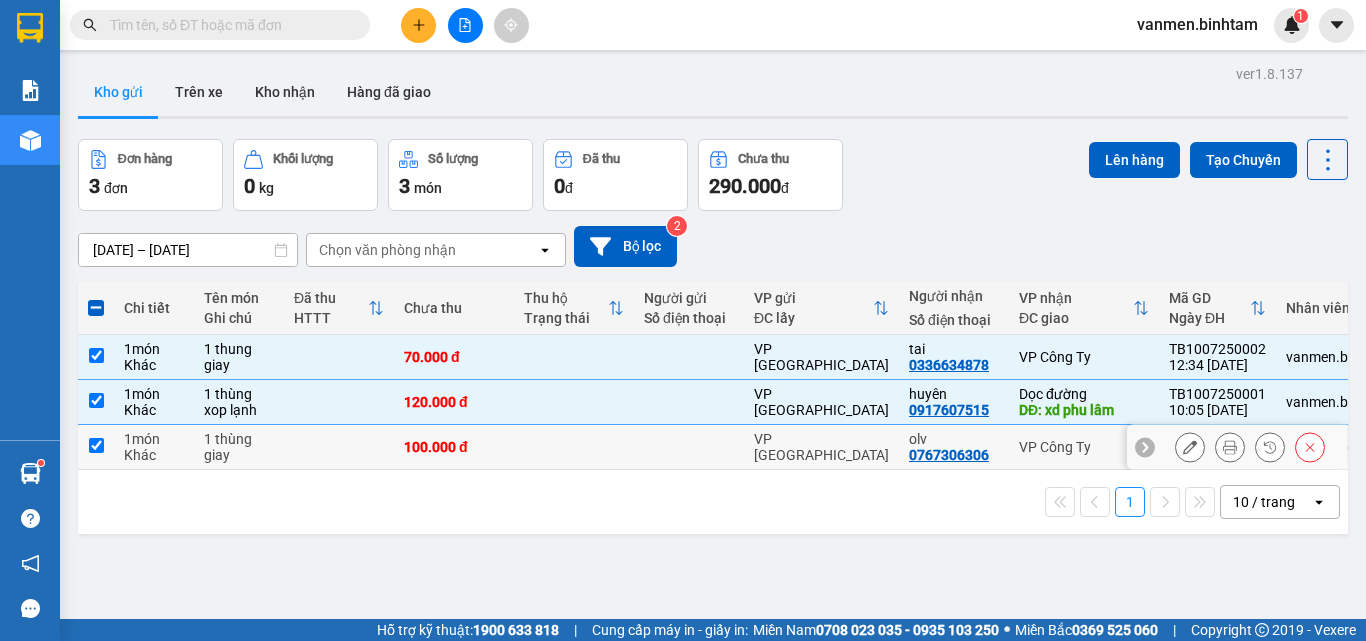 checkbox on "true" 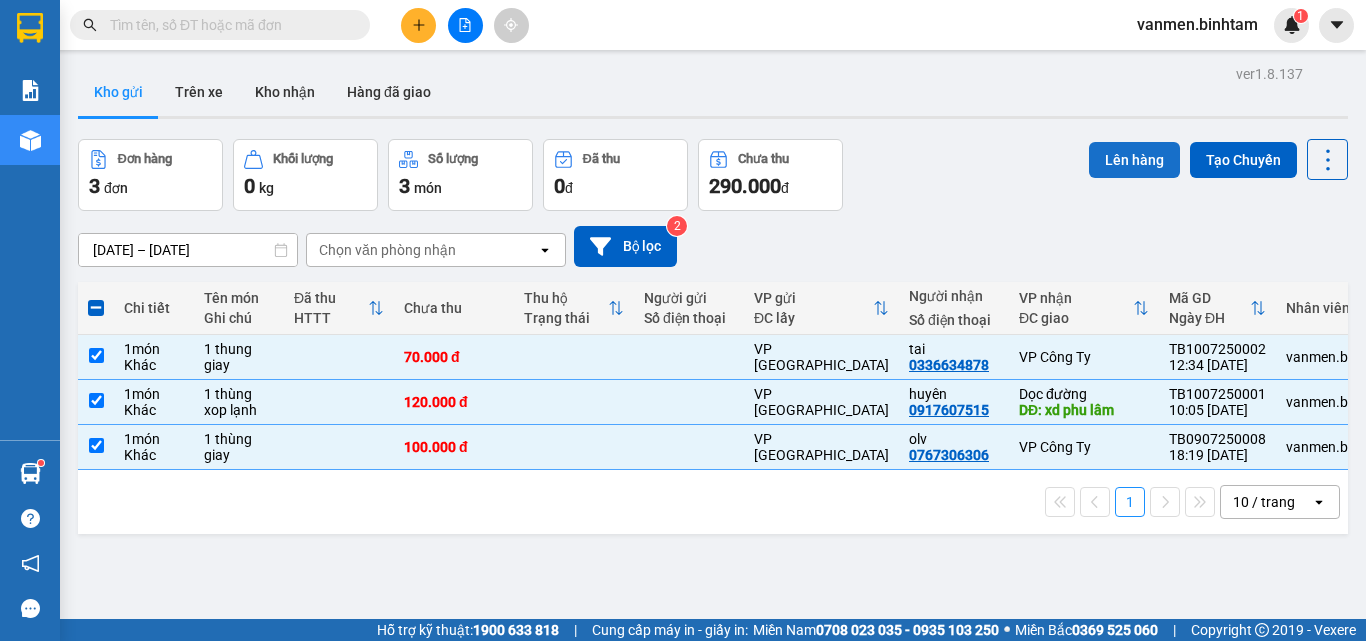 click on "Lên hàng" at bounding box center (1134, 160) 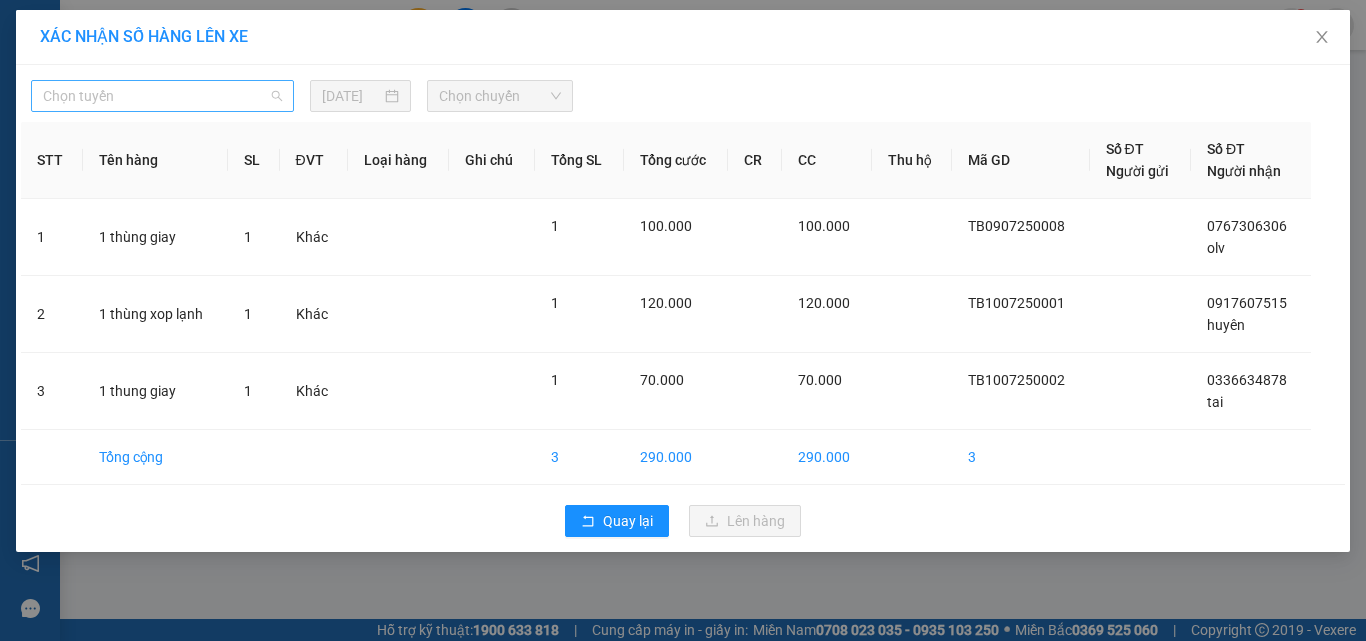 click on "Chọn tuyến" at bounding box center [162, 96] 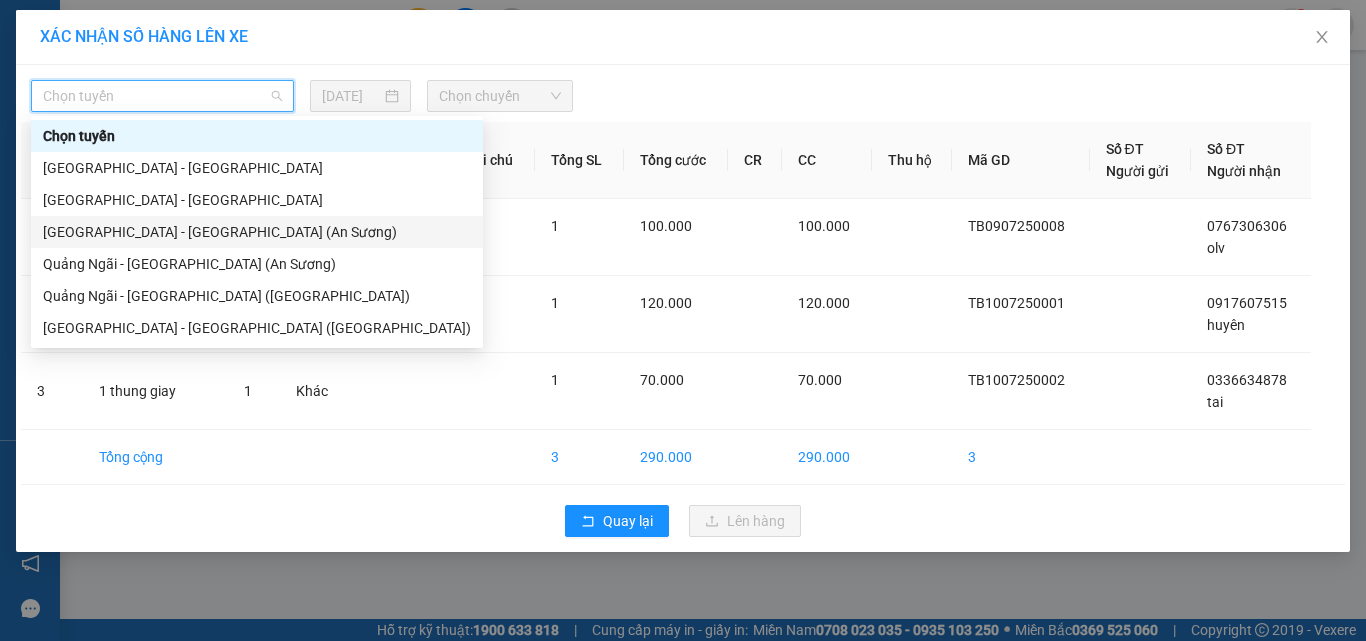 click on "[GEOGRAPHIC_DATA] - [GEOGRAPHIC_DATA] (An Sương)" at bounding box center (257, 232) 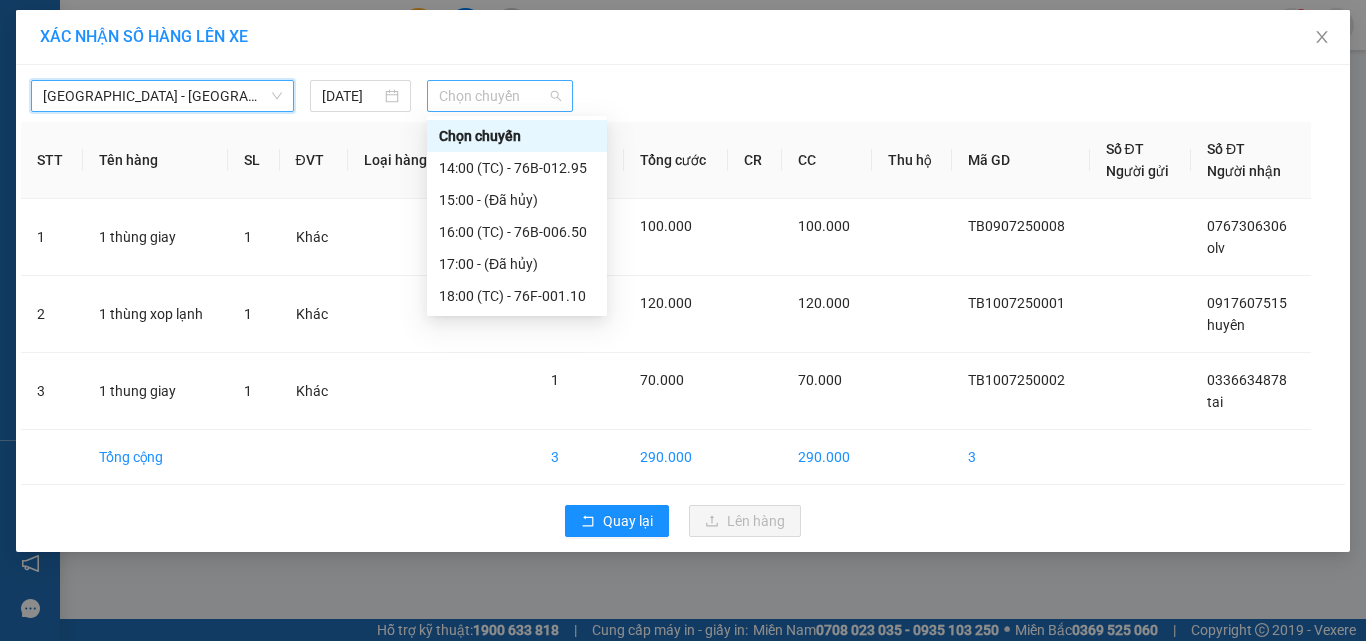 click on "Chọn chuyến" at bounding box center [500, 96] 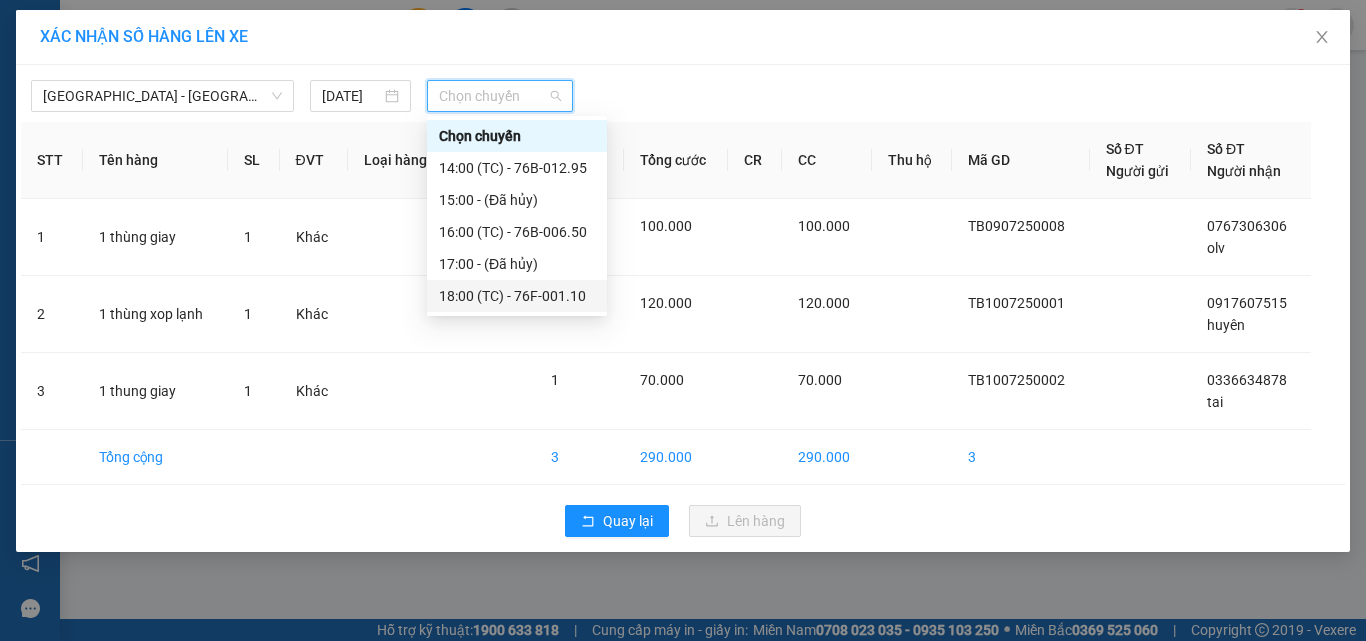 click on "18:00   (TC)   - 76F-001.10" at bounding box center [517, 296] 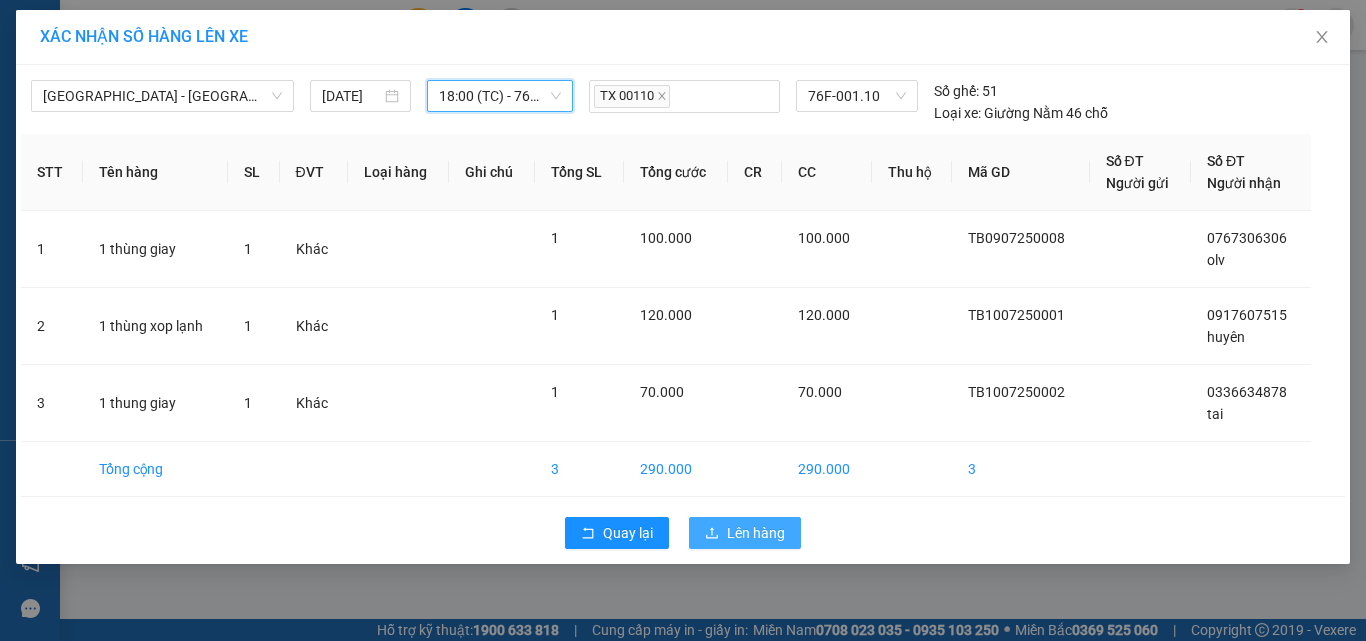 click on "Lên hàng" at bounding box center (756, 533) 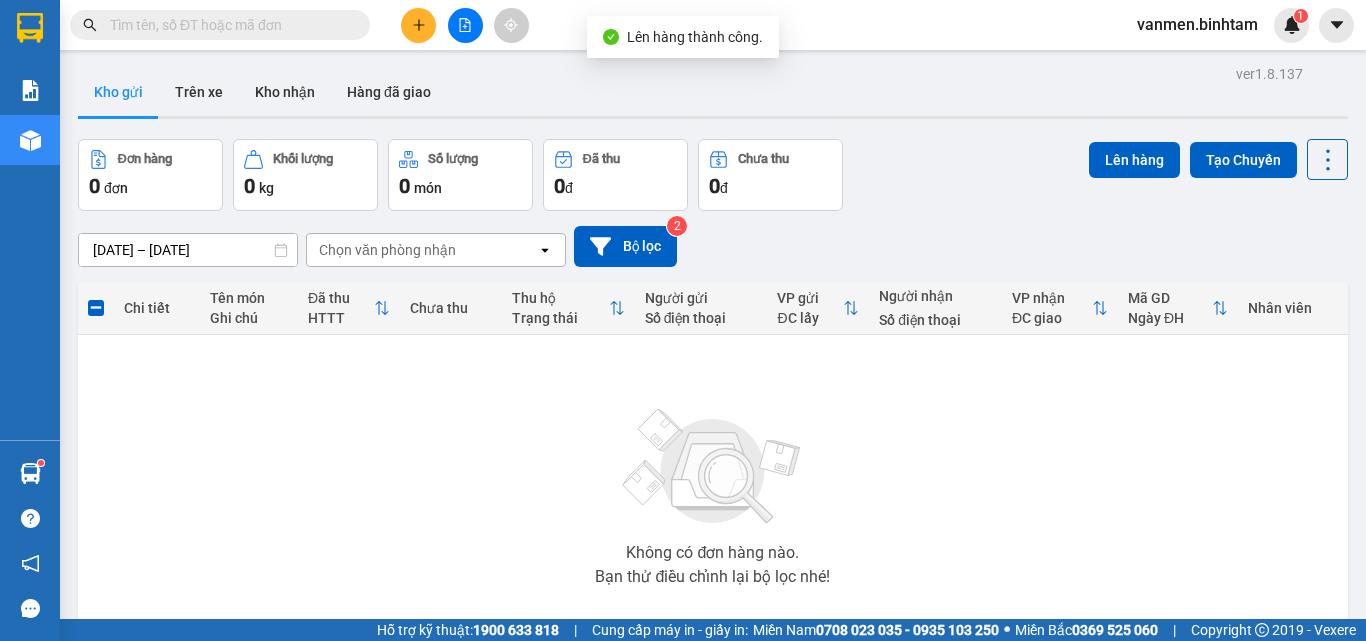 click at bounding box center [465, 25] 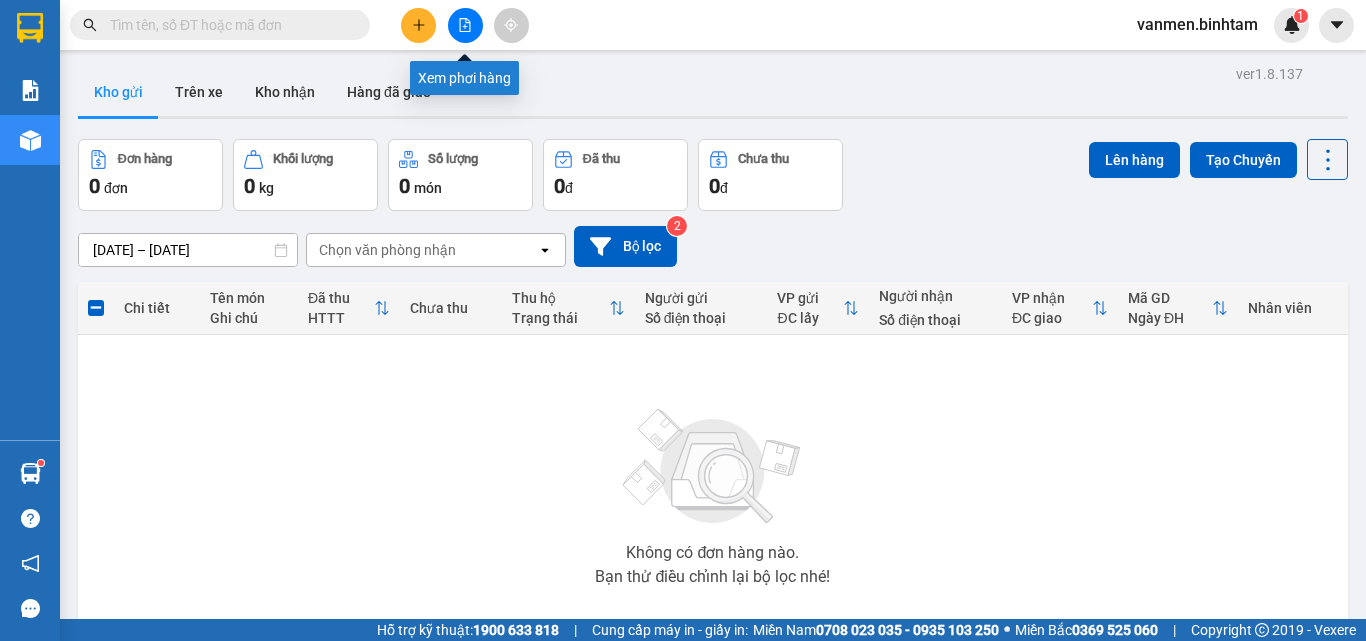 click 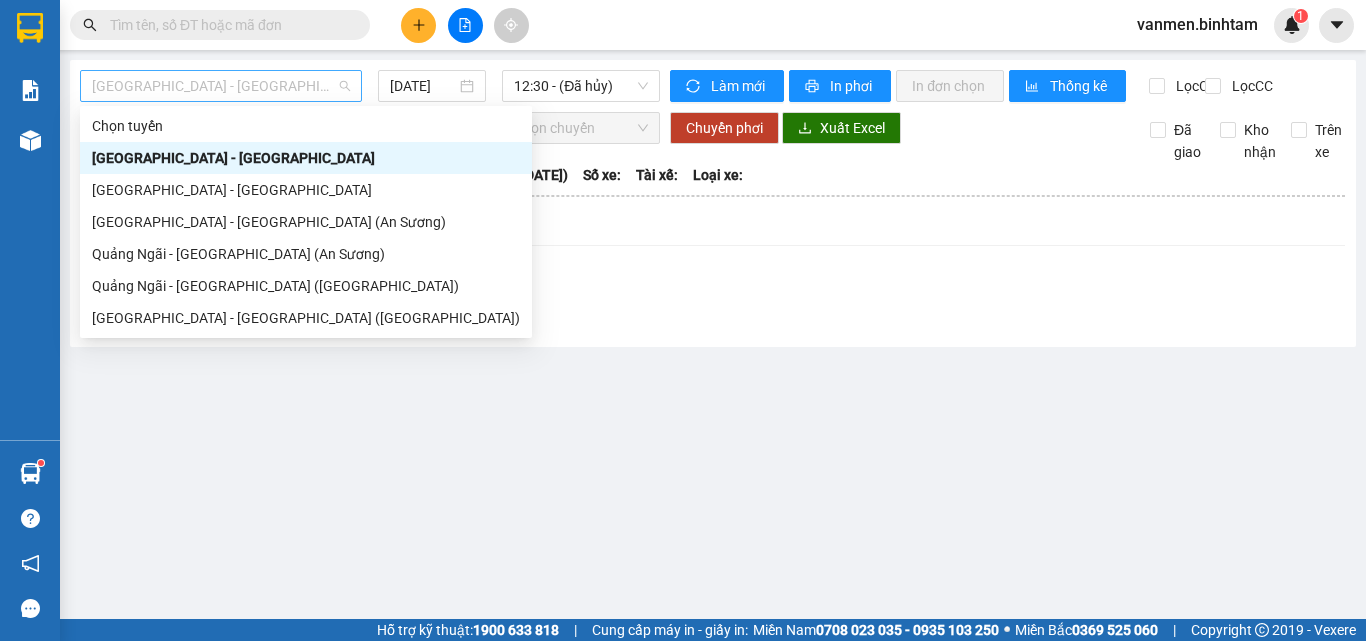click on "[GEOGRAPHIC_DATA] - [GEOGRAPHIC_DATA]" at bounding box center (221, 86) 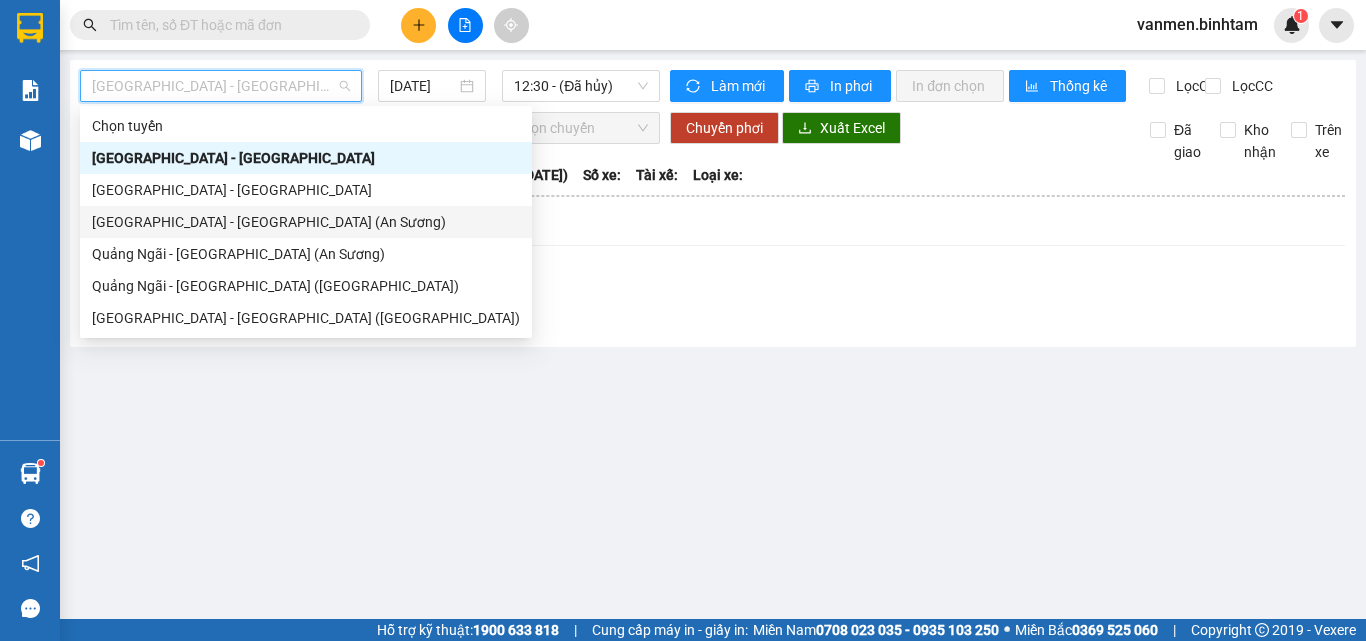 click on "[GEOGRAPHIC_DATA] - [GEOGRAPHIC_DATA] (An Sương)" at bounding box center (306, 222) 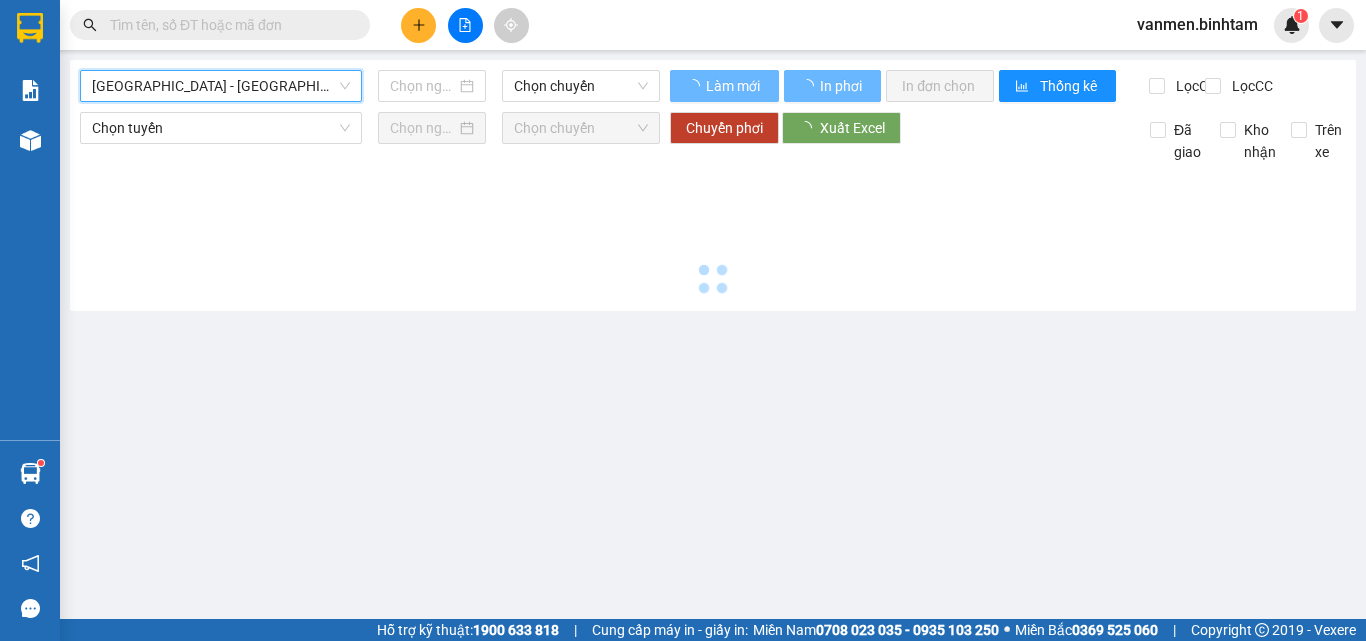 type on "[DATE]" 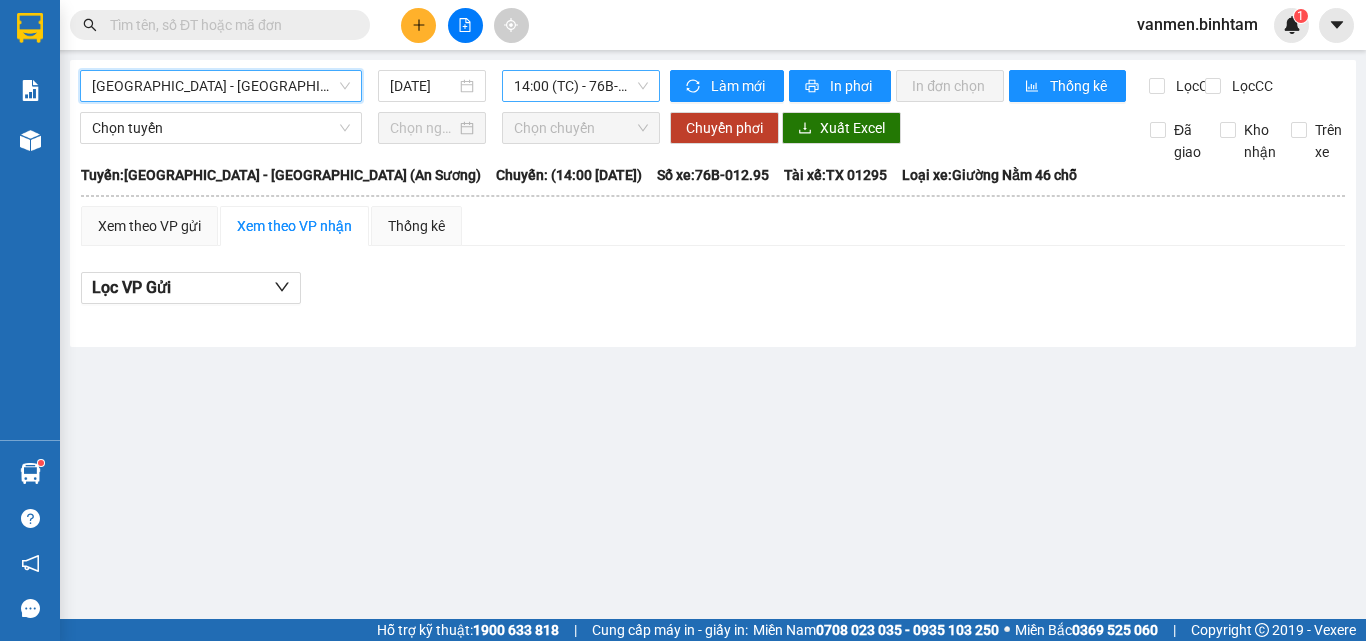 click on "14:00   (TC)   - 76B-012.95" at bounding box center [581, 86] 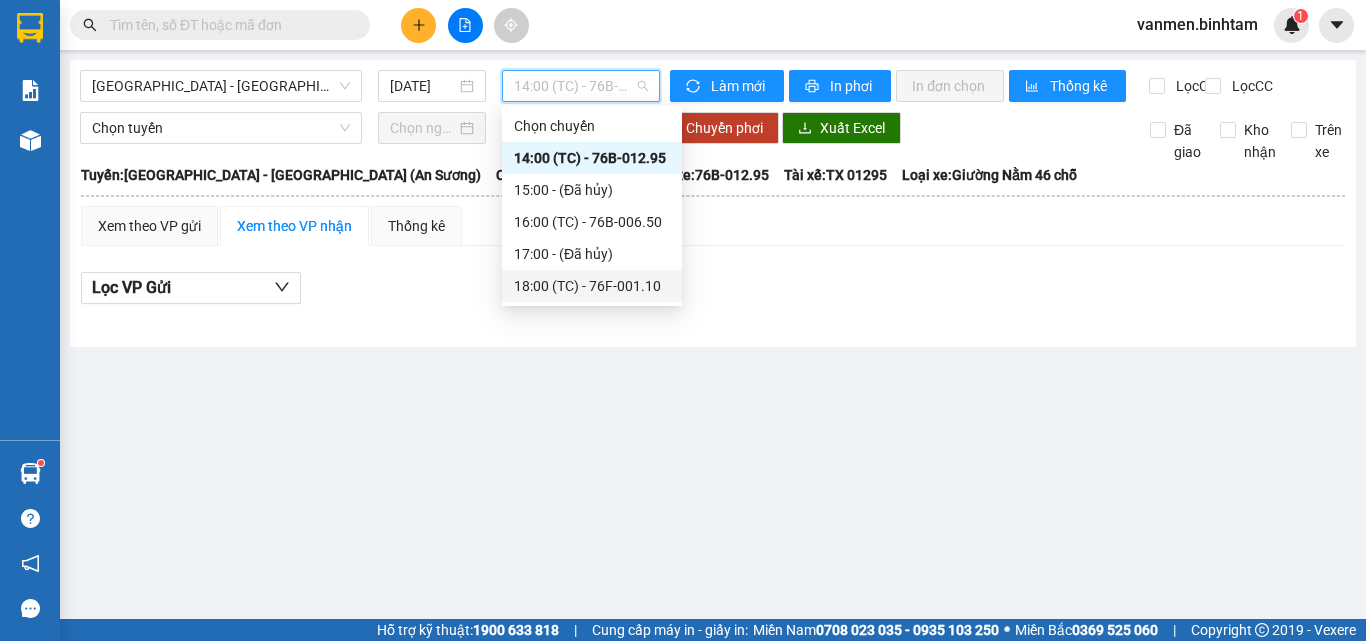 click on "18:00   (TC)   - 76F-001.10" at bounding box center (592, 286) 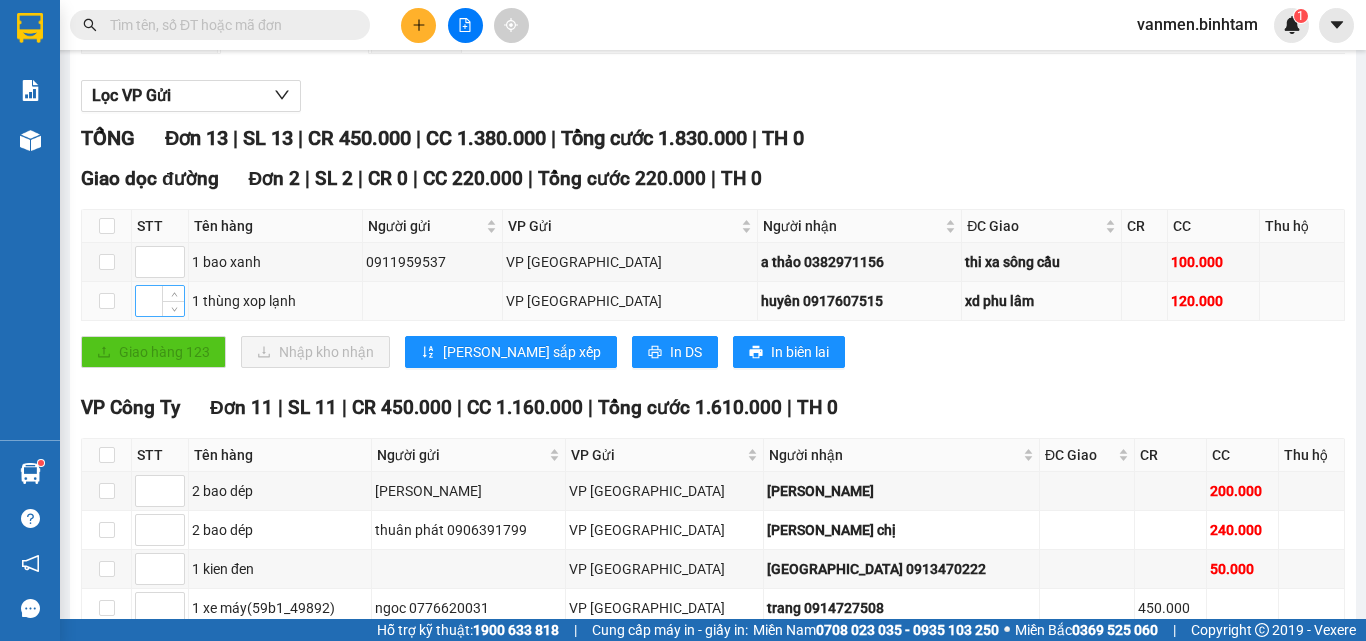scroll, scrollTop: 200, scrollLeft: 0, axis: vertical 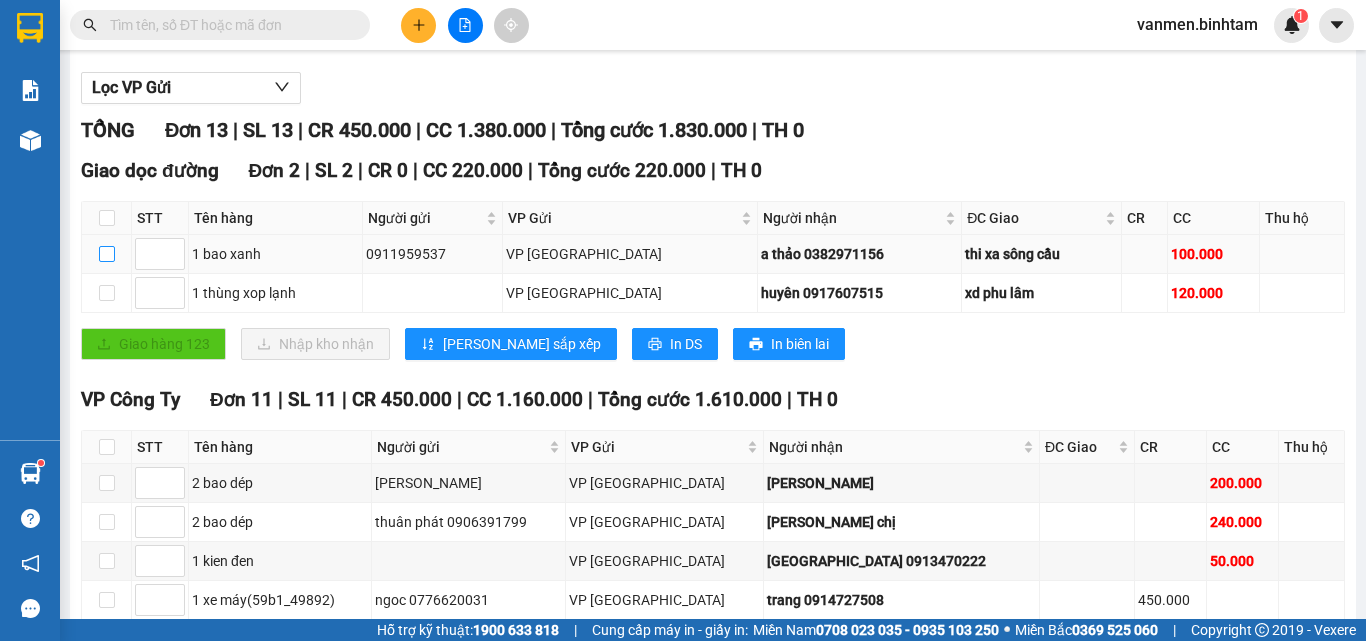 click at bounding box center [107, 254] 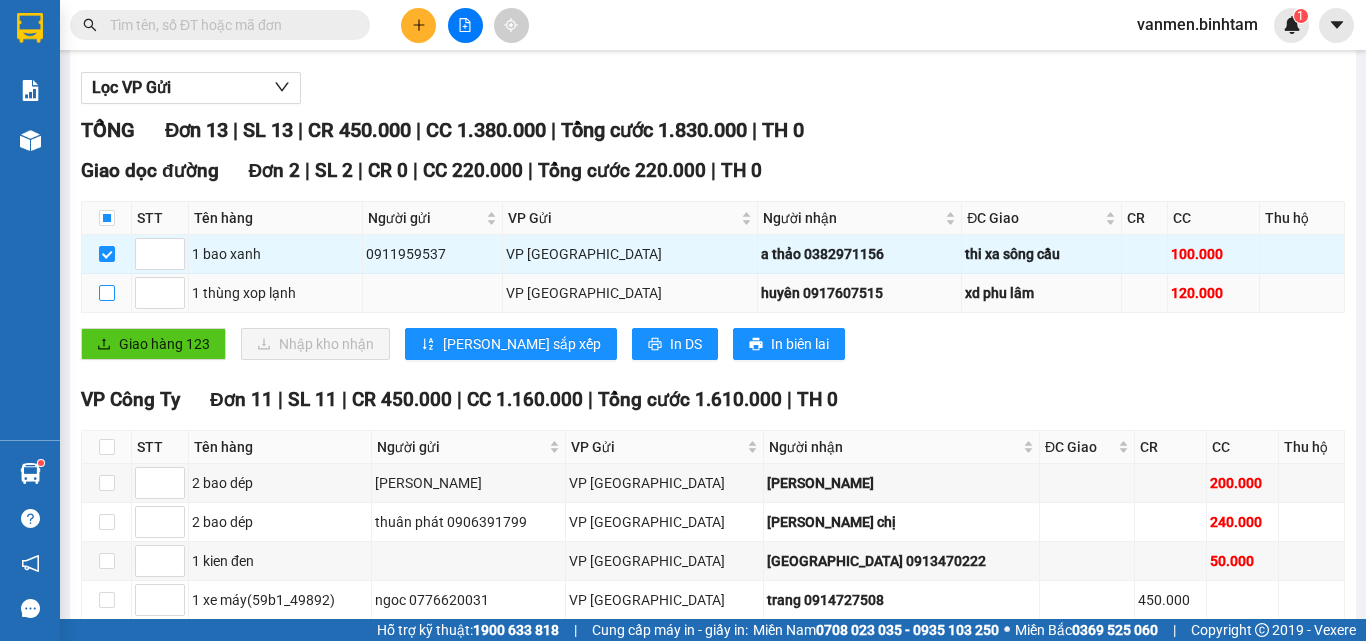 click at bounding box center (107, 293) 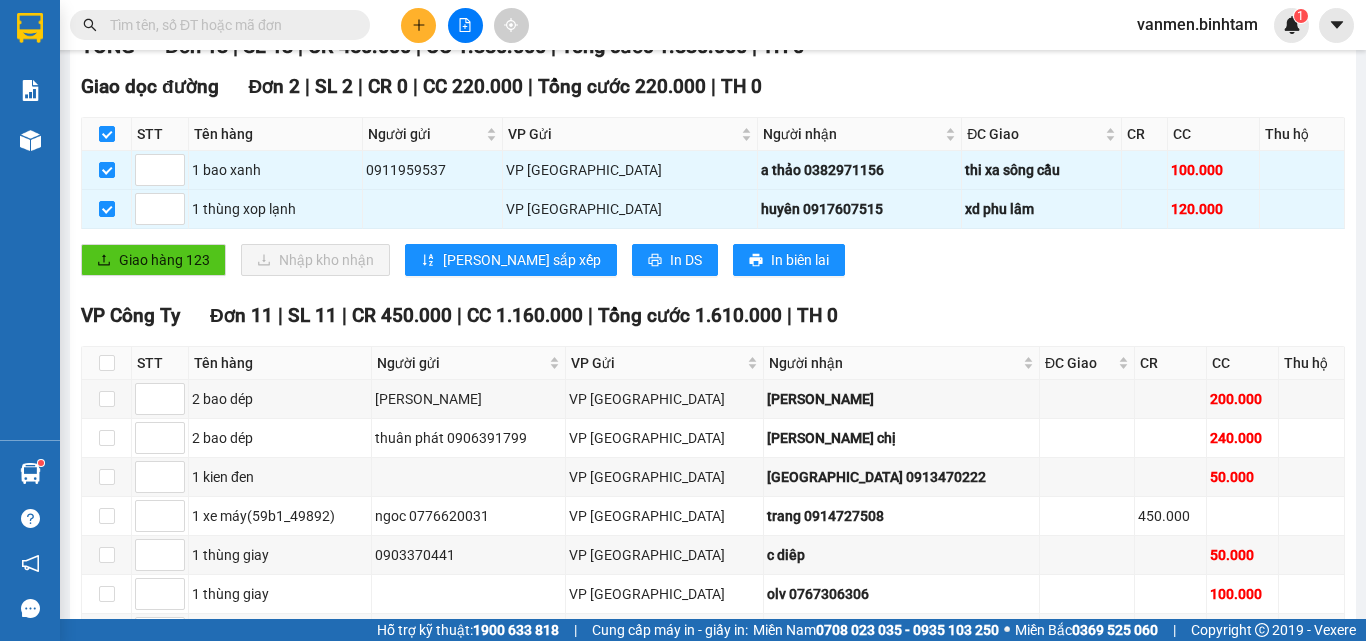 scroll, scrollTop: 500, scrollLeft: 0, axis: vertical 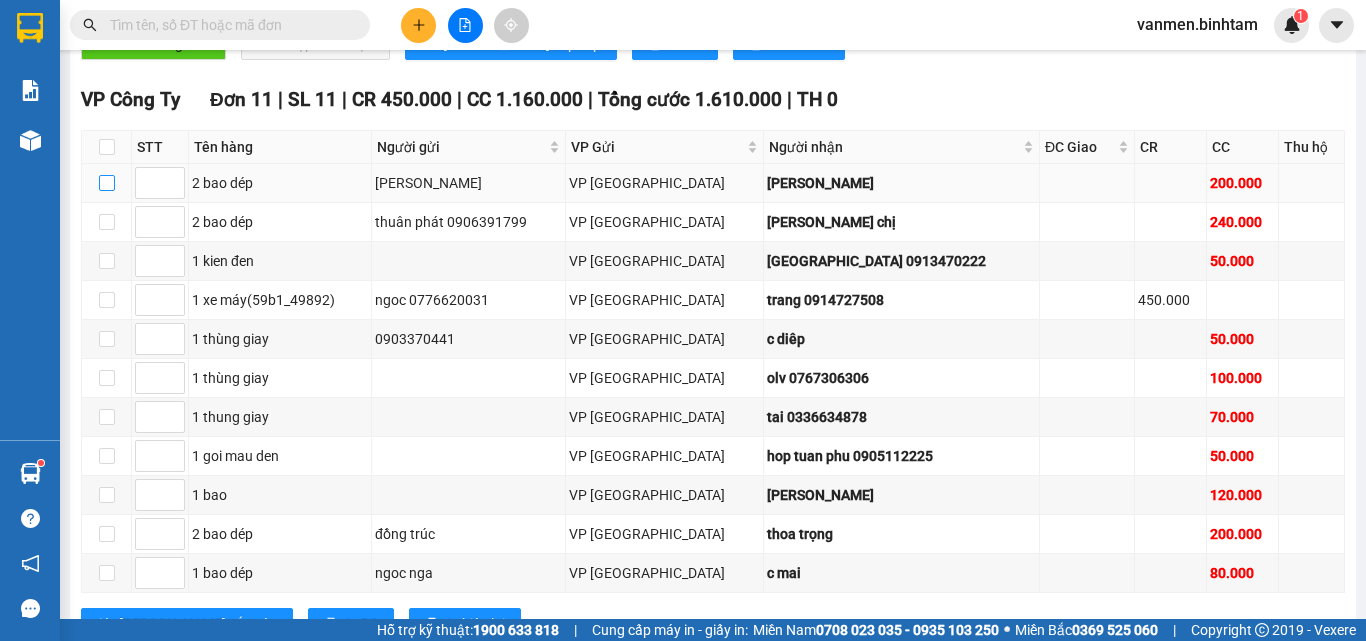 click at bounding box center [107, 183] 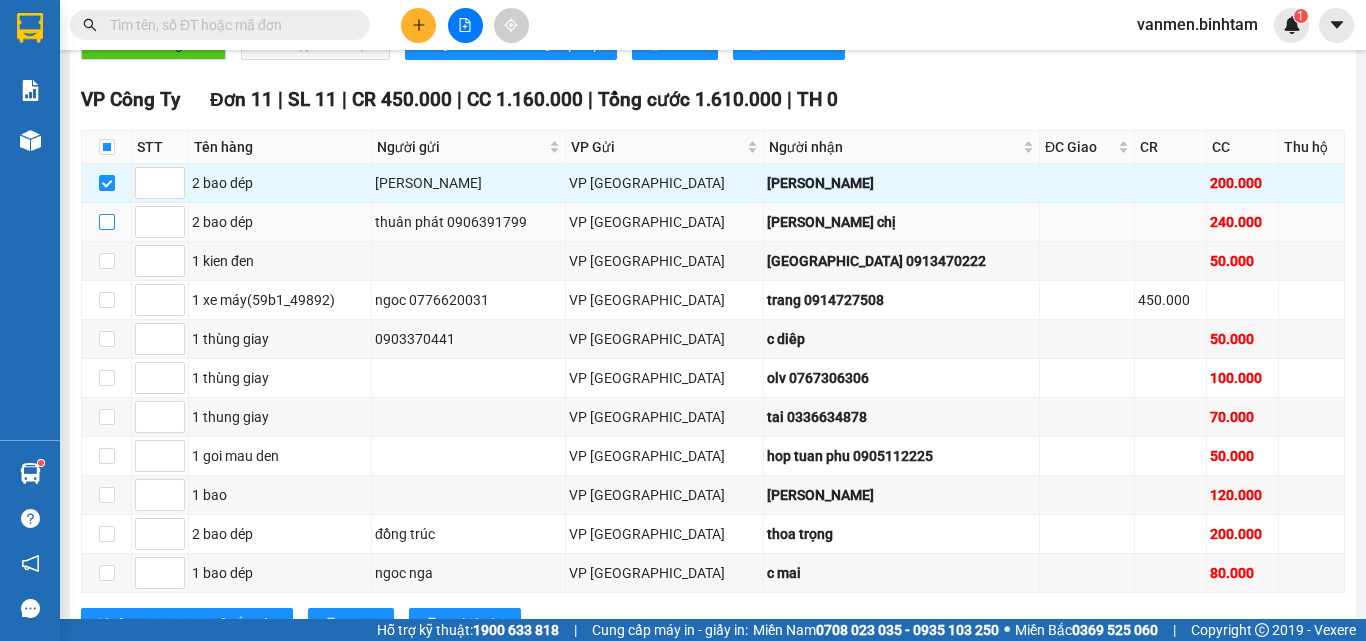 click at bounding box center [107, 222] 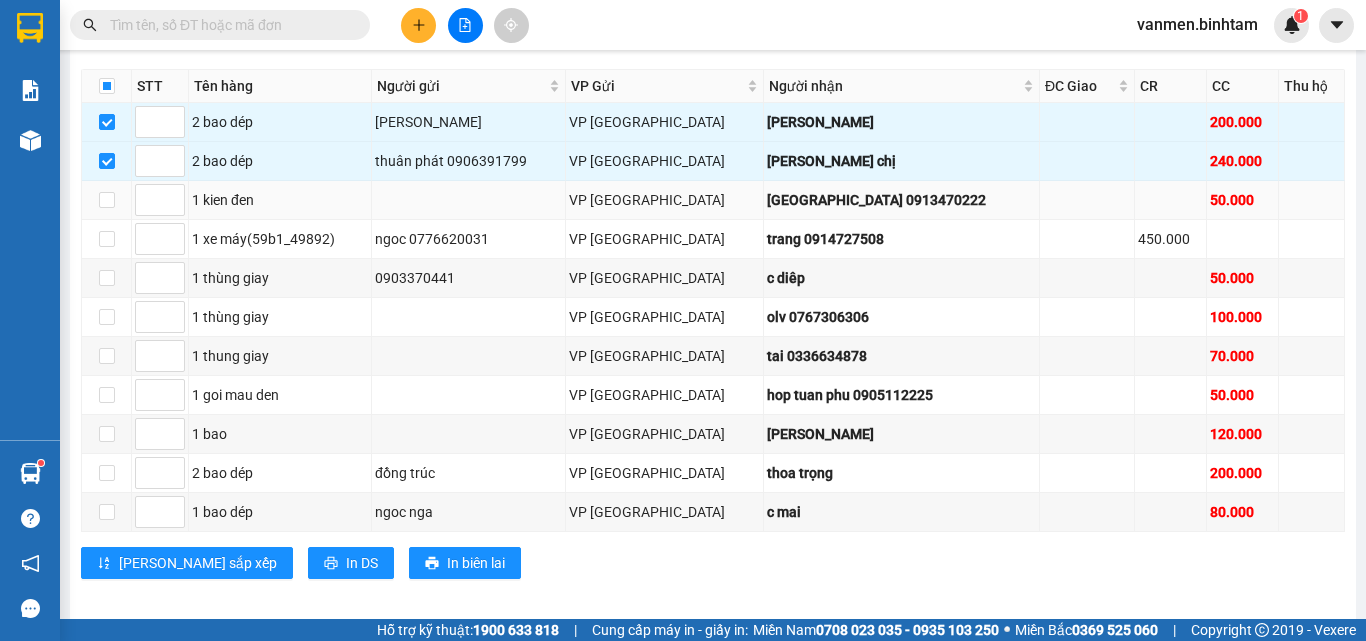 scroll, scrollTop: 594, scrollLeft: 0, axis: vertical 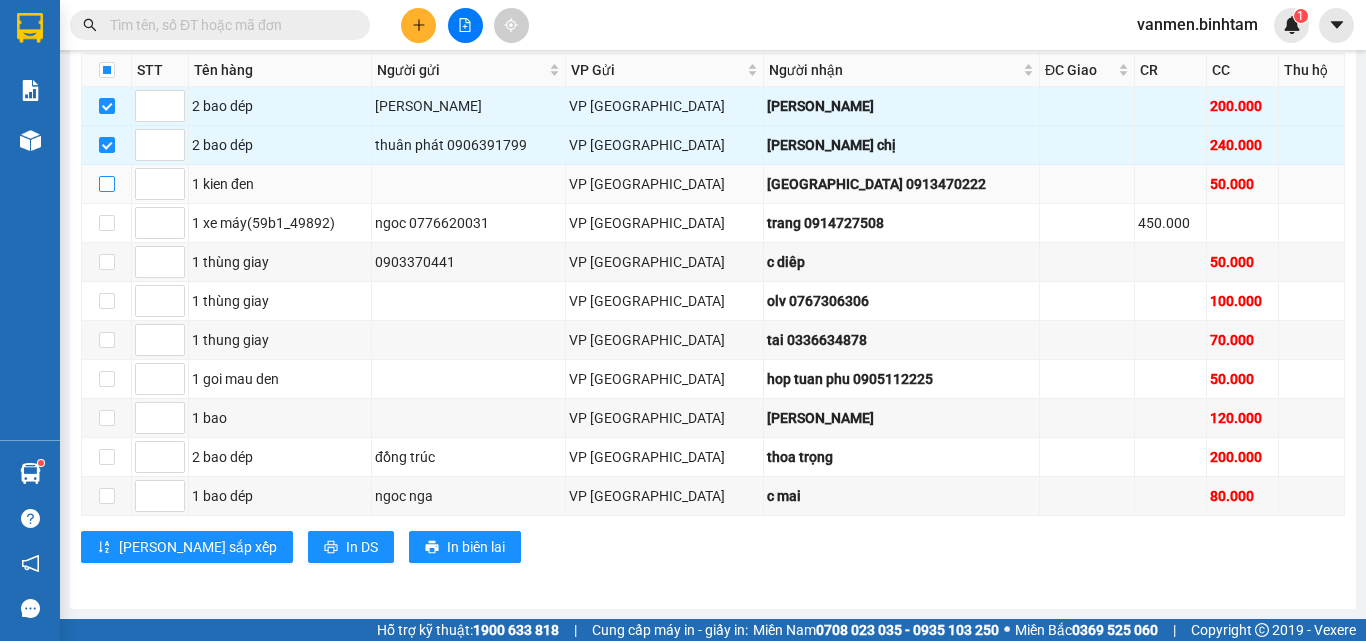 click at bounding box center (107, 184) 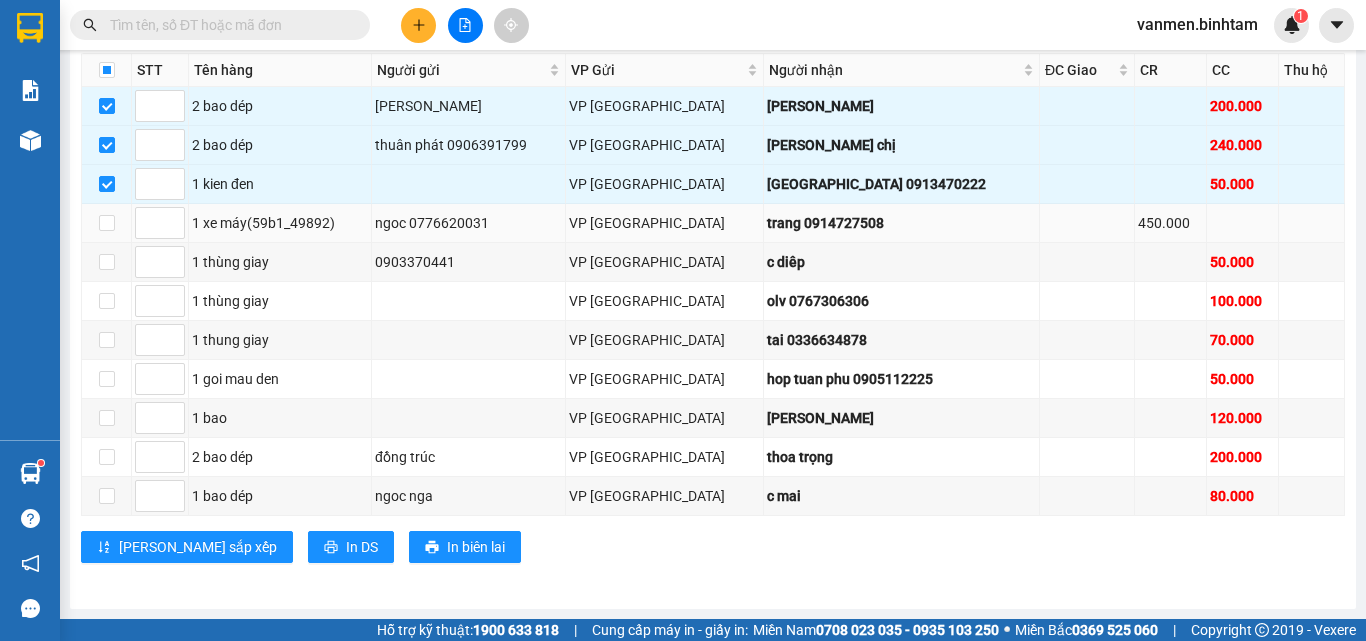 click at bounding box center (107, 223) 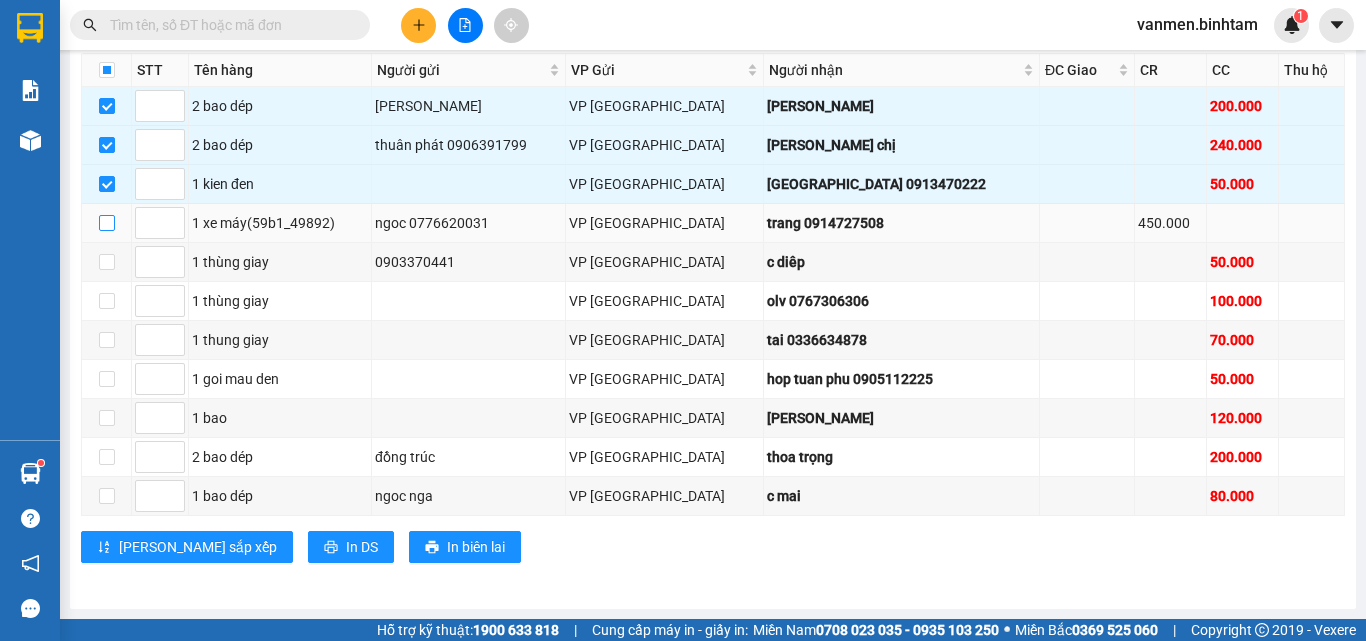 click at bounding box center [107, 223] 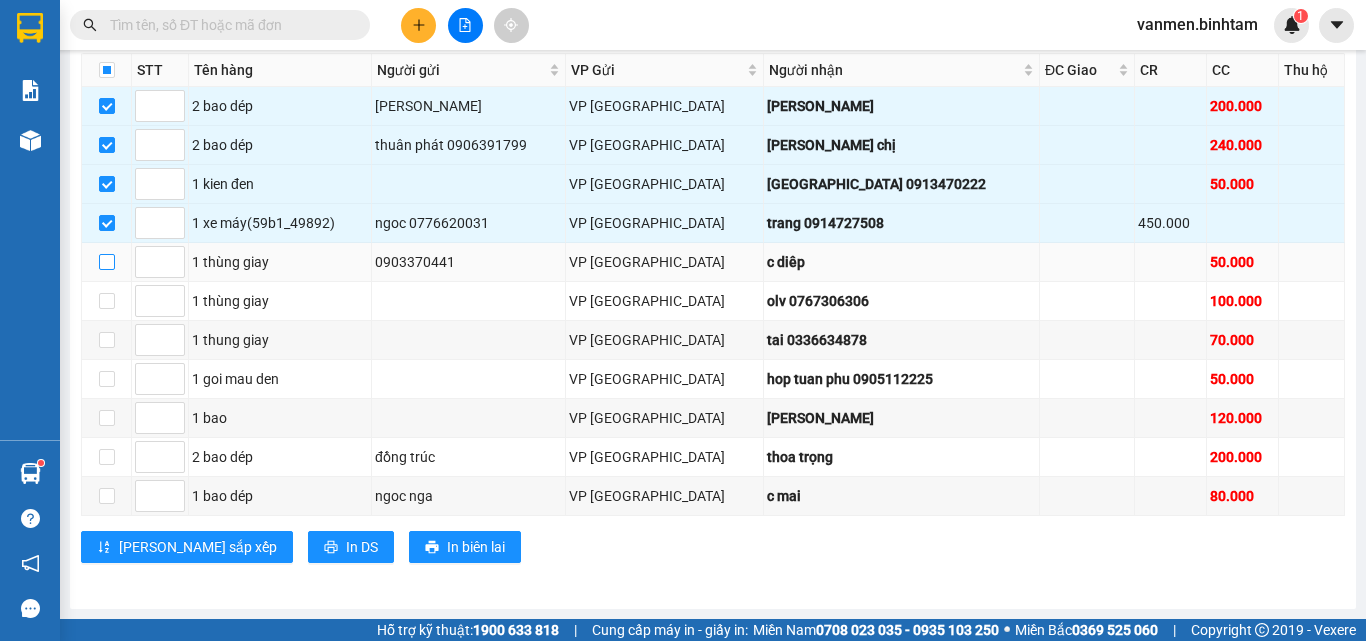 click at bounding box center (107, 262) 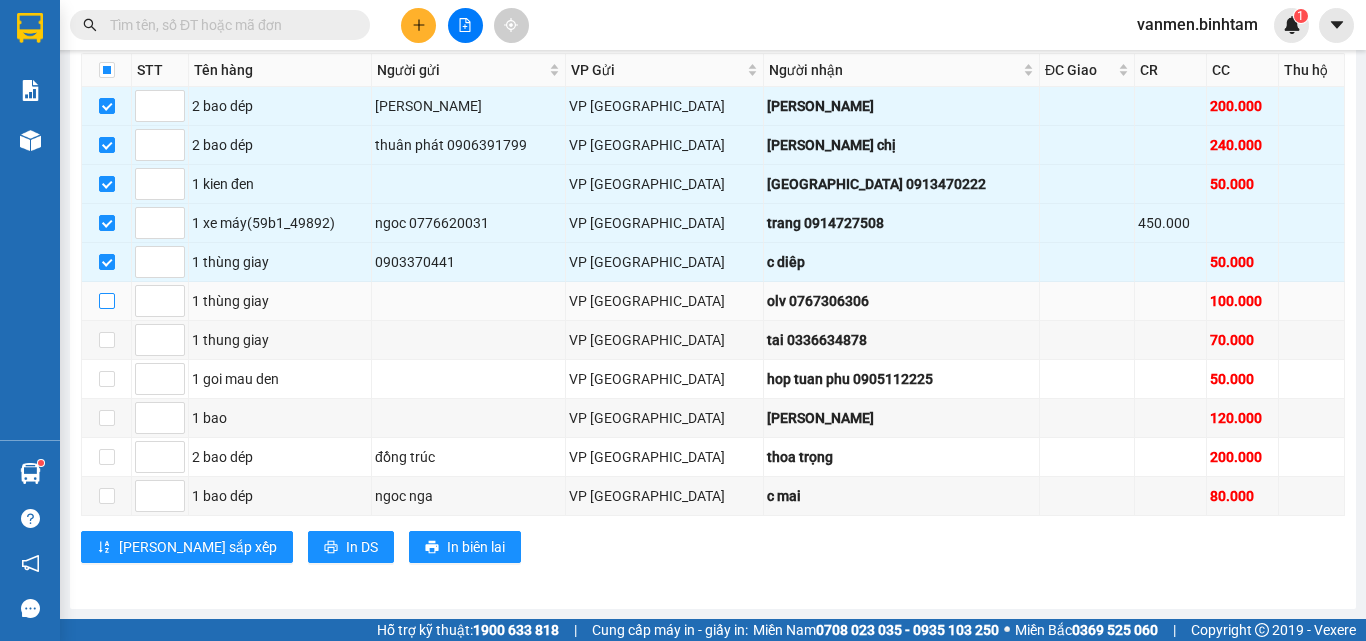 click at bounding box center [107, 301] 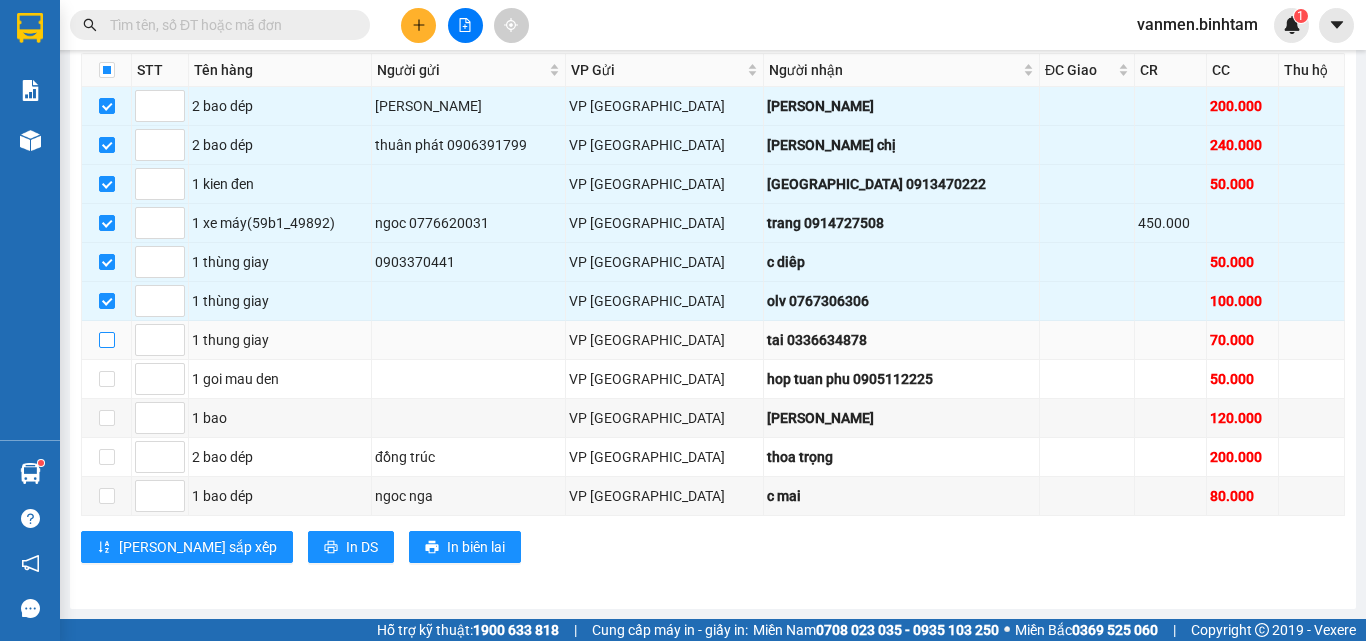 click at bounding box center (107, 340) 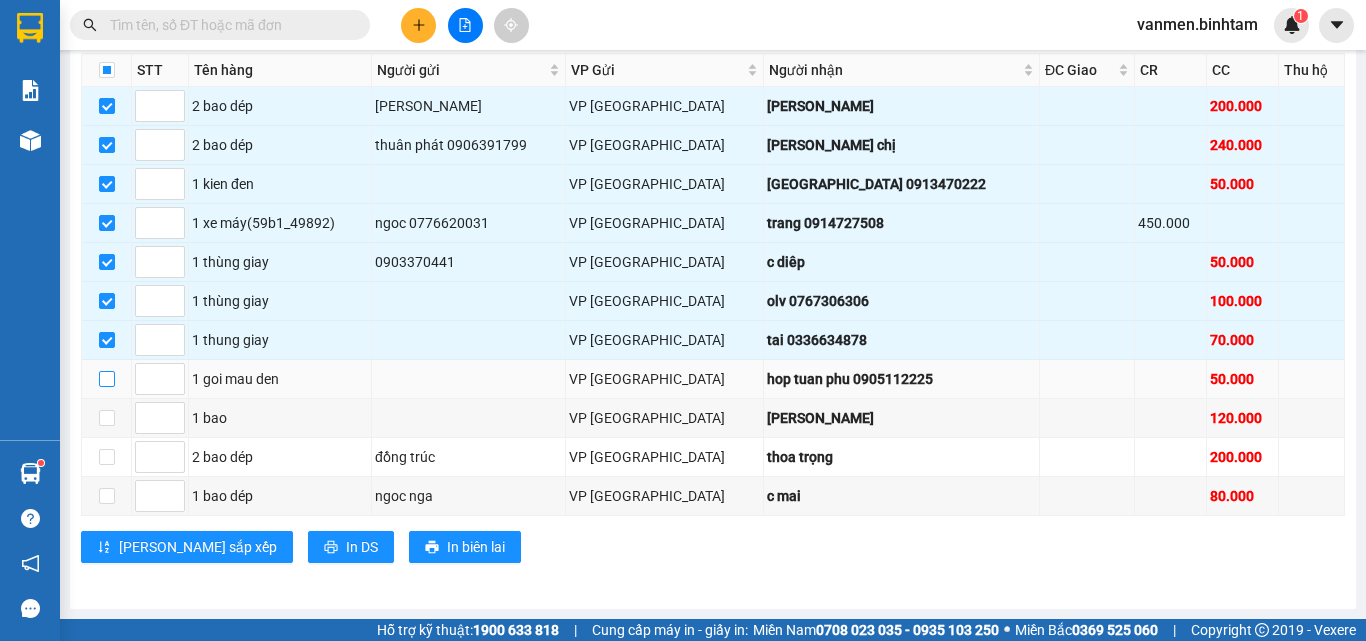 click at bounding box center (107, 379) 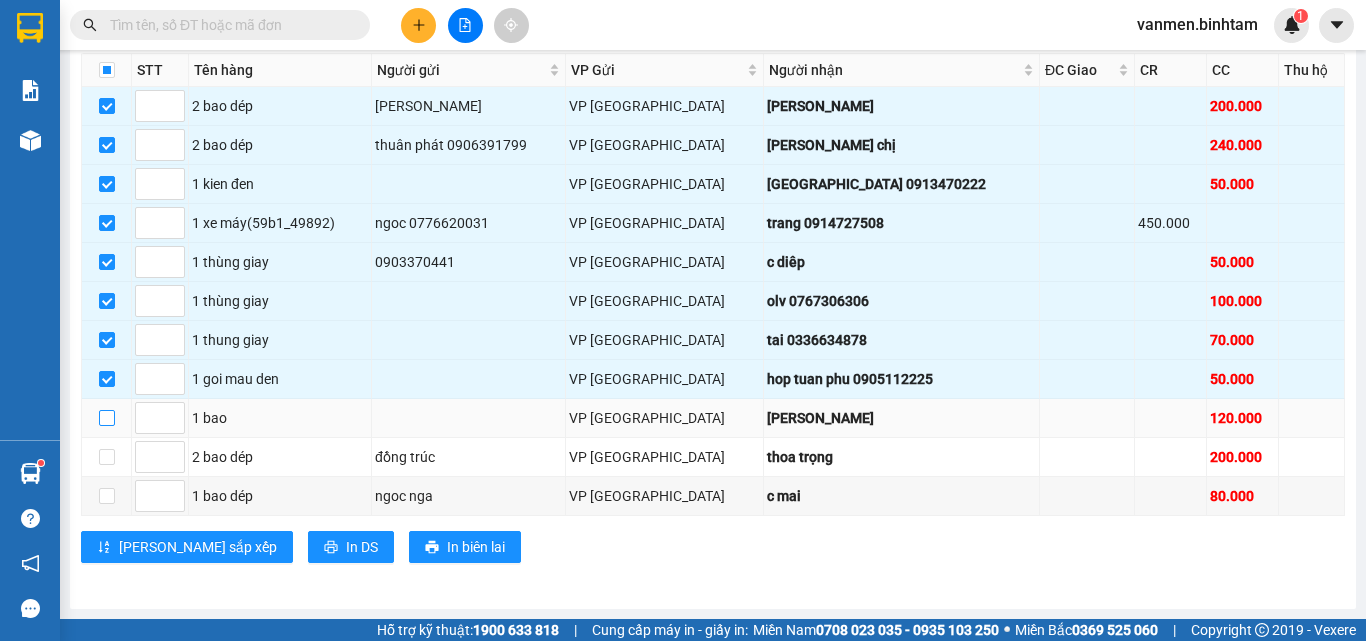 click at bounding box center [107, 418] 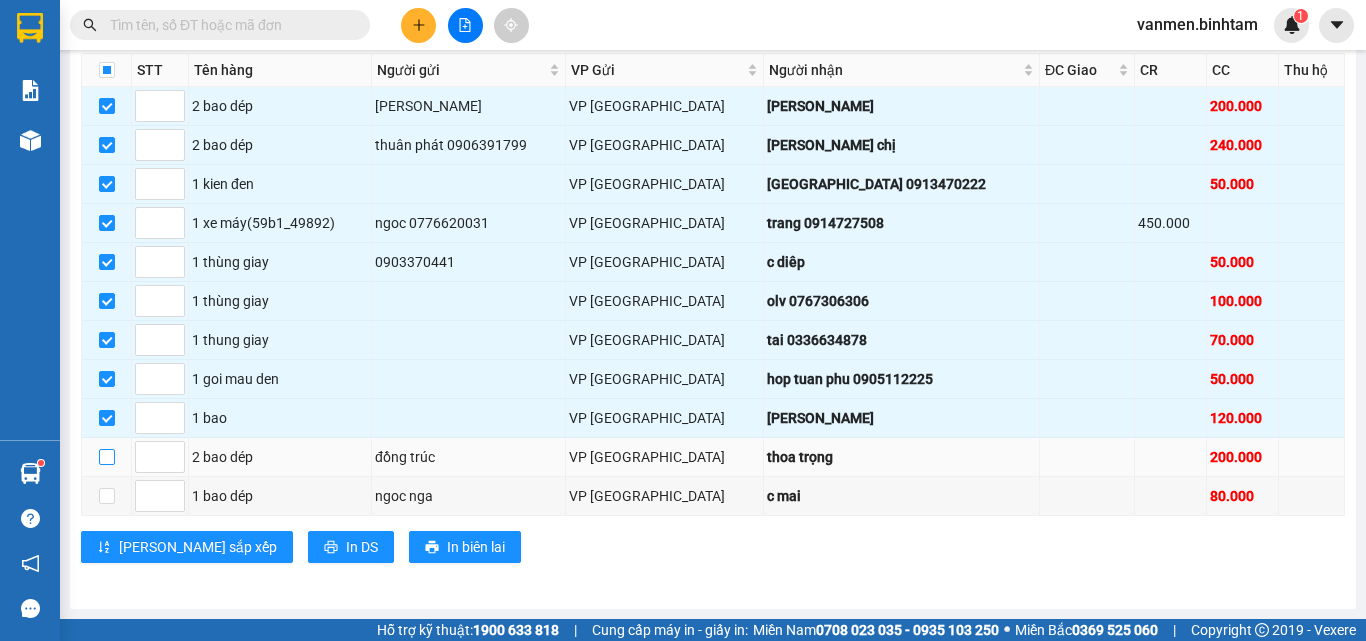 click at bounding box center [107, 457] 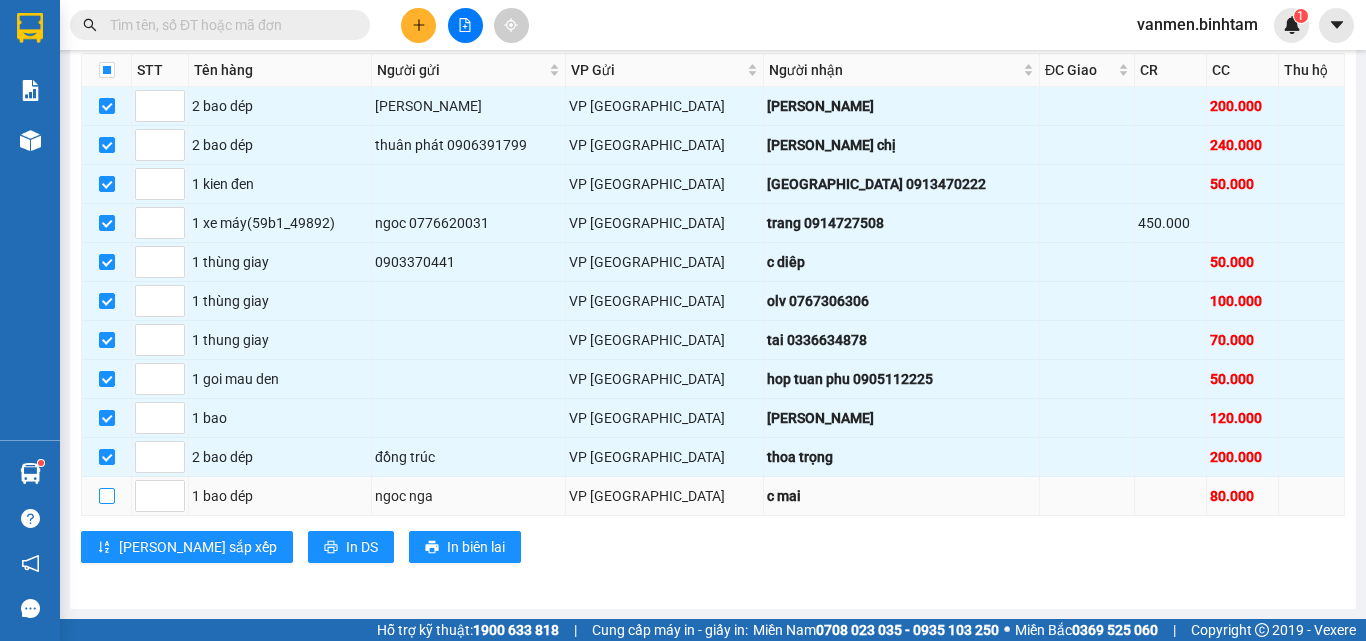 click at bounding box center (107, 496) 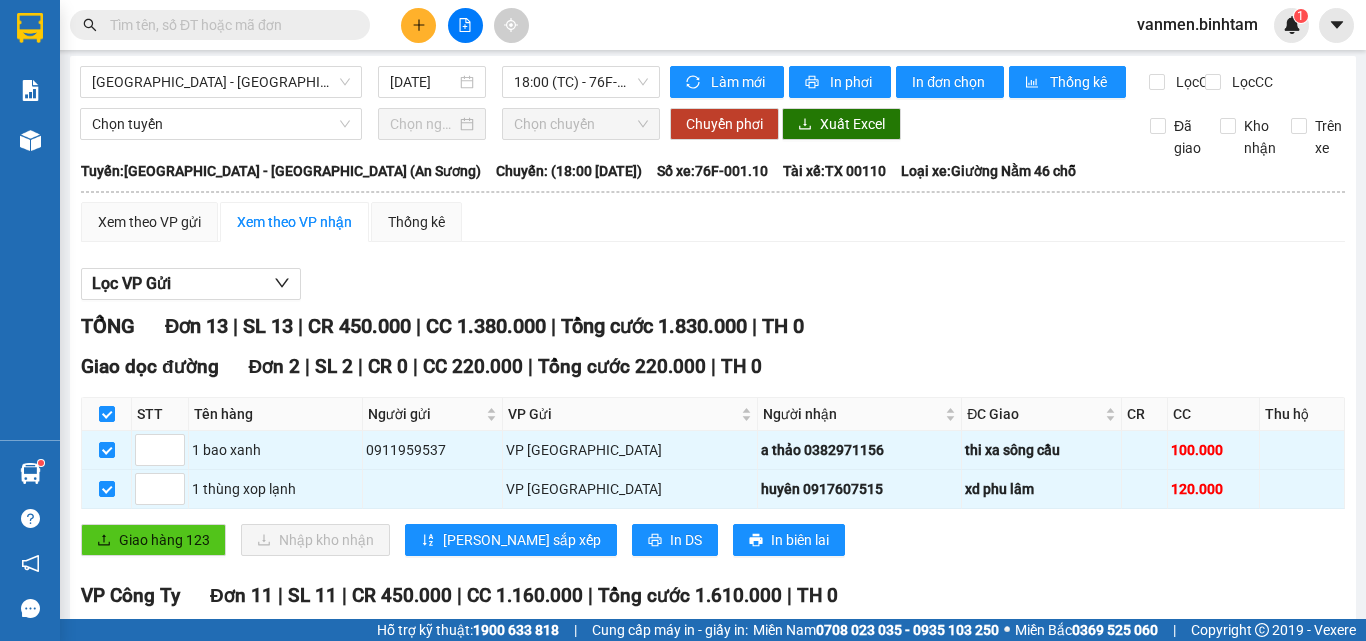 scroll, scrollTop: 0, scrollLeft: 0, axis: both 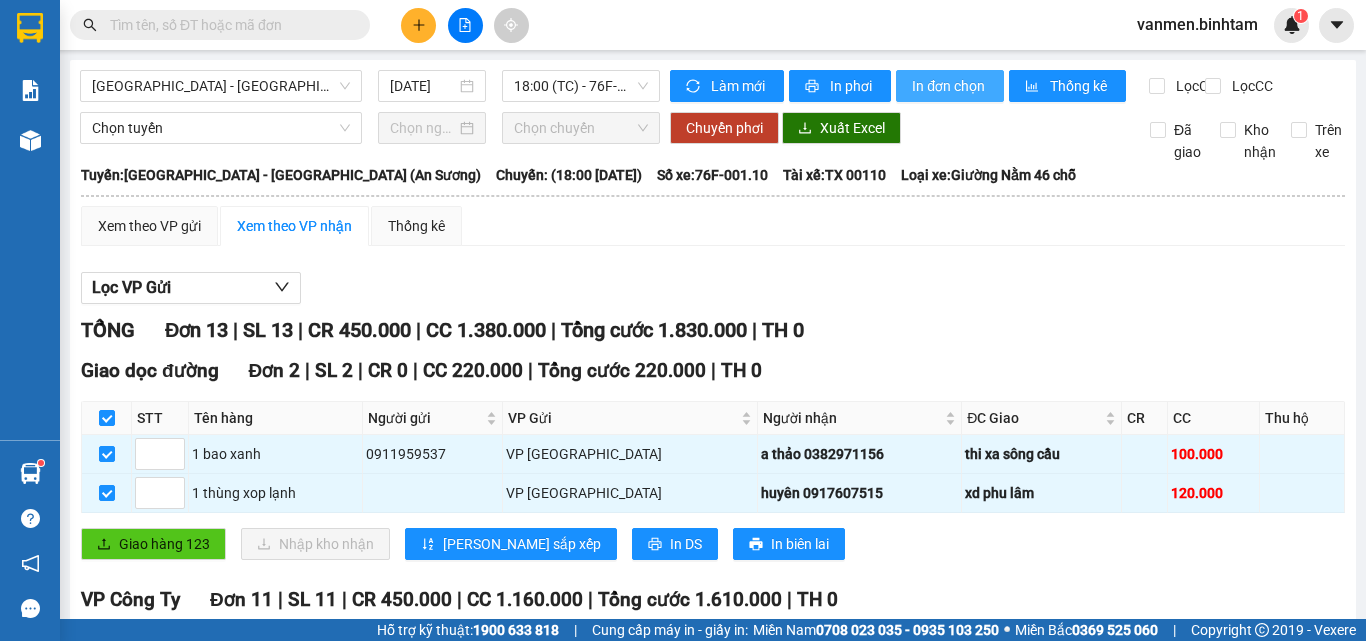 click on "In đơn chọn" at bounding box center (950, 86) 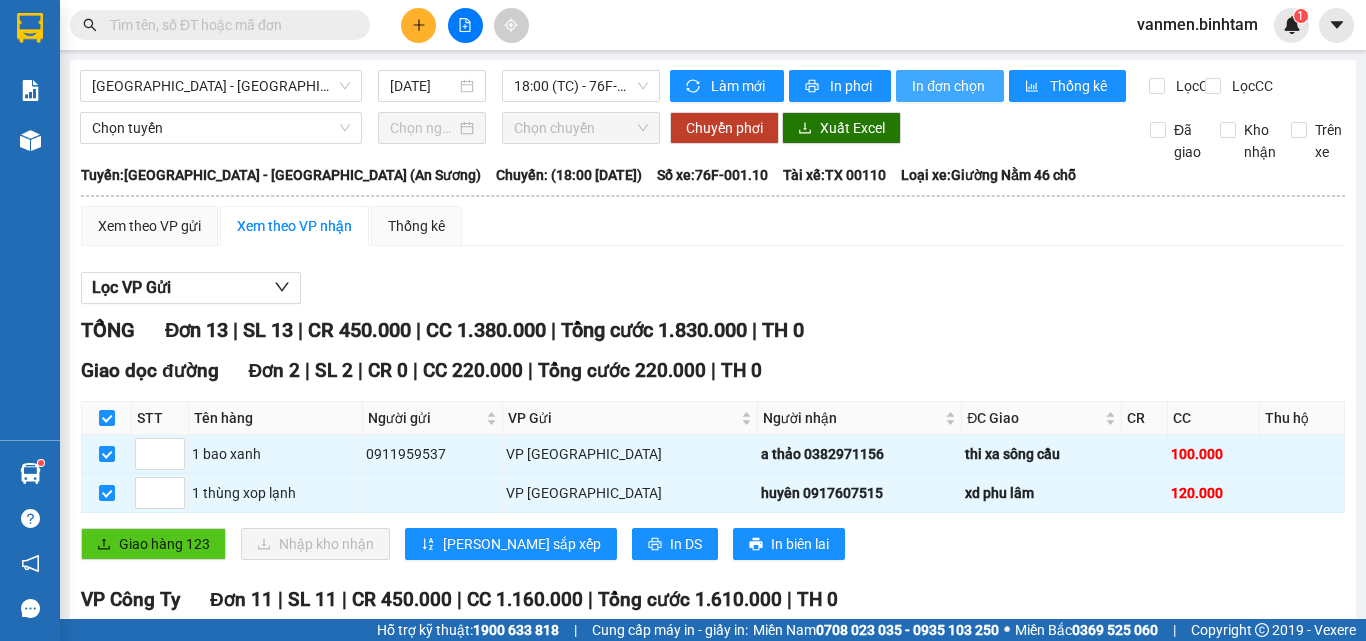 scroll, scrollTop: 0, scrollLeft: 0, axis: both 